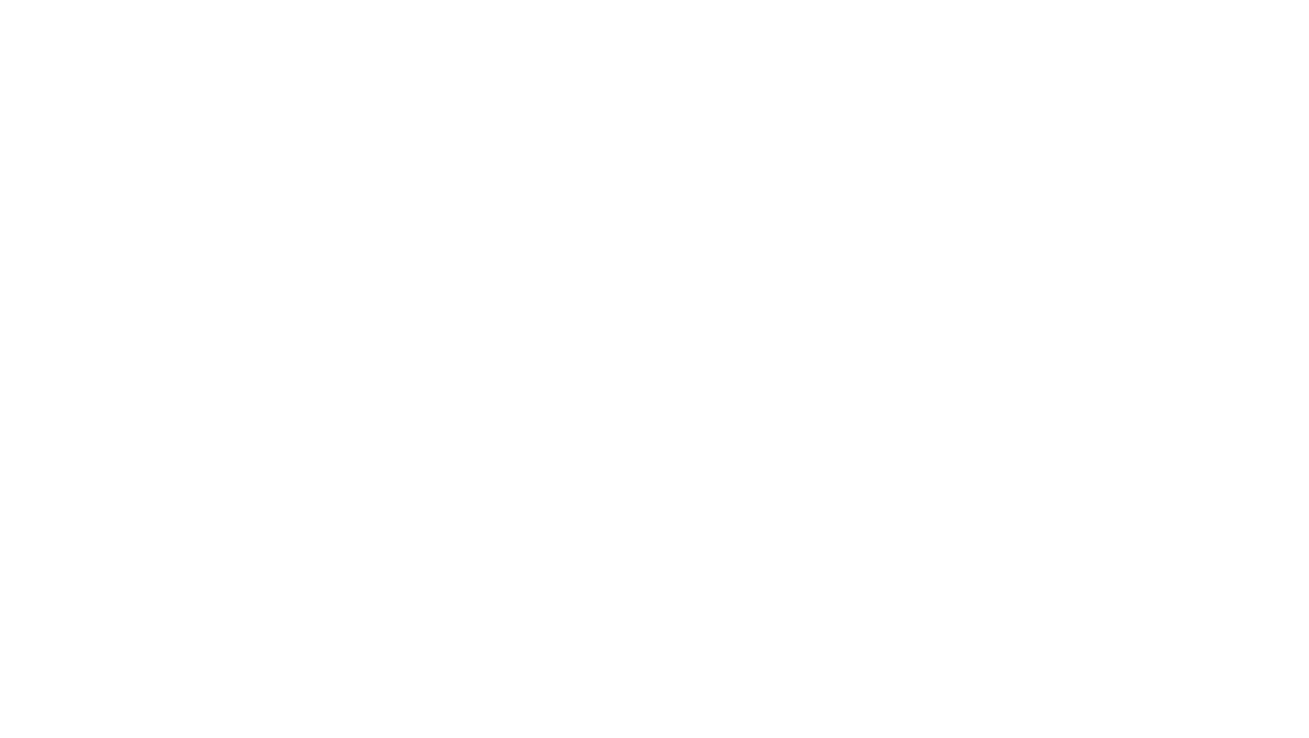 scroll, scrollTop: 0, scrollLeft: 0, axis: both 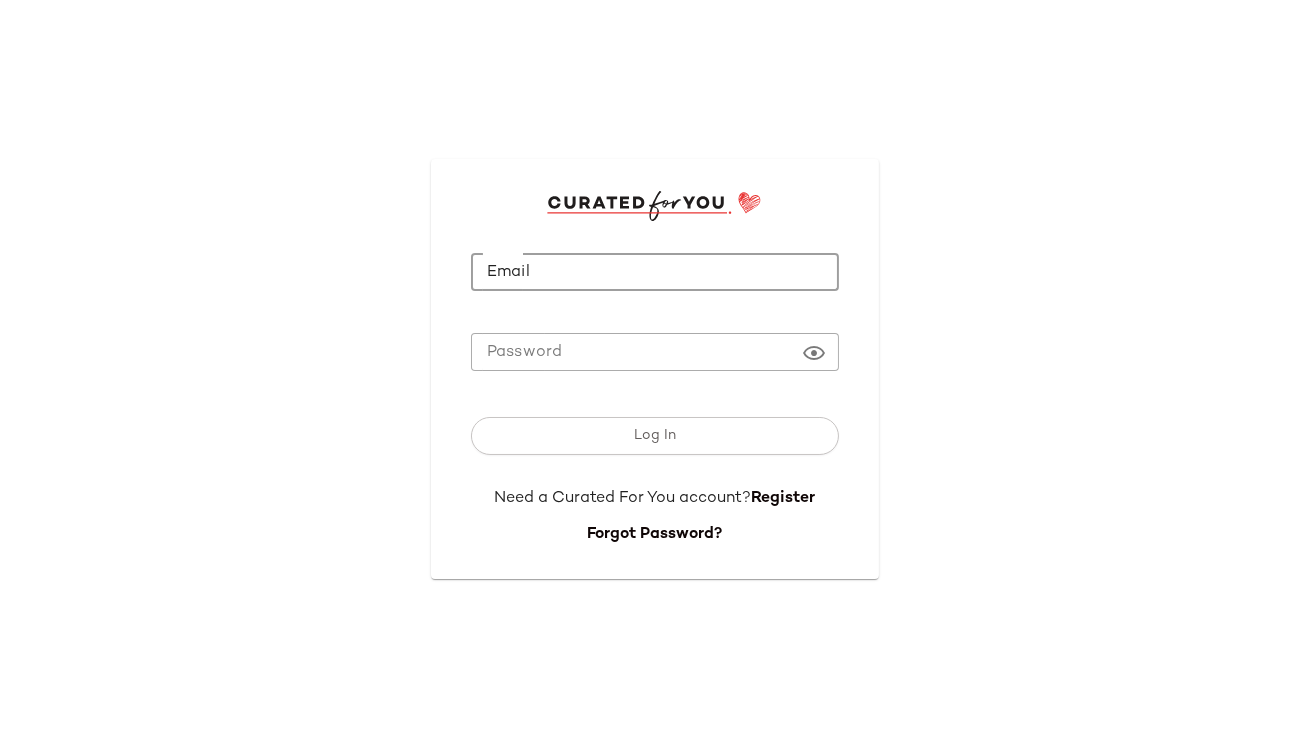 click on "Email" 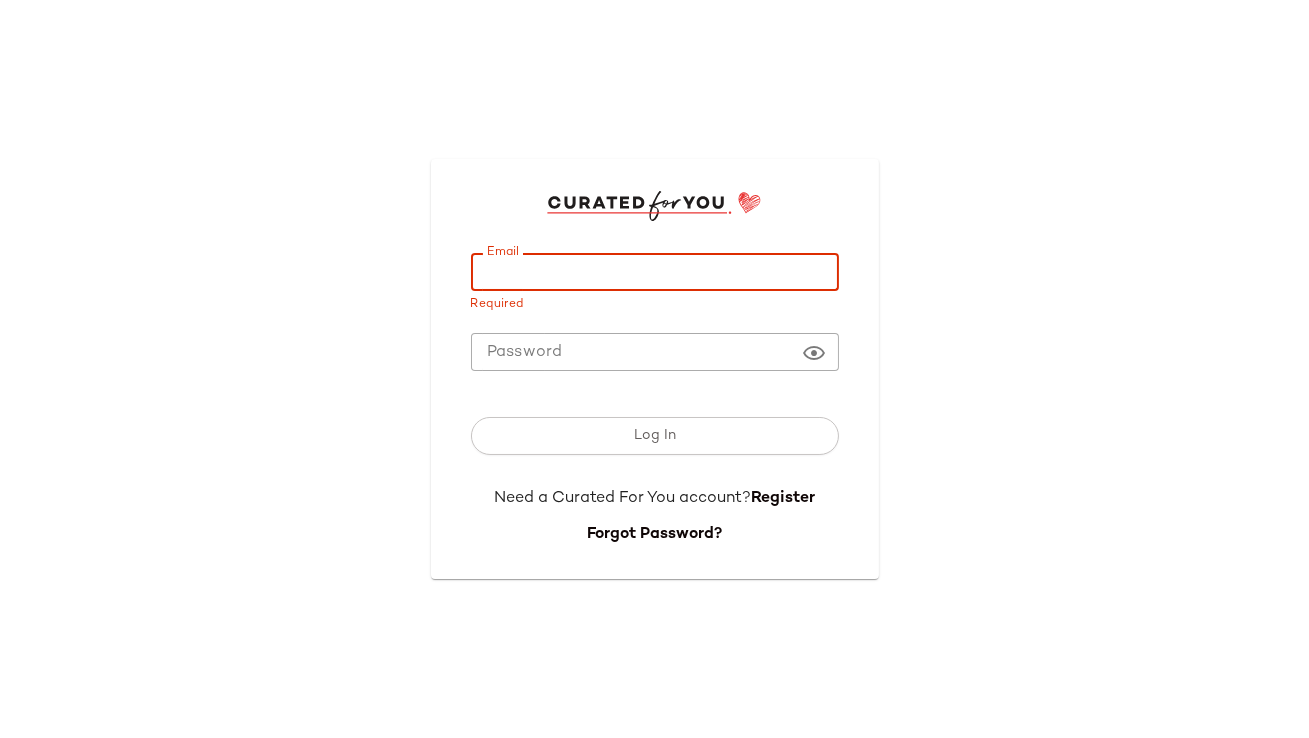 click on "Email" 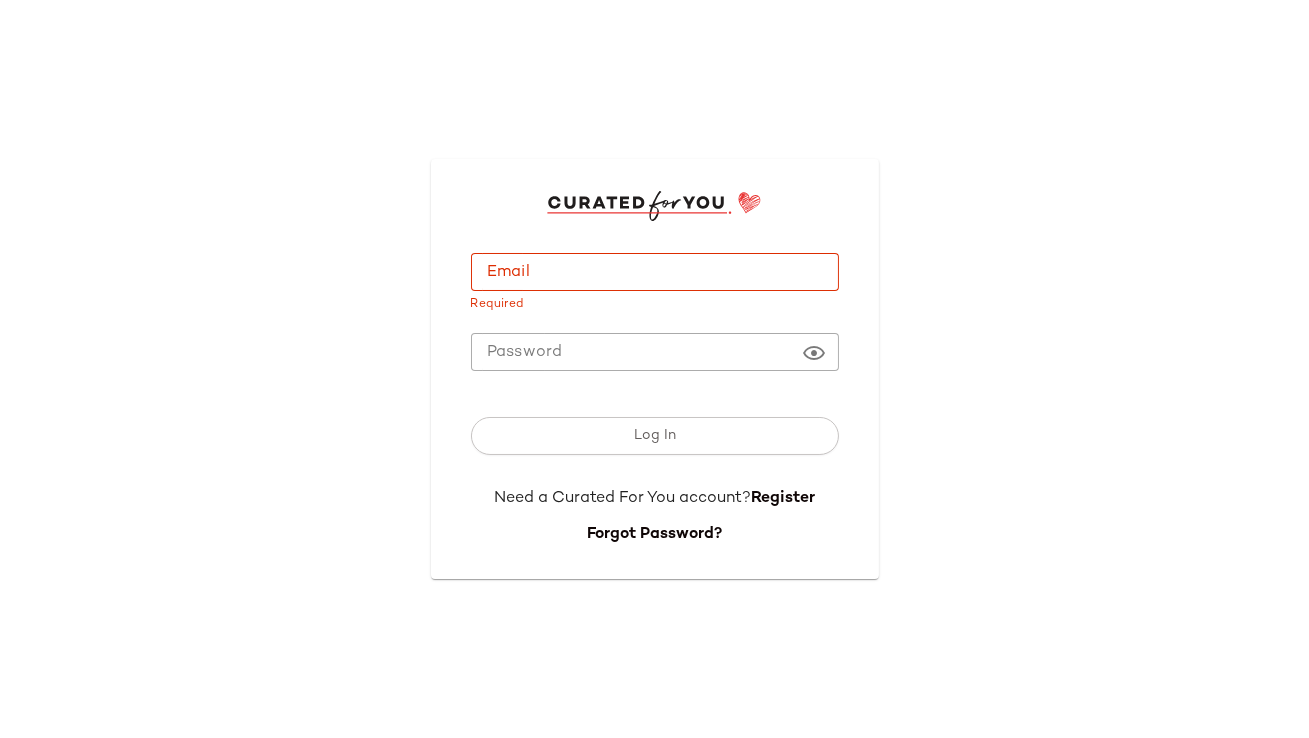type on "**********" 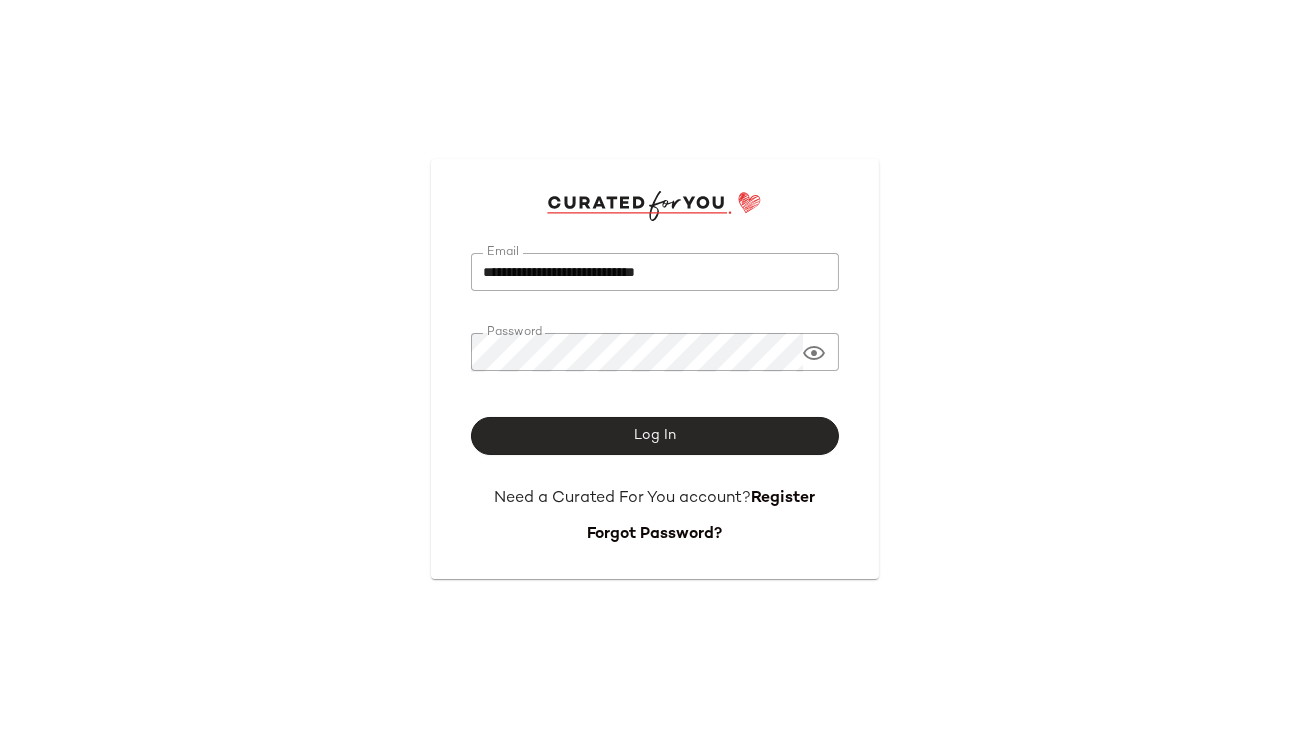 click on "Log In" at bounding box center [655, 436] 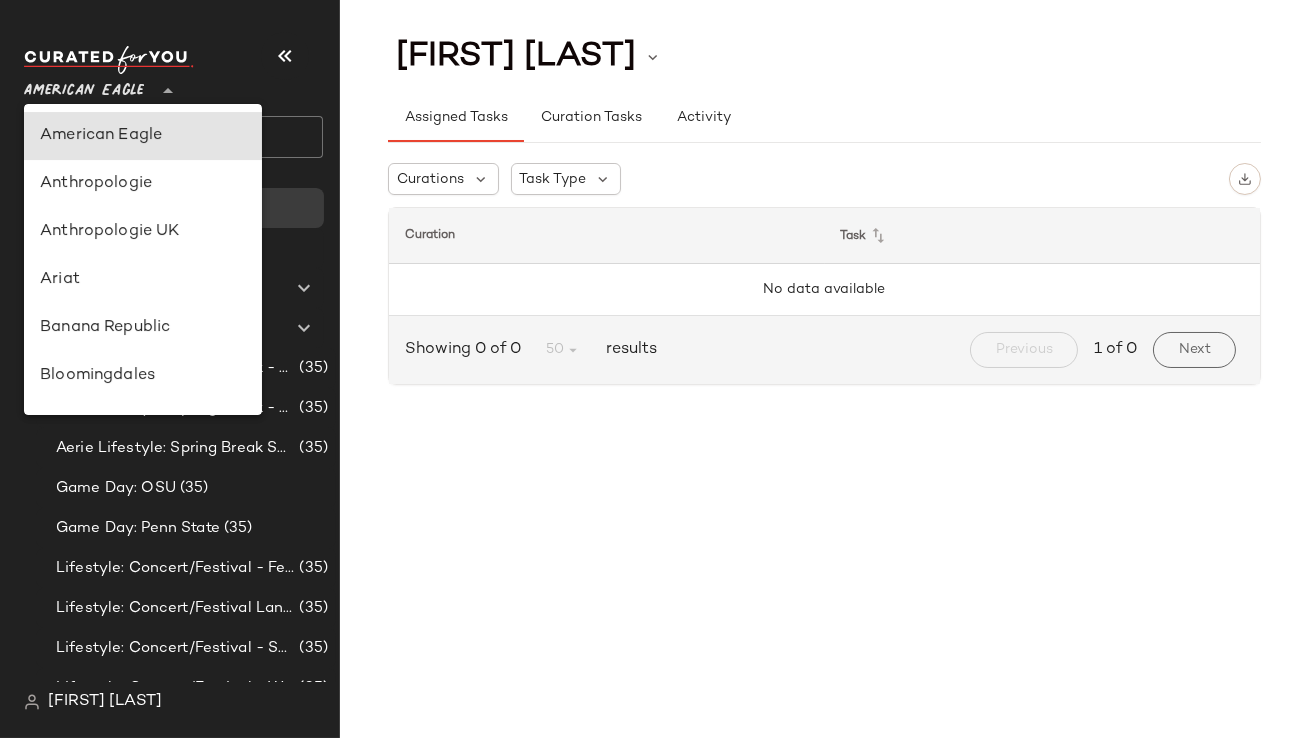 click on "American Eagle" at bounding box center [84, 86] 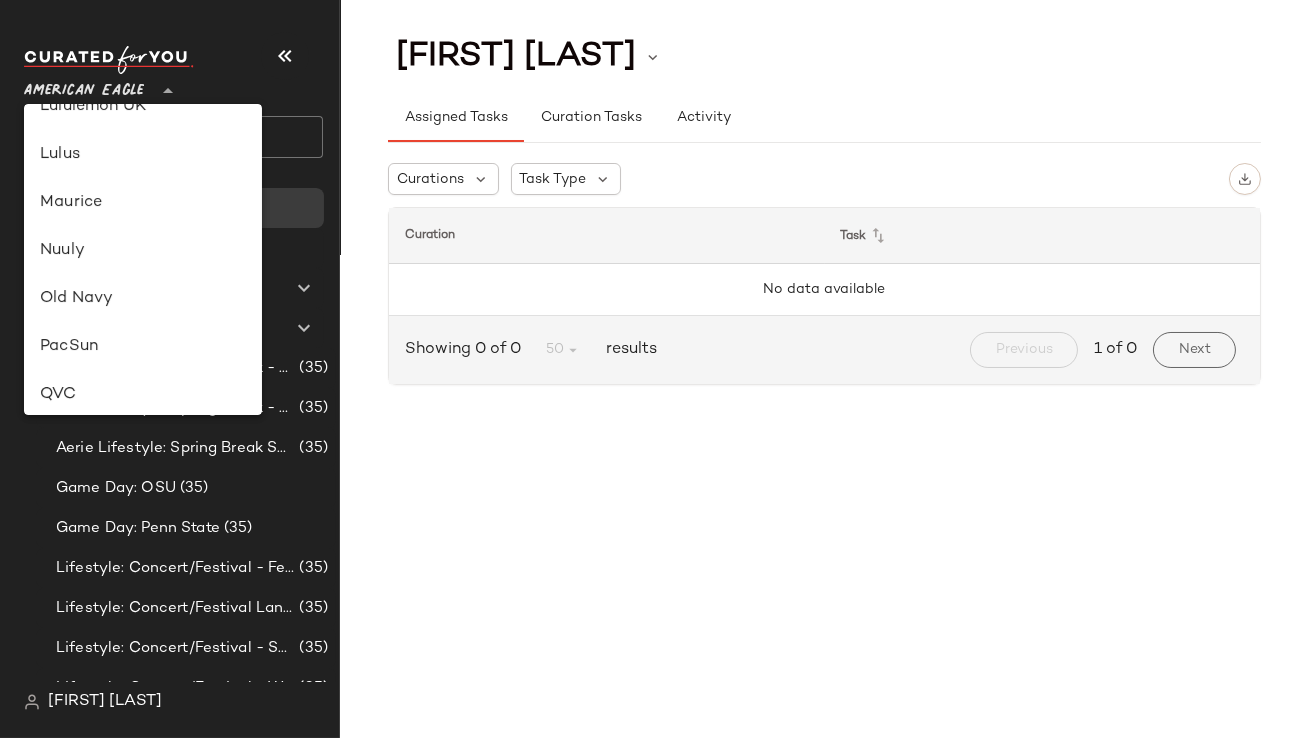 scroll, scrollTop: 750, scrollLeft: 0, axis: vertical 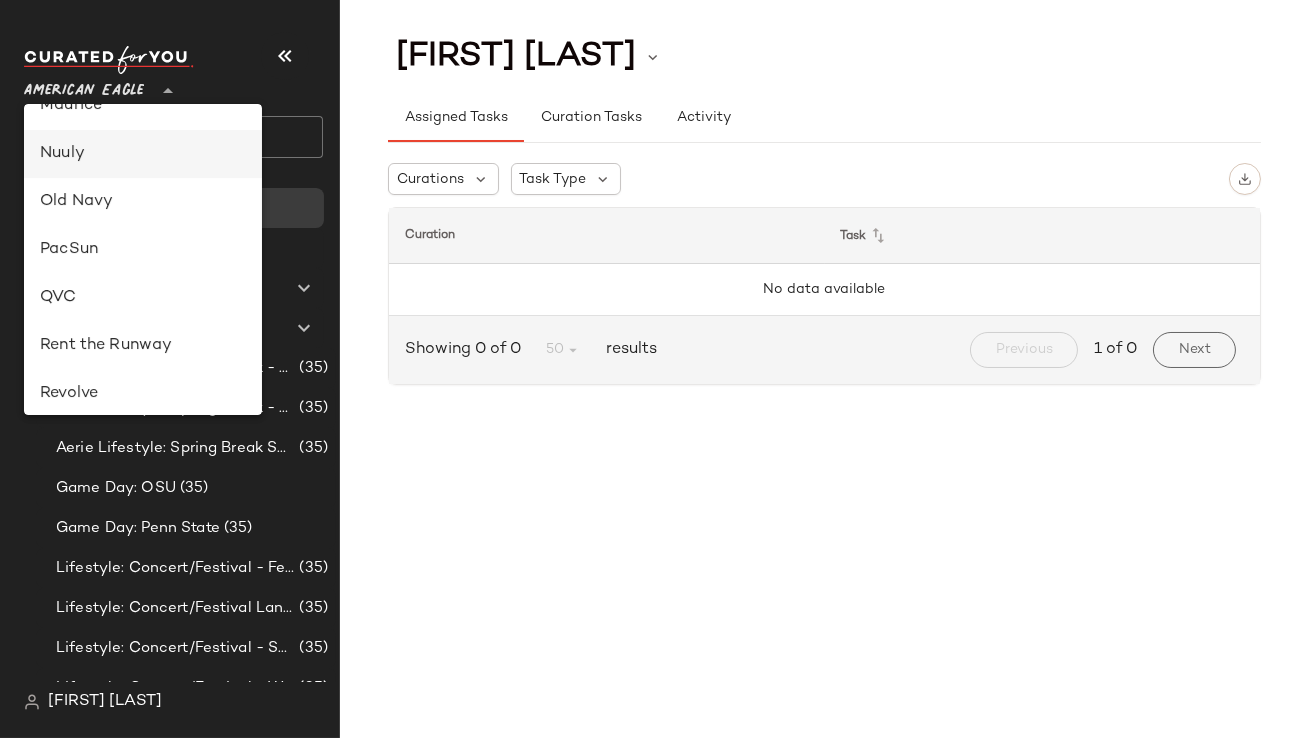 click on "Nuuly" 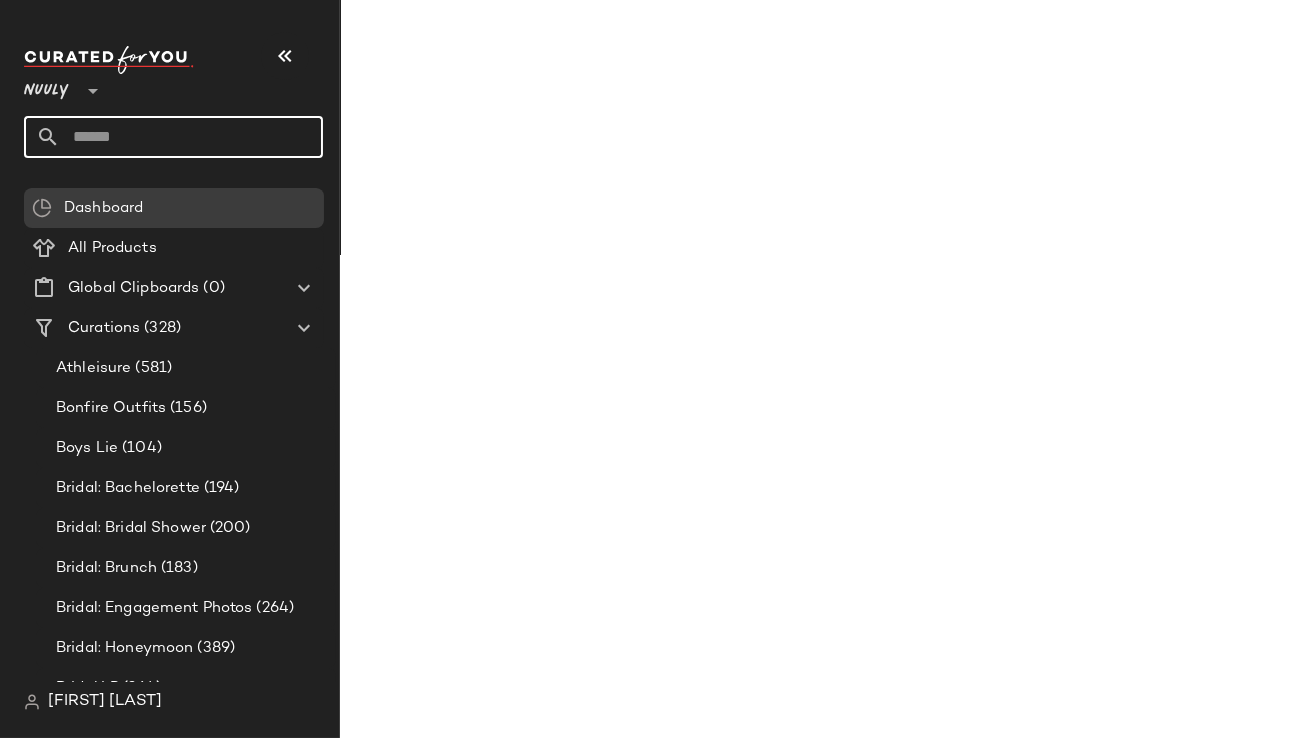click 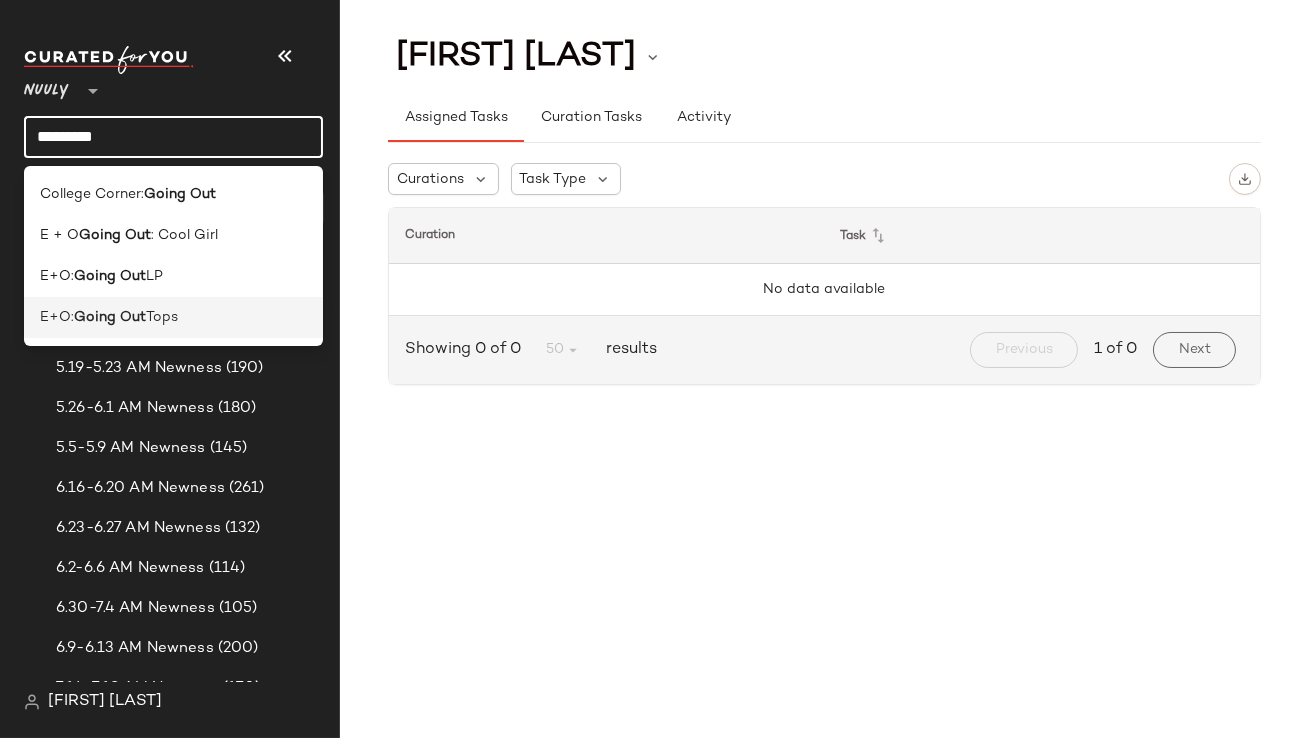 type on "*********" 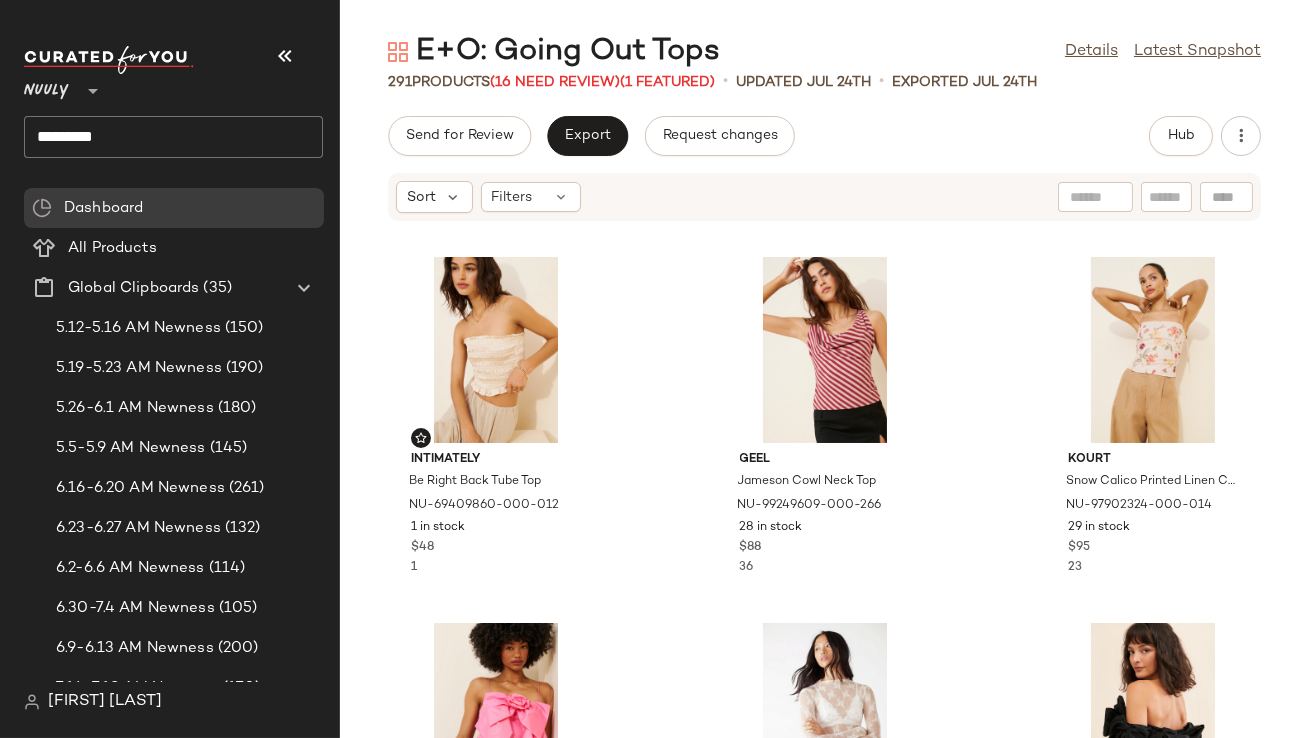 click at bounding box center (285, 56) 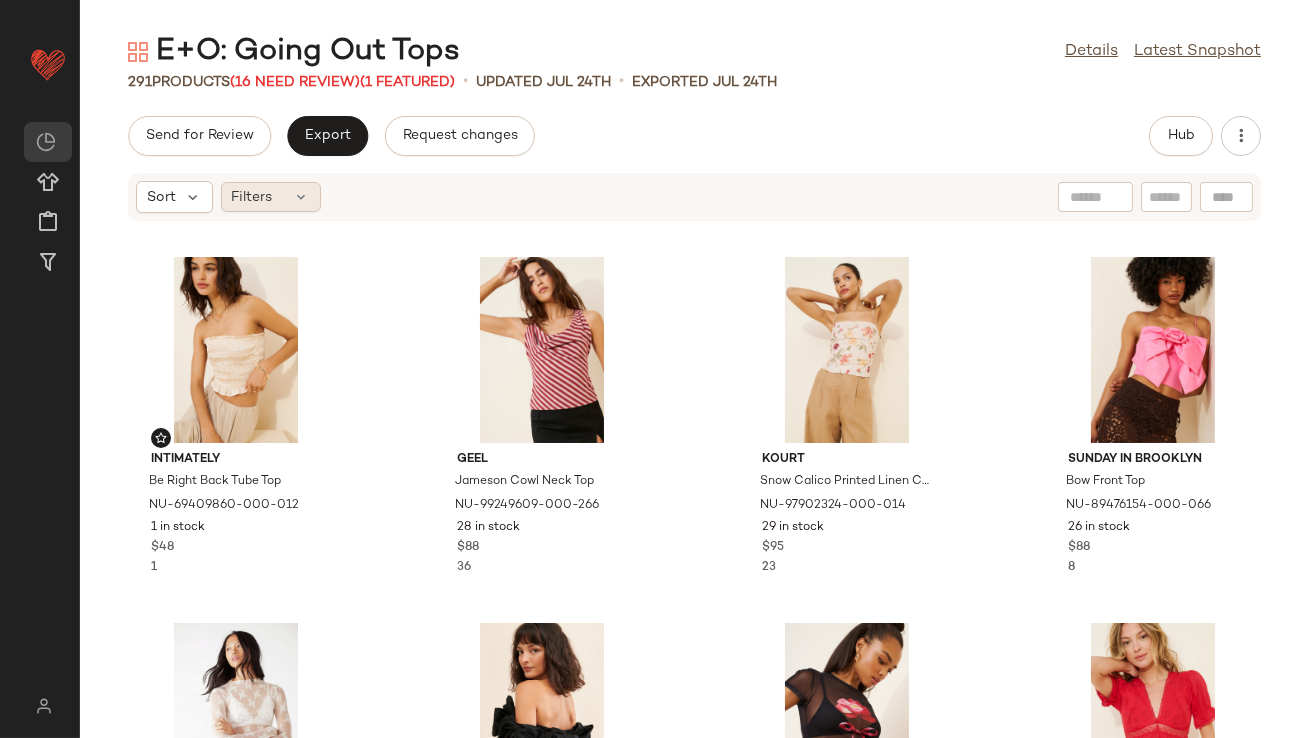click on "Filters" 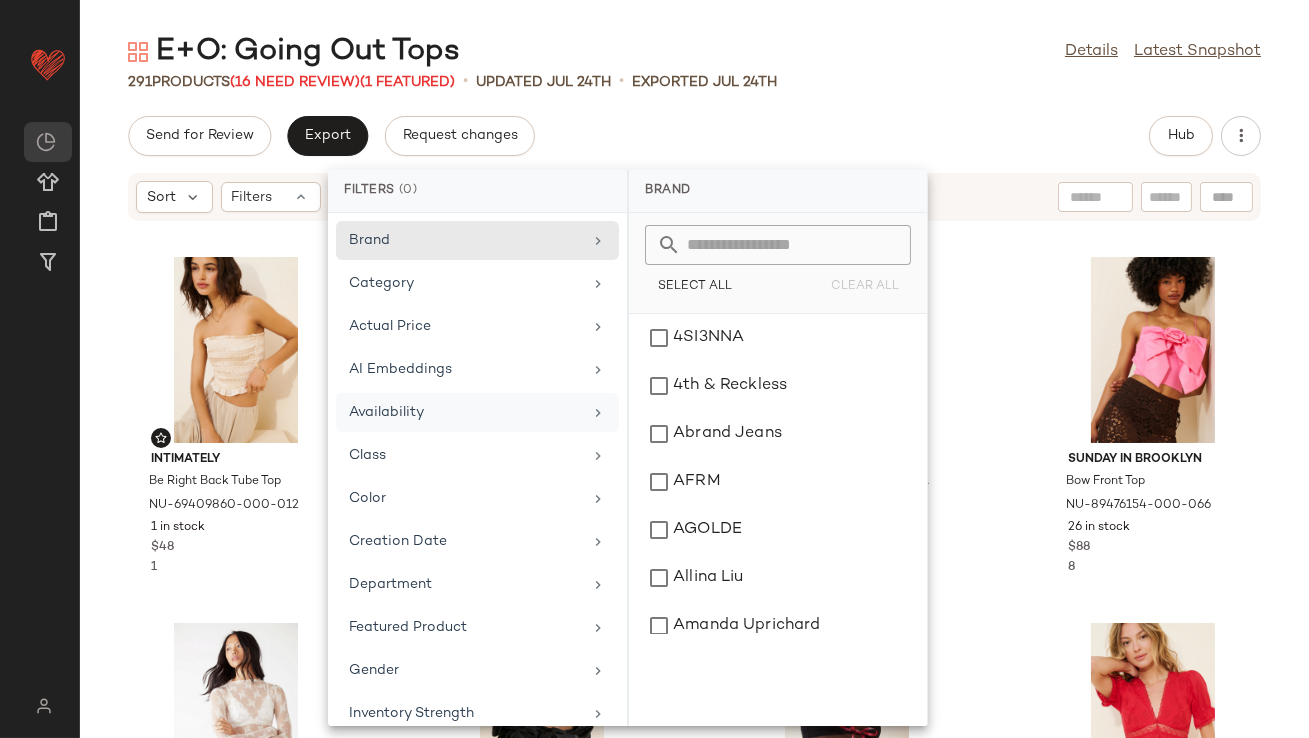 click on "Availability" at bounding box center [465, 412] 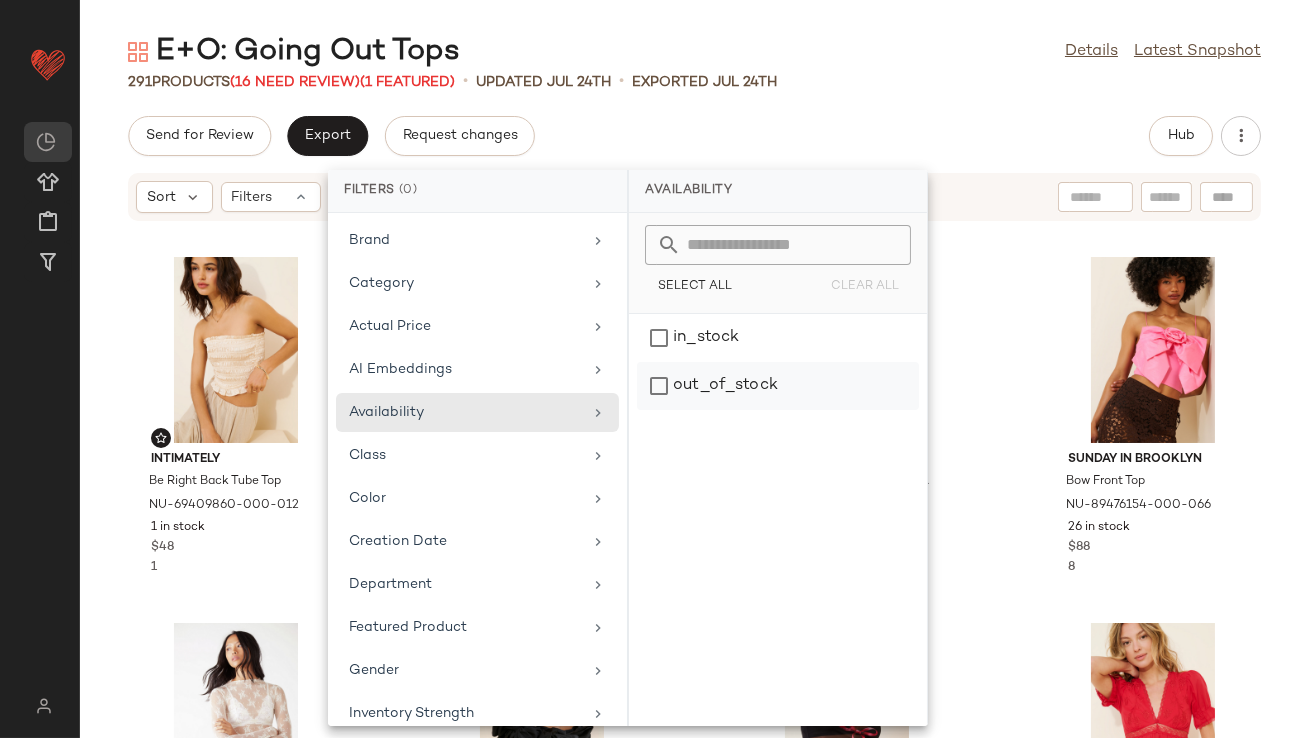 click on "out_of_stock" 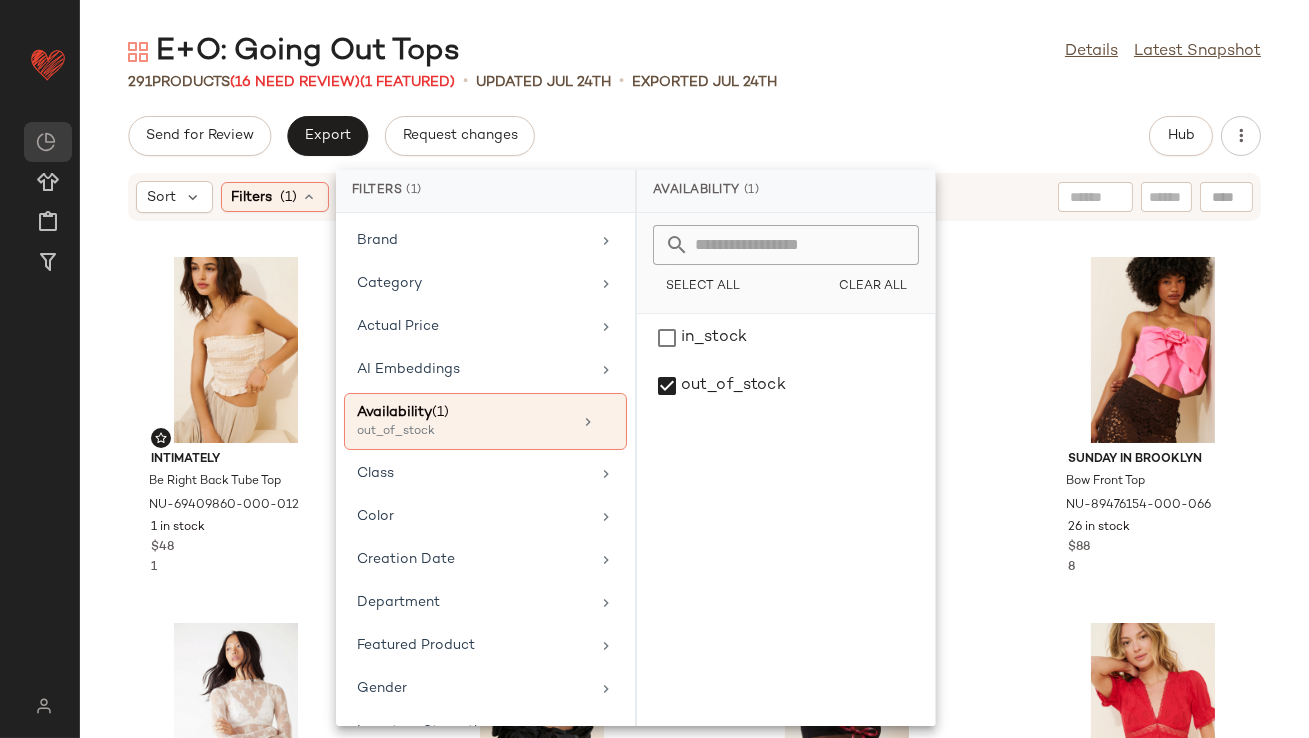 click on "Send for Review   Export   Request changes   Hub" 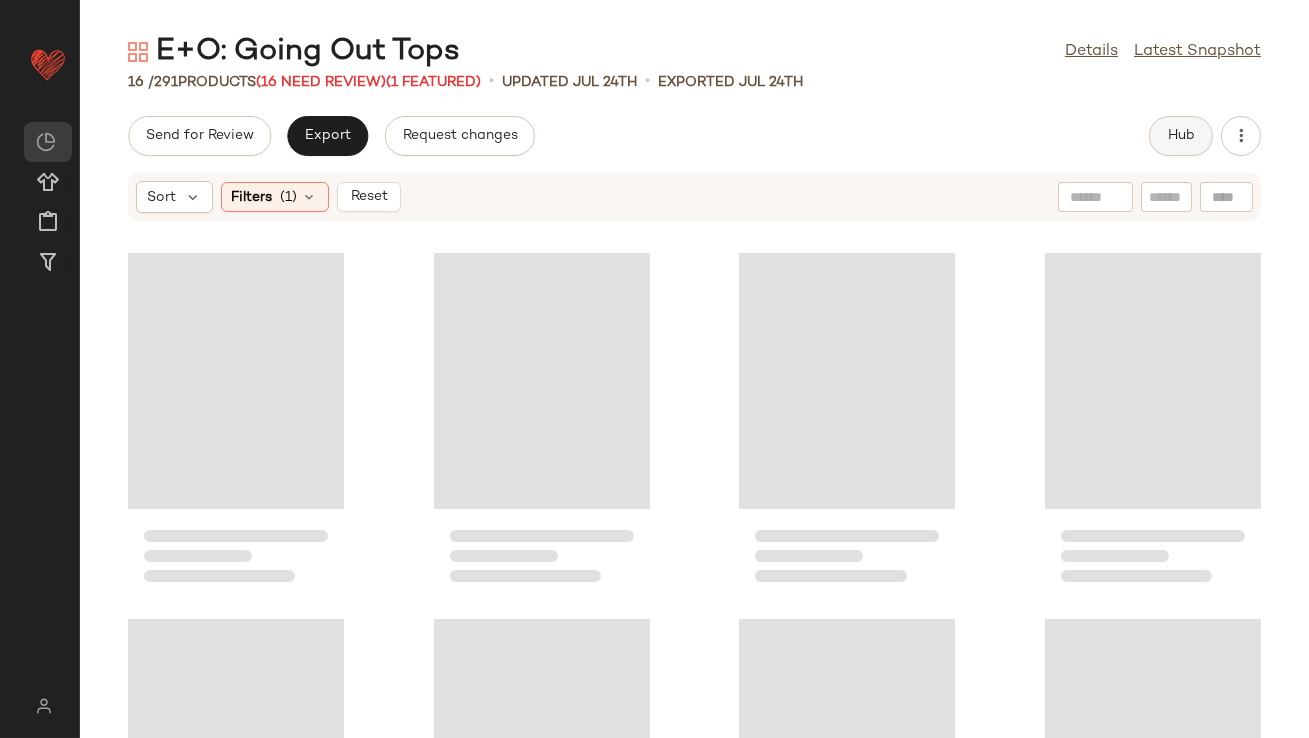click on "Hub" 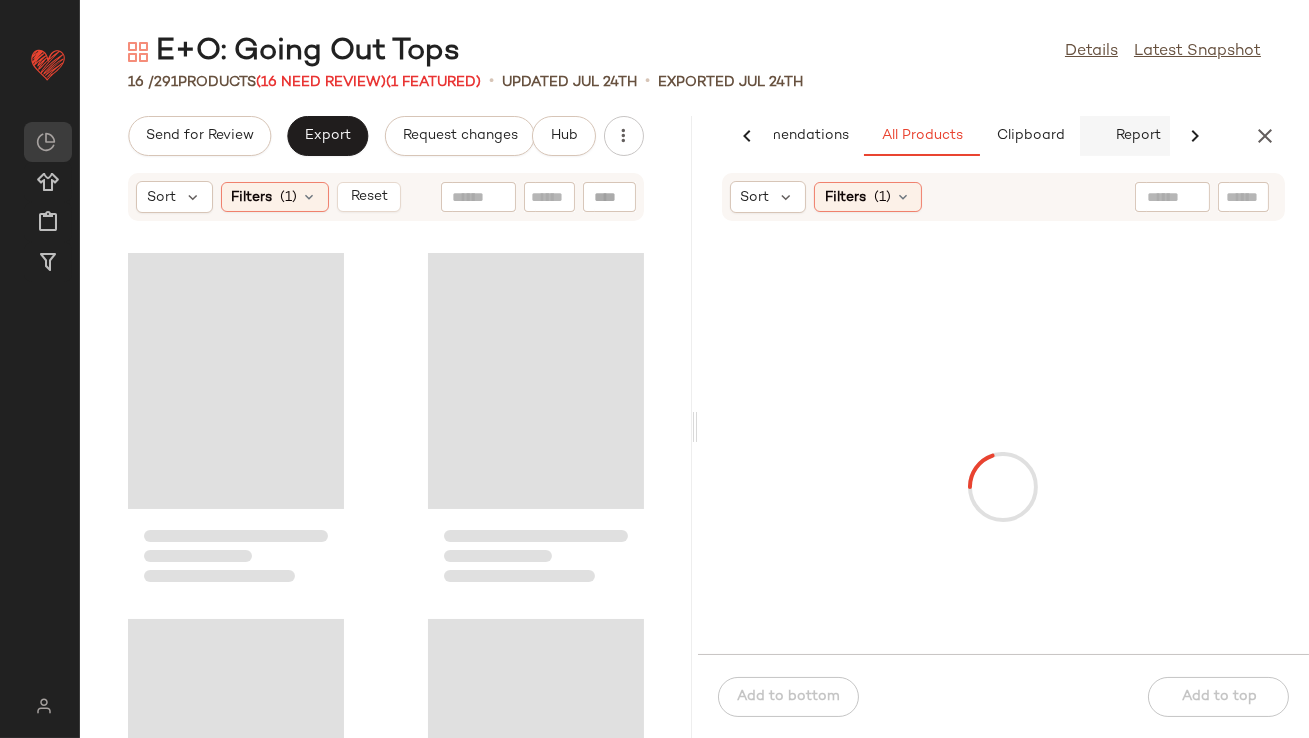 scroll, scrollTop: 0, scrollLeft: 112, axis: horizontal 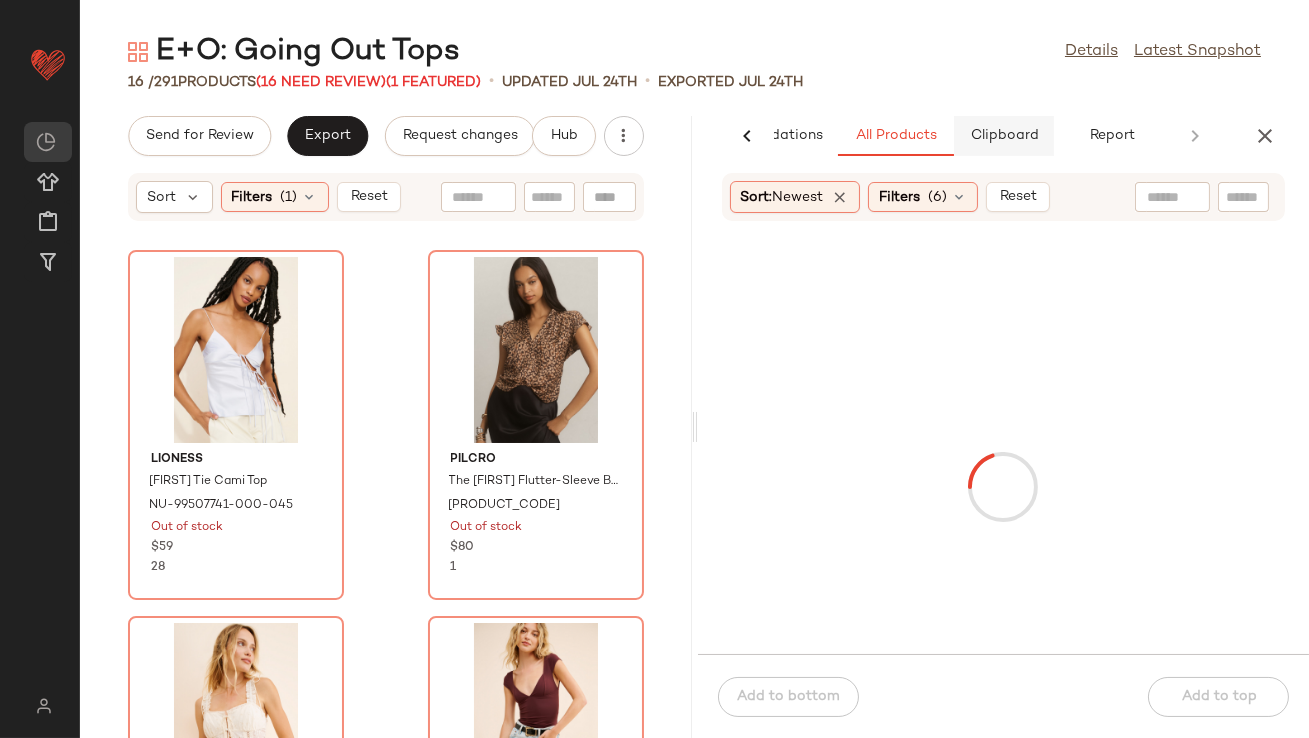 click on "Clipboard" 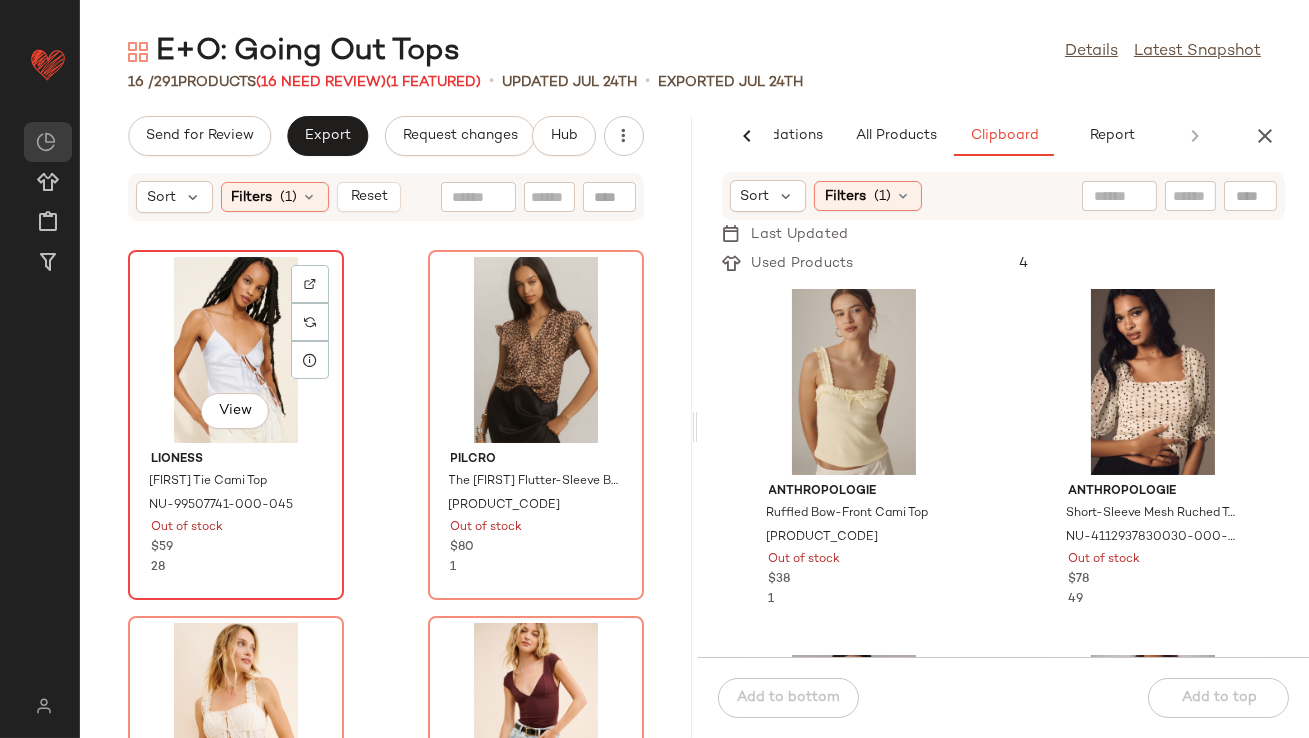 click on "View" 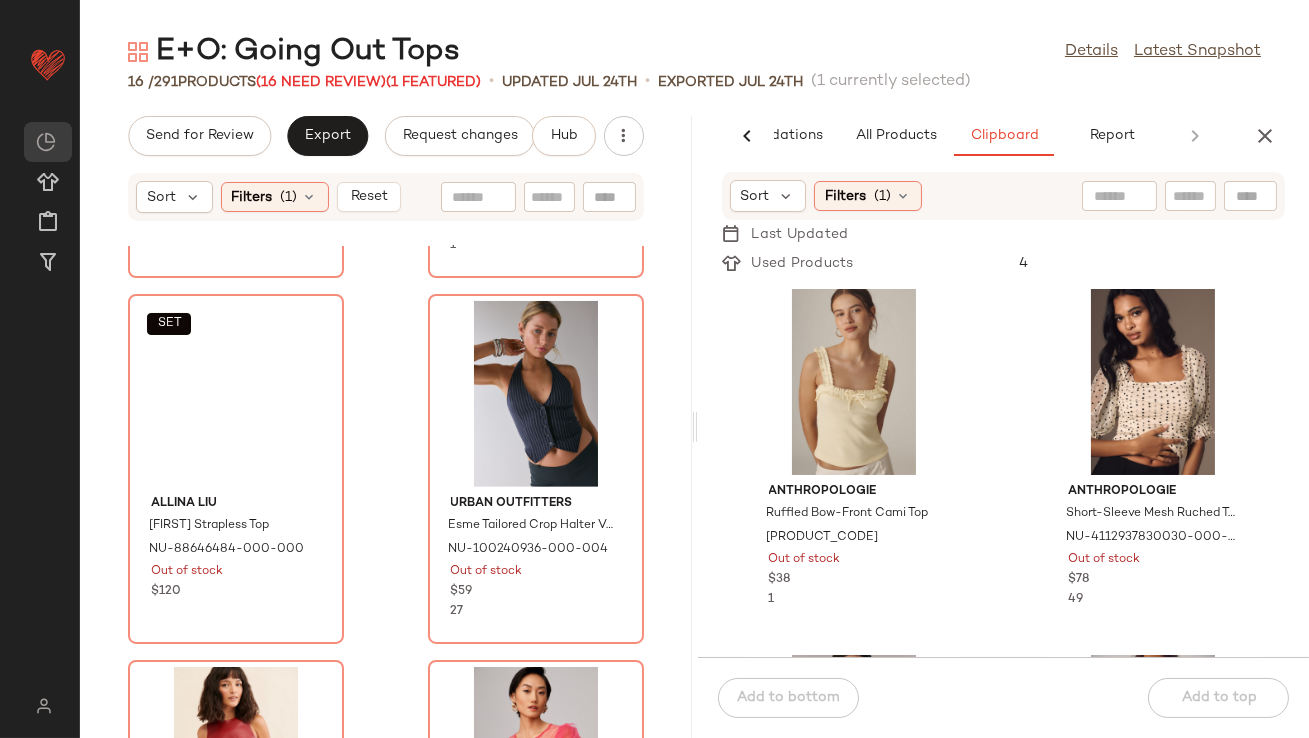 scroll, scrollTop: 2439, scrollLeft: 0, axis: vertical 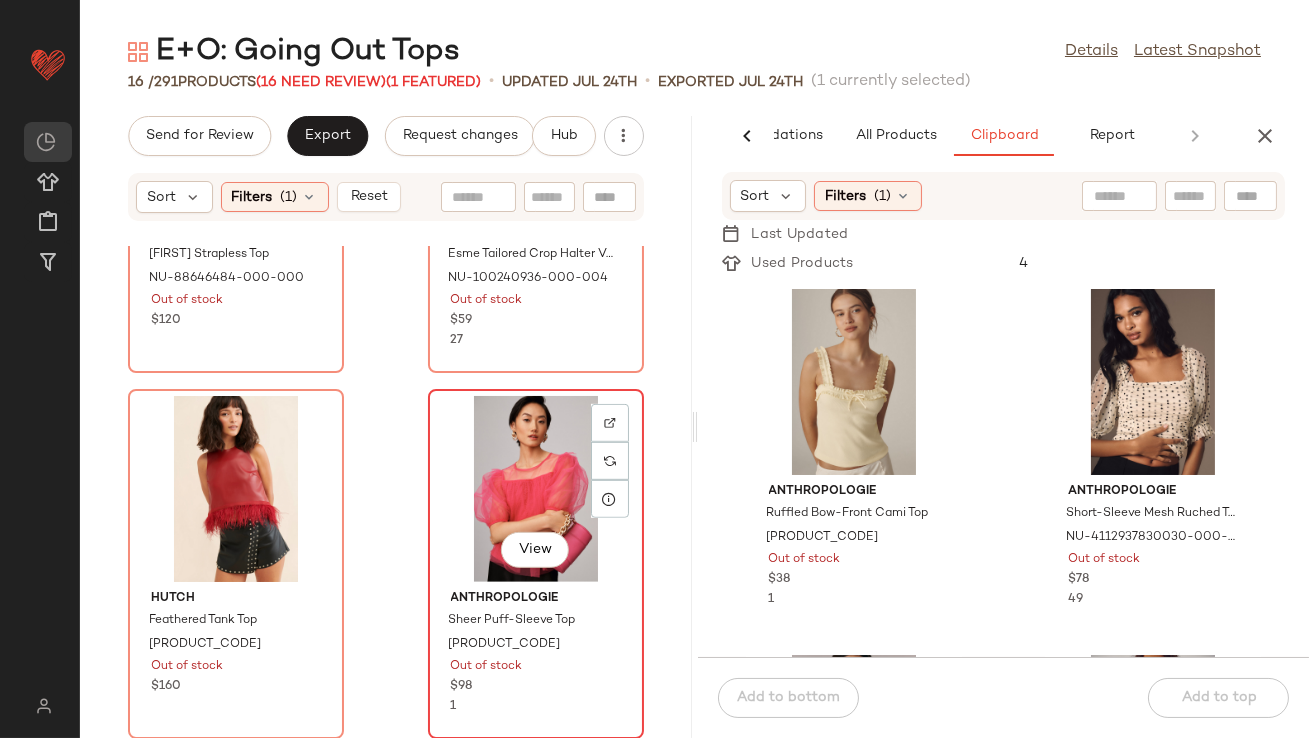 click on "View" 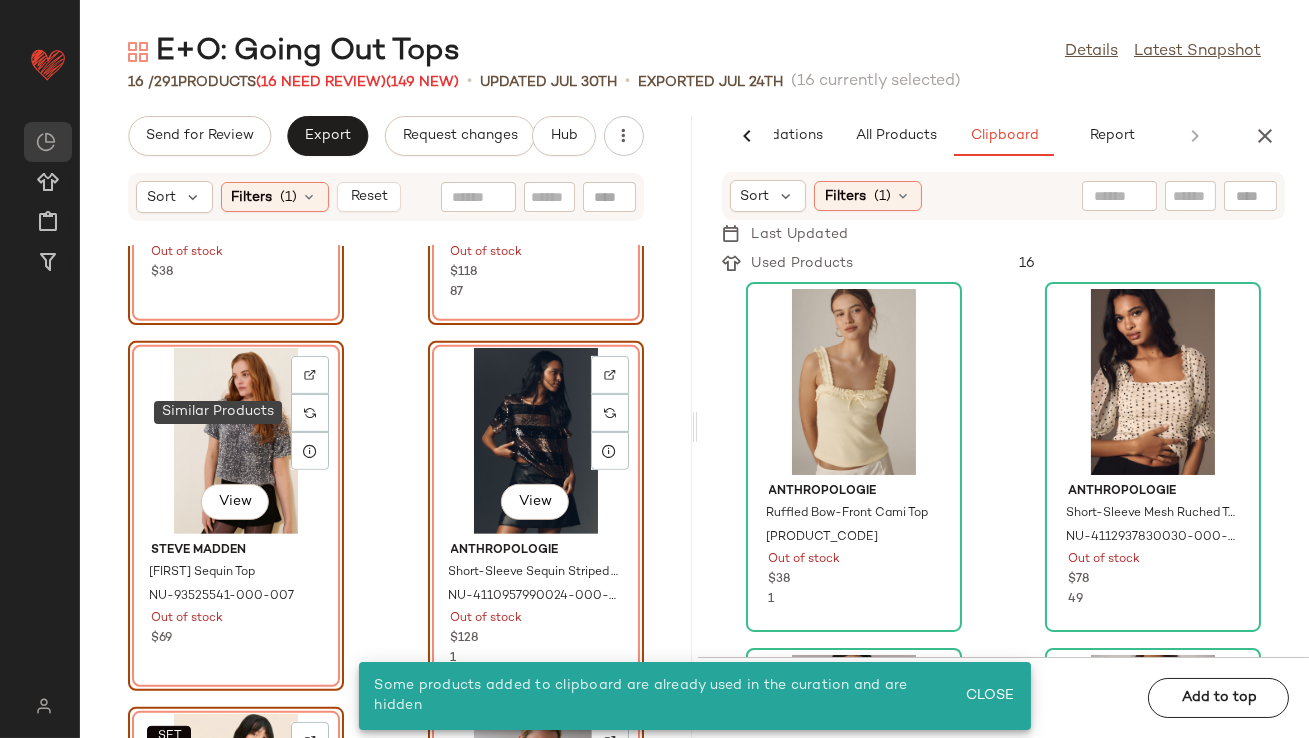scroll, scrollTop: 1654, scrollLeft: 0, axis: vertical 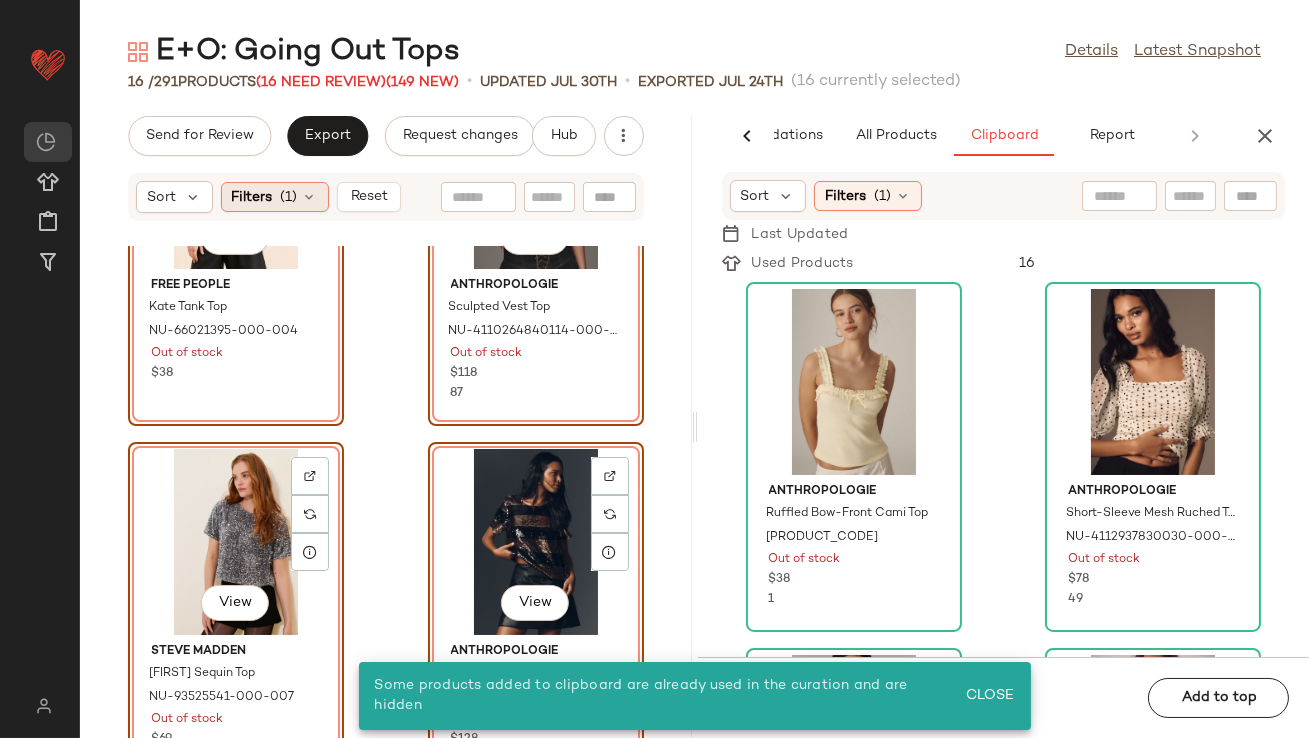 click on "Filters  (1)" 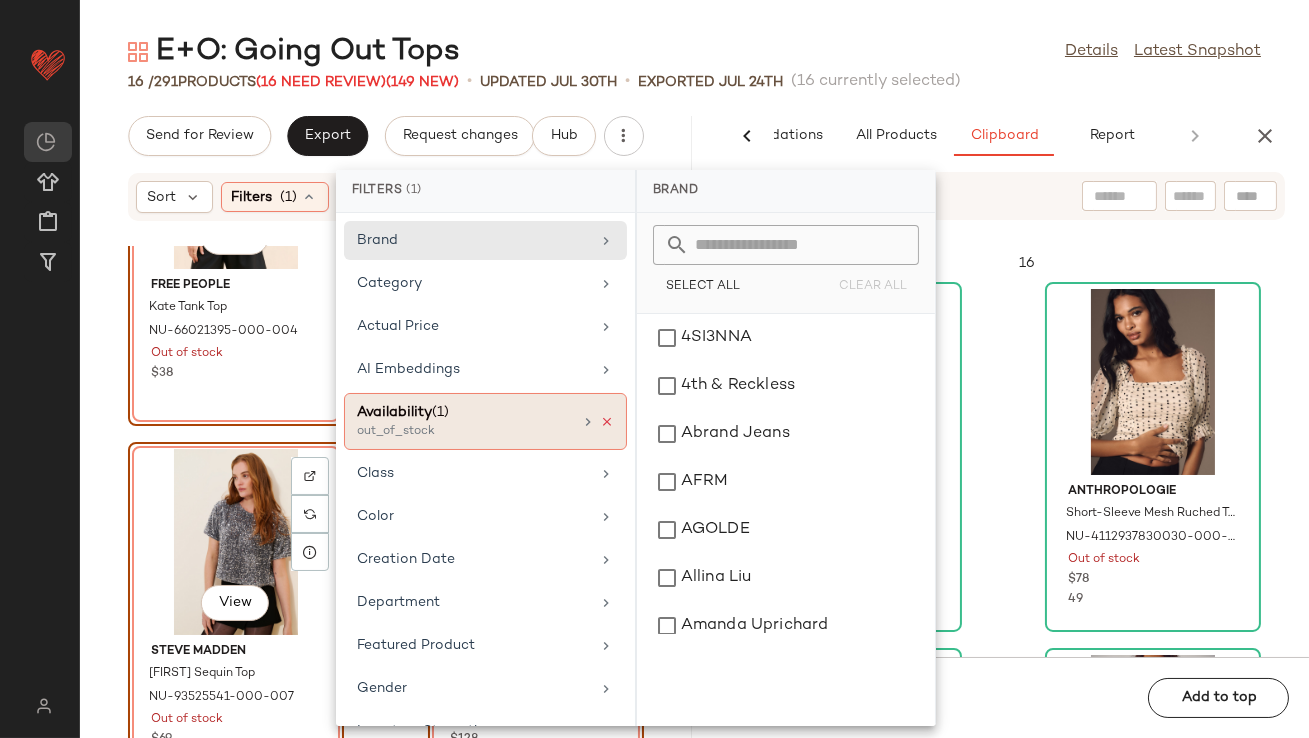 click at bounding box center [607, 422] 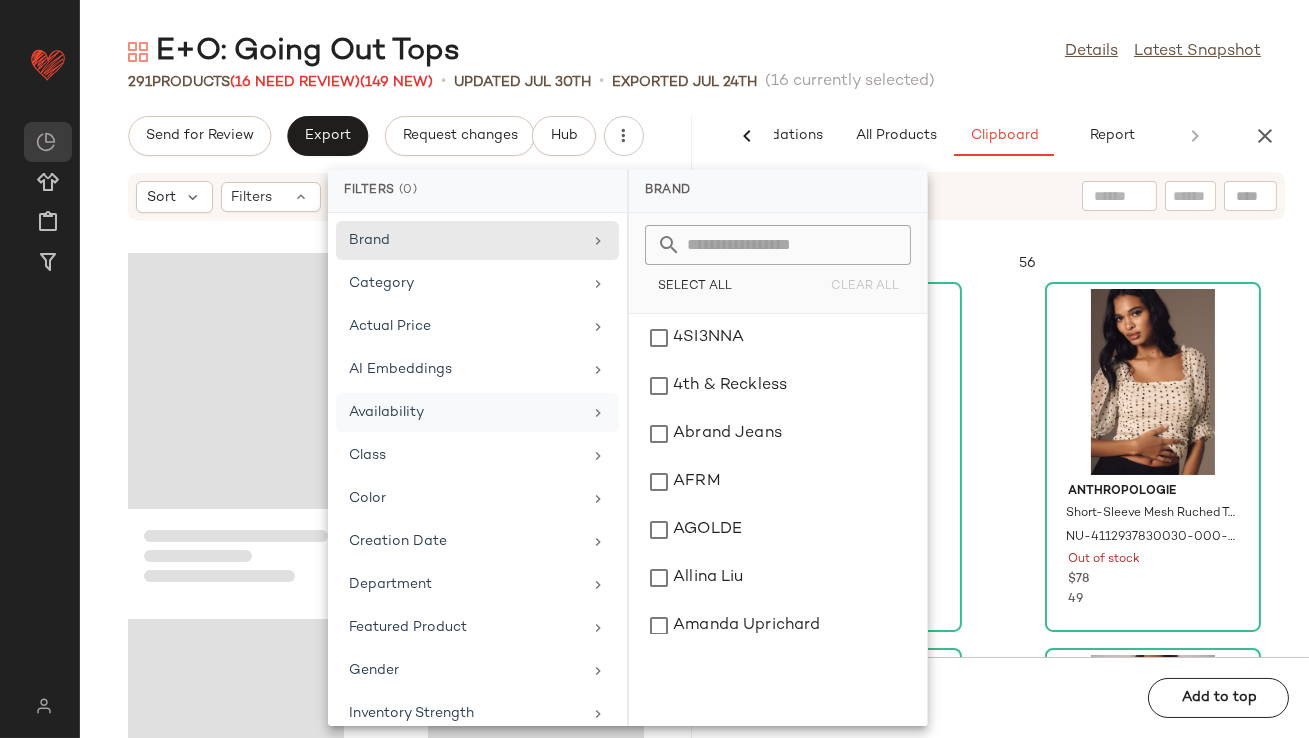 scroll, scrollTop: 52947, scrollLeft: 0, axis: vertical 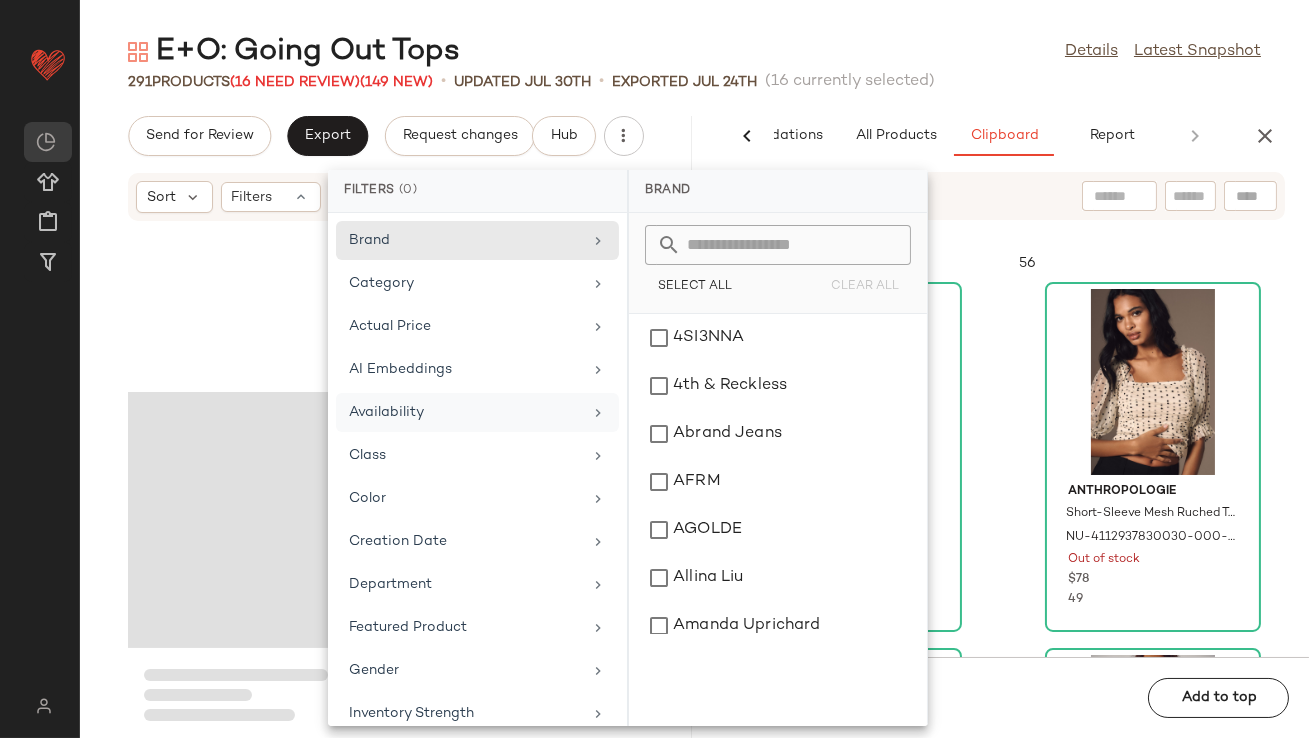 click on "E+O: Going Out Tops Details Latest Snapshot 291 Products (16 Need Review) (149 New) updated Jul 30th Exported Jul 24th (16 currently selected) Send for Review Export Request changes Hub Sort Filters AI Recommendations All Products Clipboard Report Sort: Newest Filters (6) Reset Sort Filters (1) Last Updated Used Products 56 Anthropologie Ruffled Bow-Front Cami Top [PRODUCT_CODE] Out of stock $38 1 Anthropologie Short-Sleeve Mesh Ruched Top [PRODUCT_CODE] Out of stock $78 49 Anthropologie Ruched Tube Top [PRODUCT_CODE] Out of stock $58 46 Intimately Lady Lux Layering Top [PRODUCT_CODE] 16 in stock $40 2 Free People Wistful Daydream Tube Top [PRODUCT_CODE] Out of stock $78 10 Free People Boss Babe Tank Top [PRODUCT_CODE] 42 in stock $58 2 SET Nuuly x For Love & Lemons Daisy Mae Top [PRODUCT_CODE] 2 in stock $160 3 Geel Alina Sweetheart Top [PRODUCT_CODE] 1 in stock $85 47 Add to bottom" 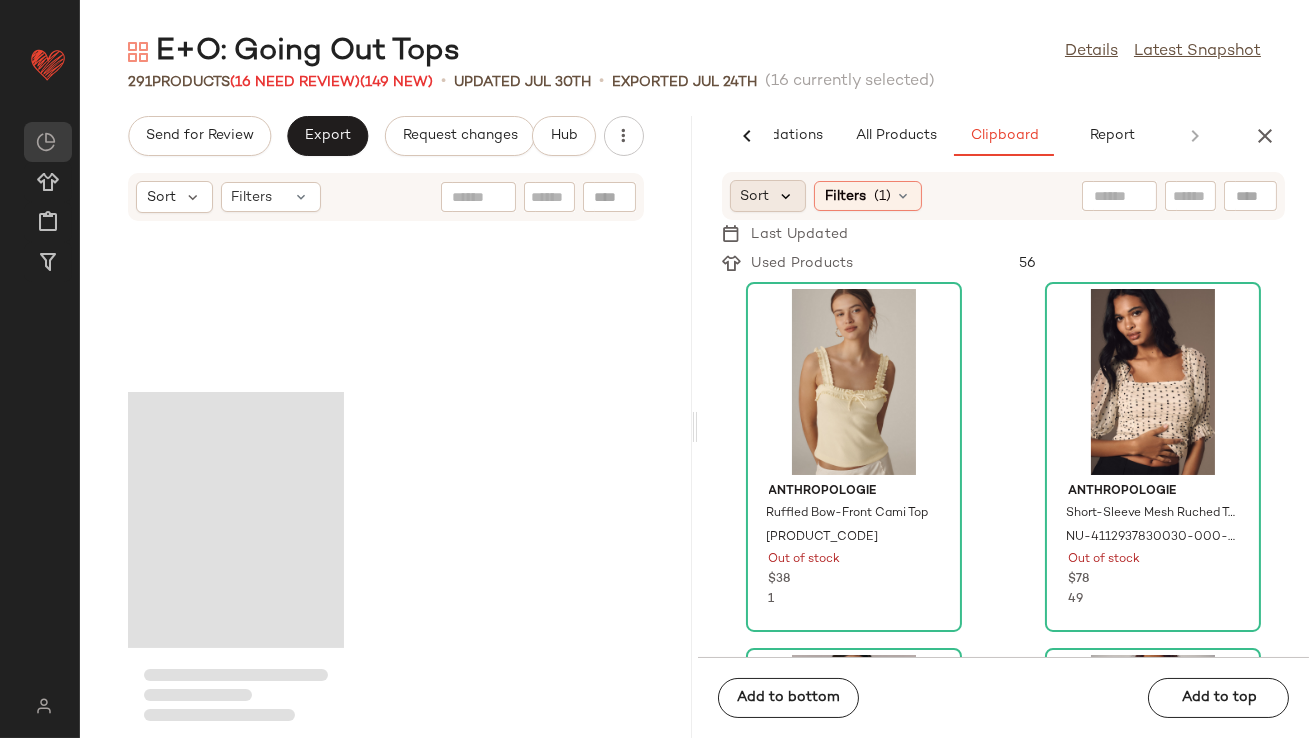 click at bounding box center [787, 196] 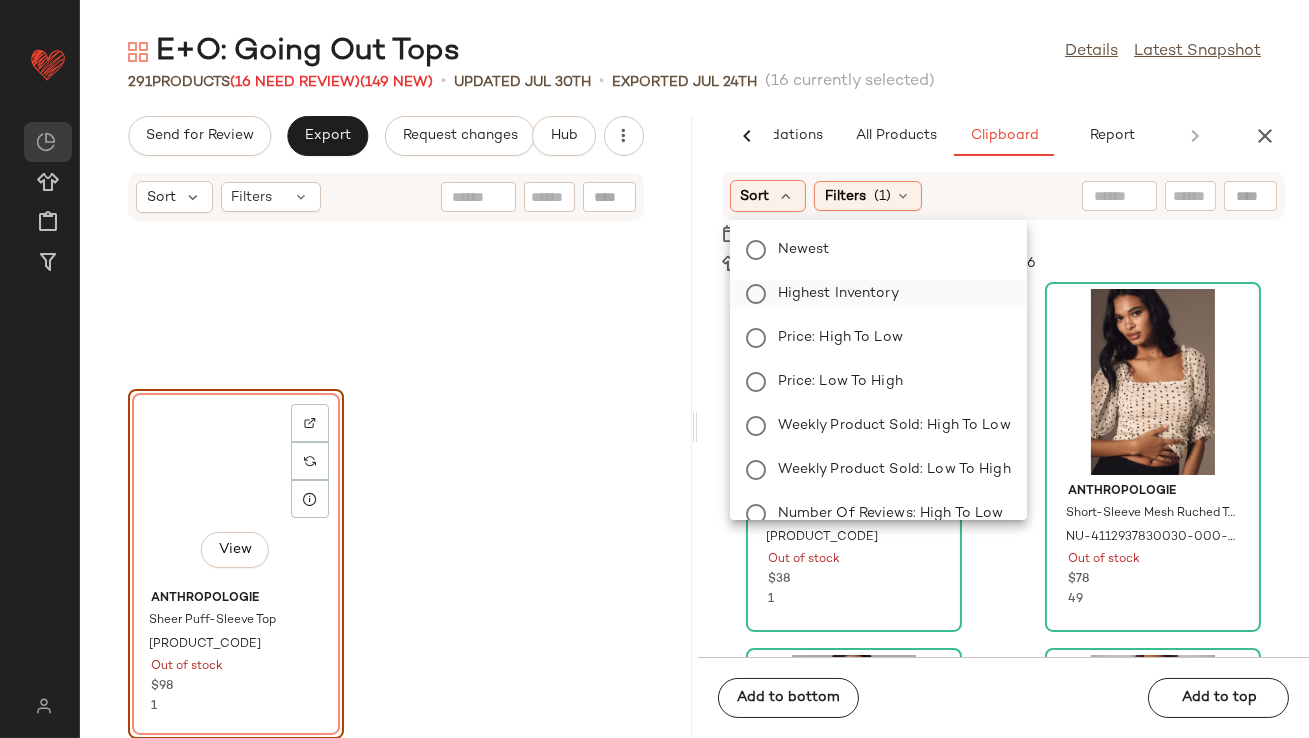 click on "Highest Inventory" 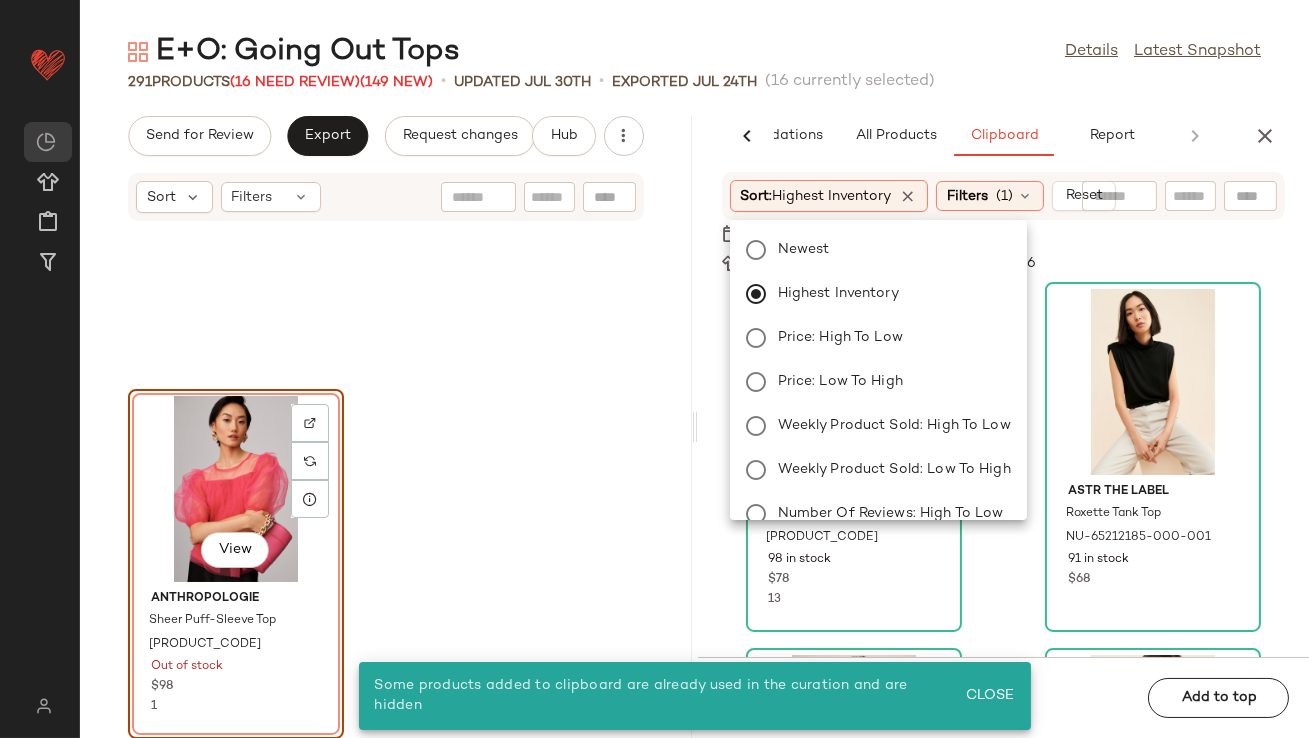 click on "View" 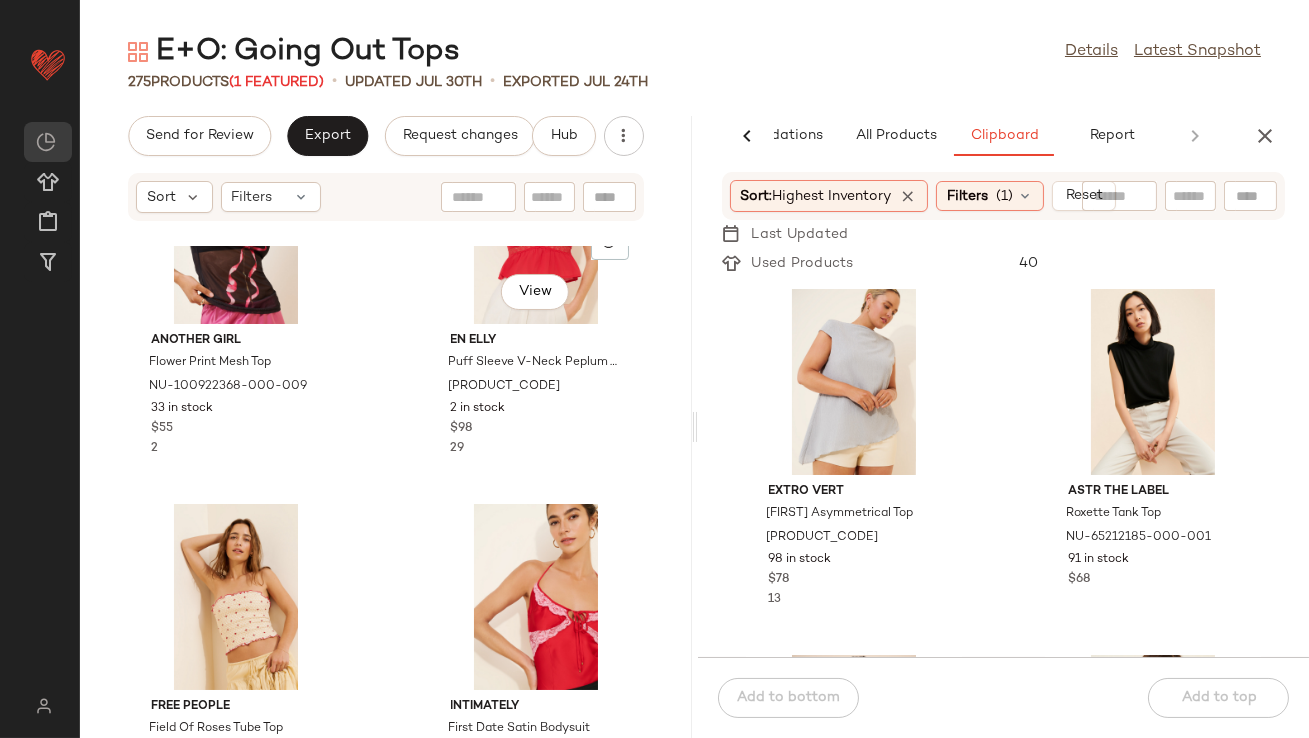 scroll, scrollTop: 1231, scrollLeft: 0, axis: vertical 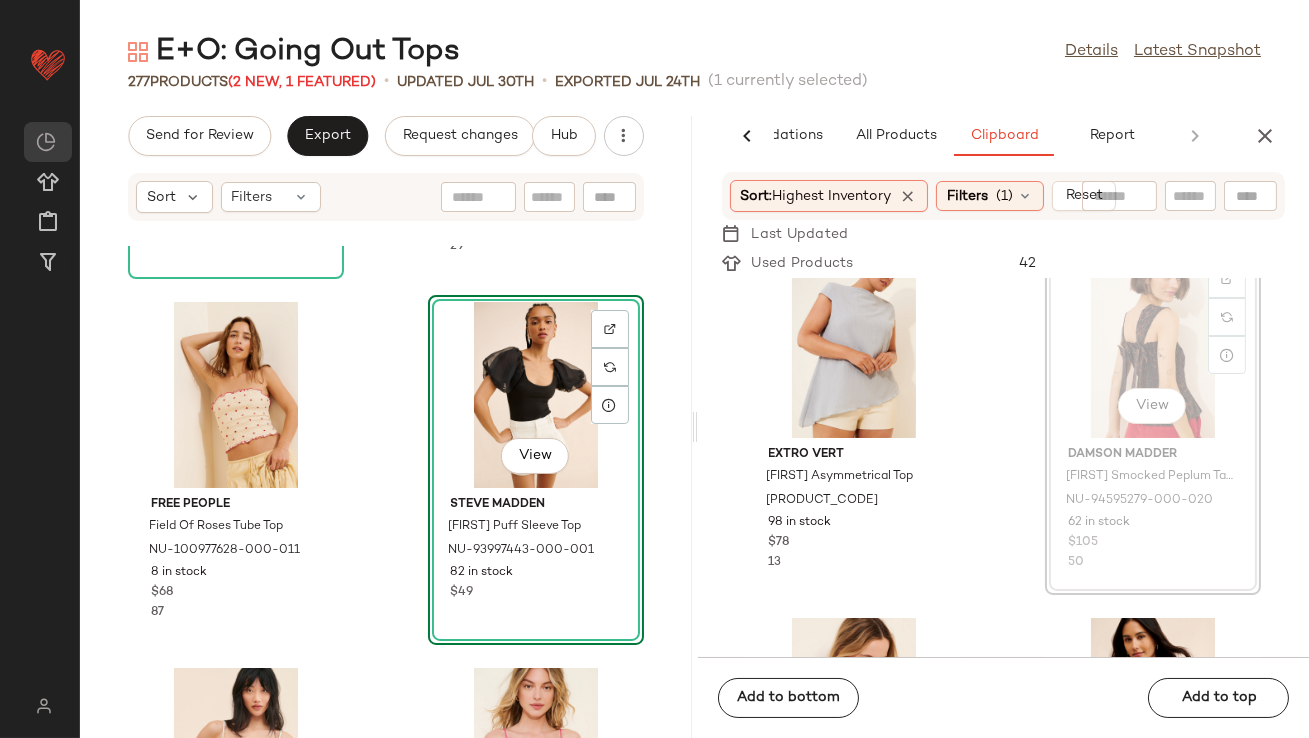 drag, startPoint x: 1108, startPoint y: 338, endPoint x: 1091, endPoint y: 341, distance: 17.262676 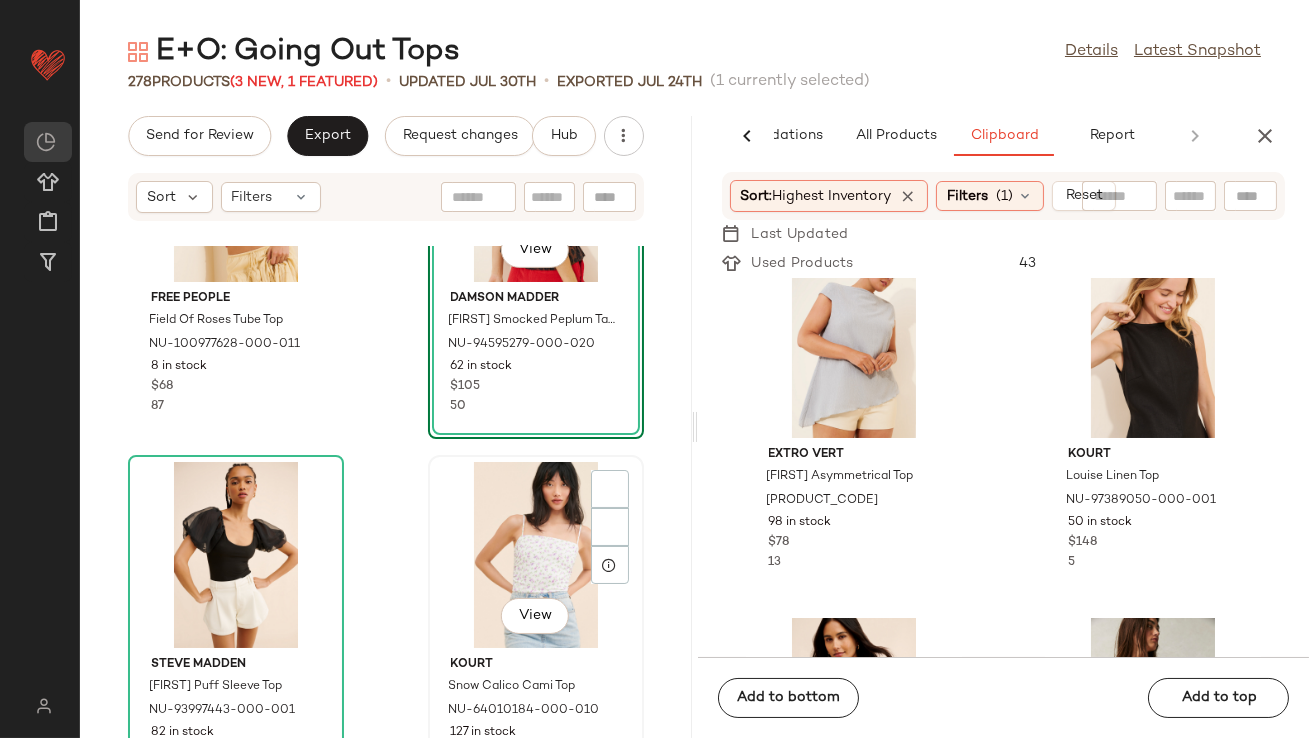 scroll, scrollTop: 2020, scrollLeft: 0, axis: vertical 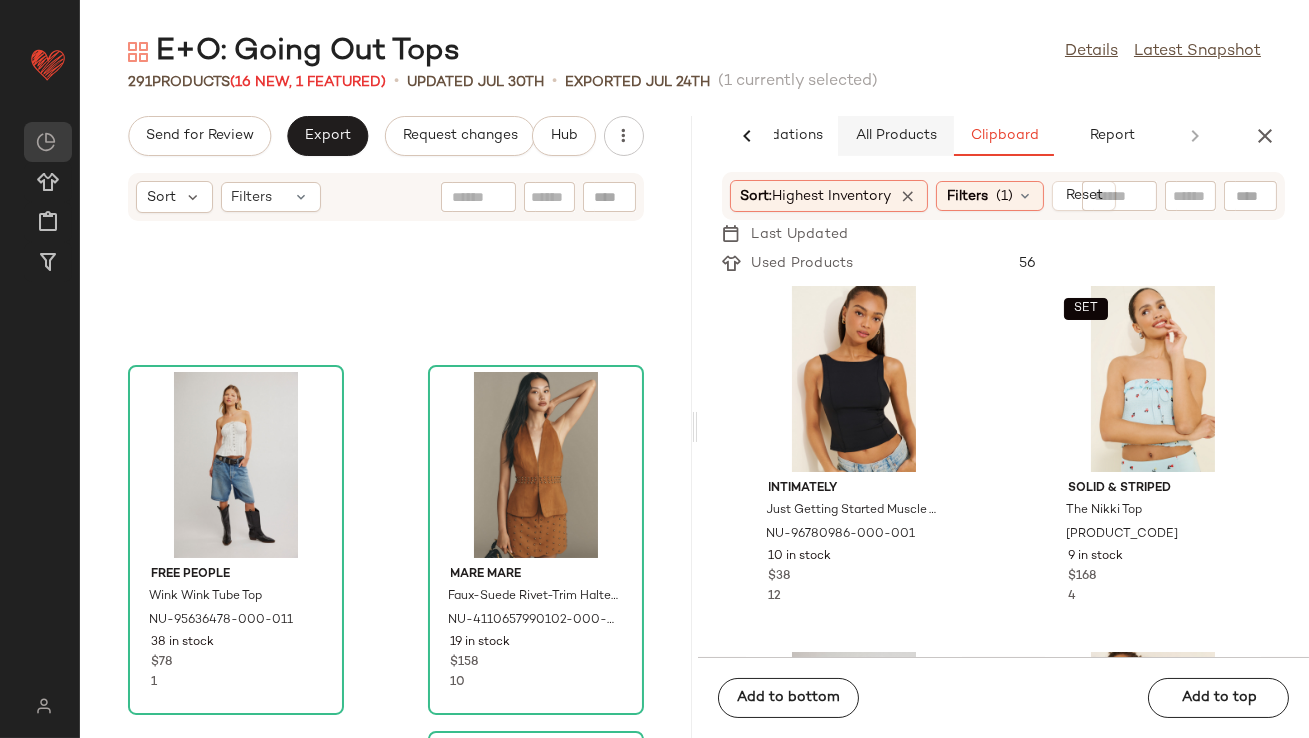 click on "All Products" 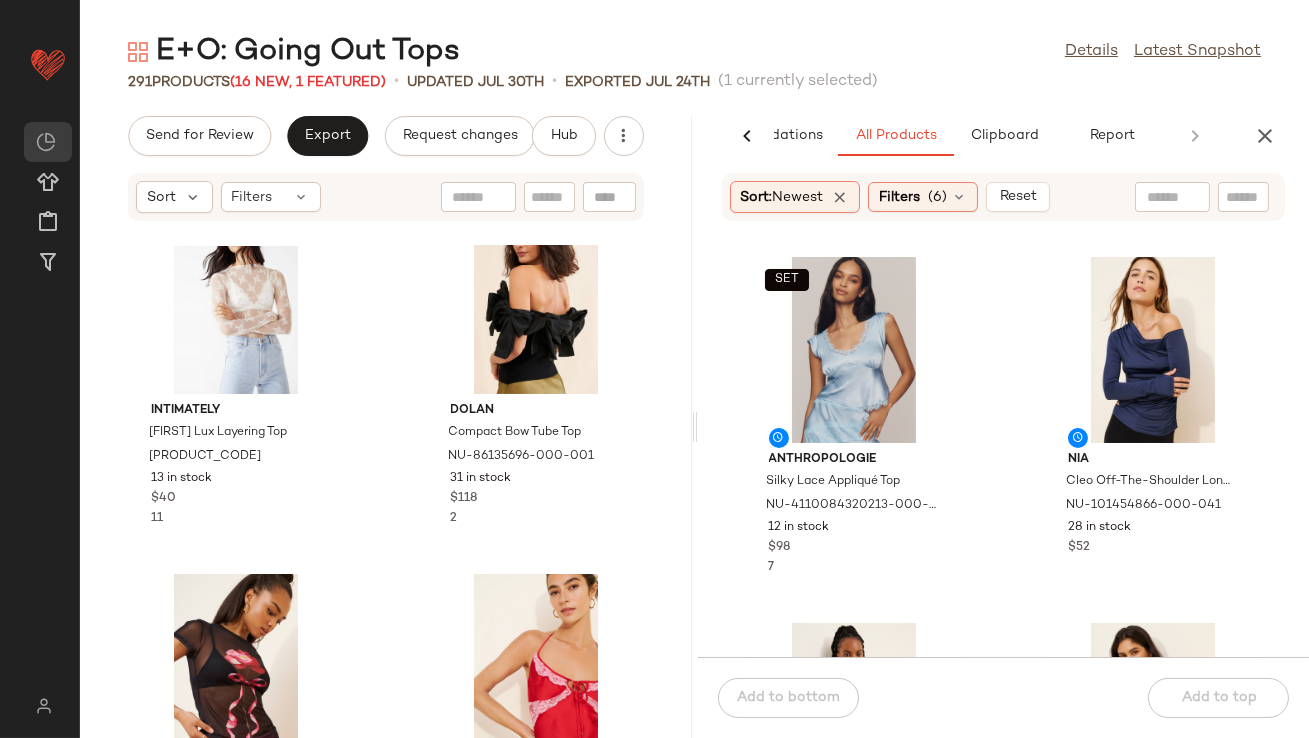 scroll, scrollTop: 453, scrollLeft: 0, axis: vertical 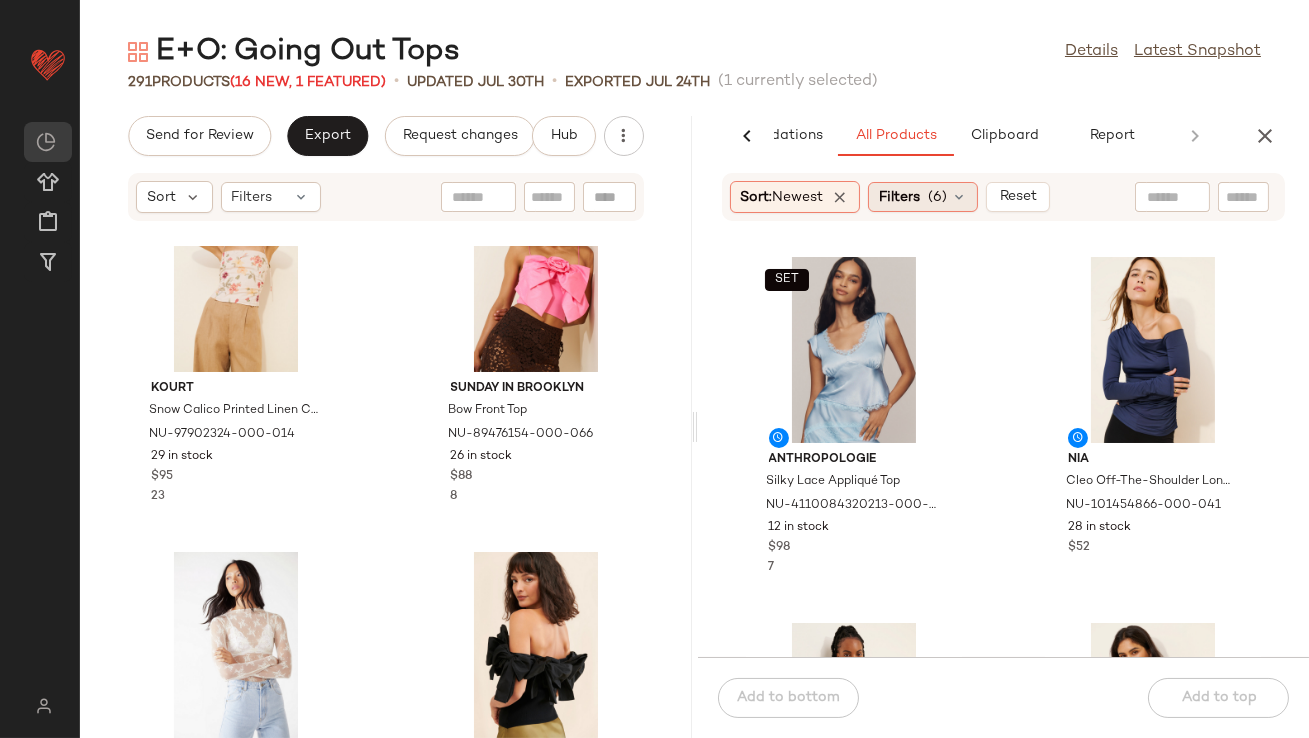 click on "Filters" at bounding box center (899, 197) 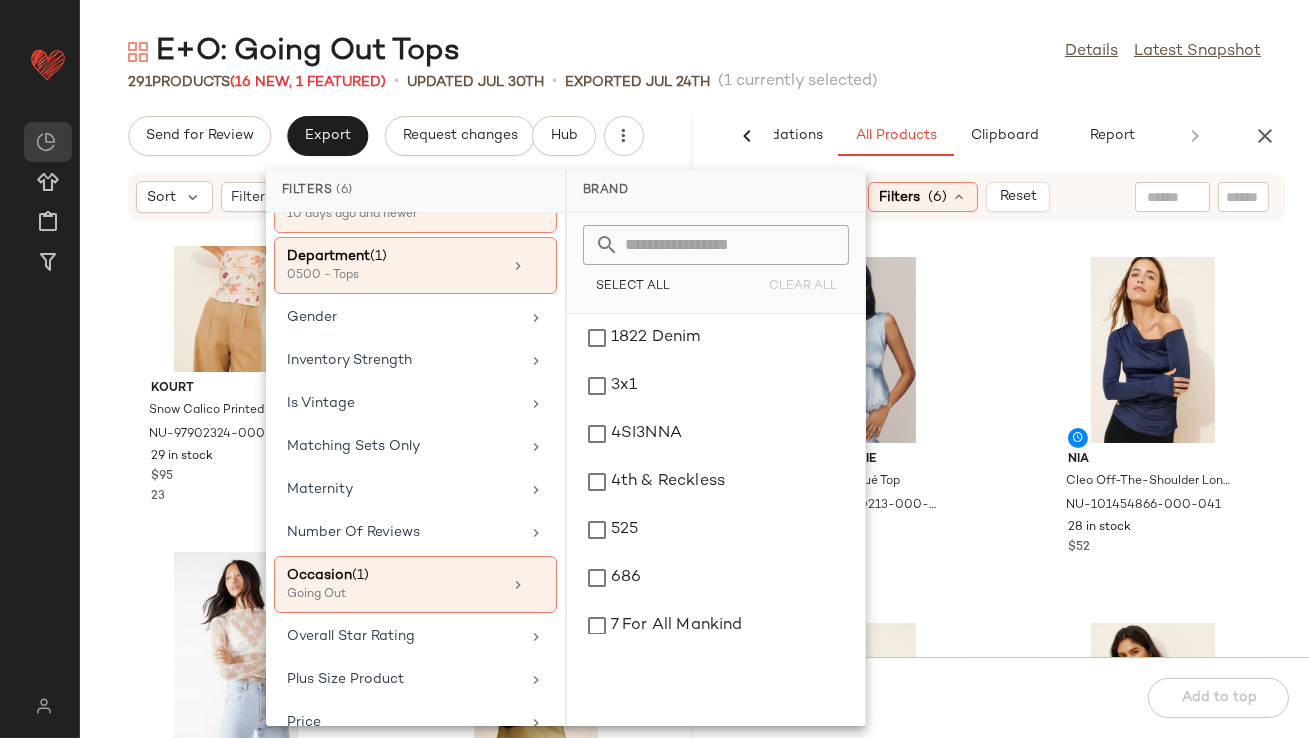 scroll, scrollTop: 434, scrollLeft: 0, axis: vertical 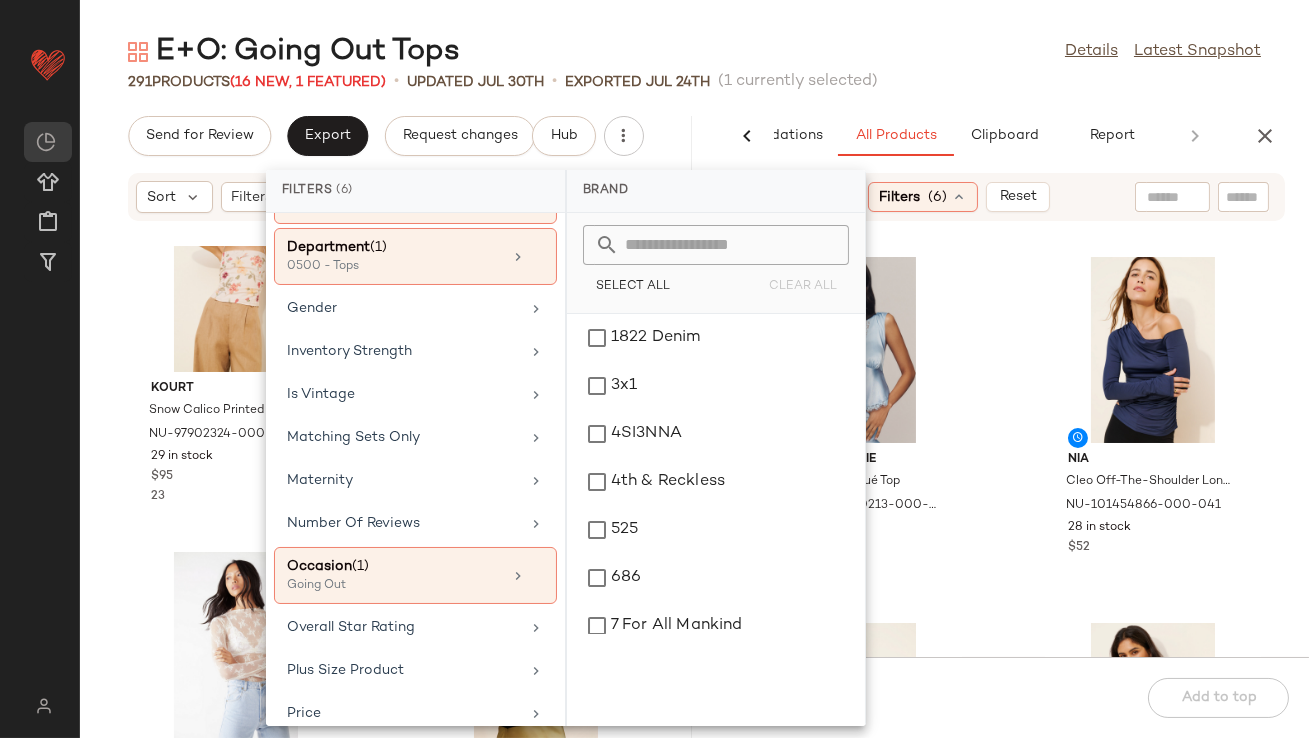 click on "E+O: Going Out Tops Details Latest Snapshot" 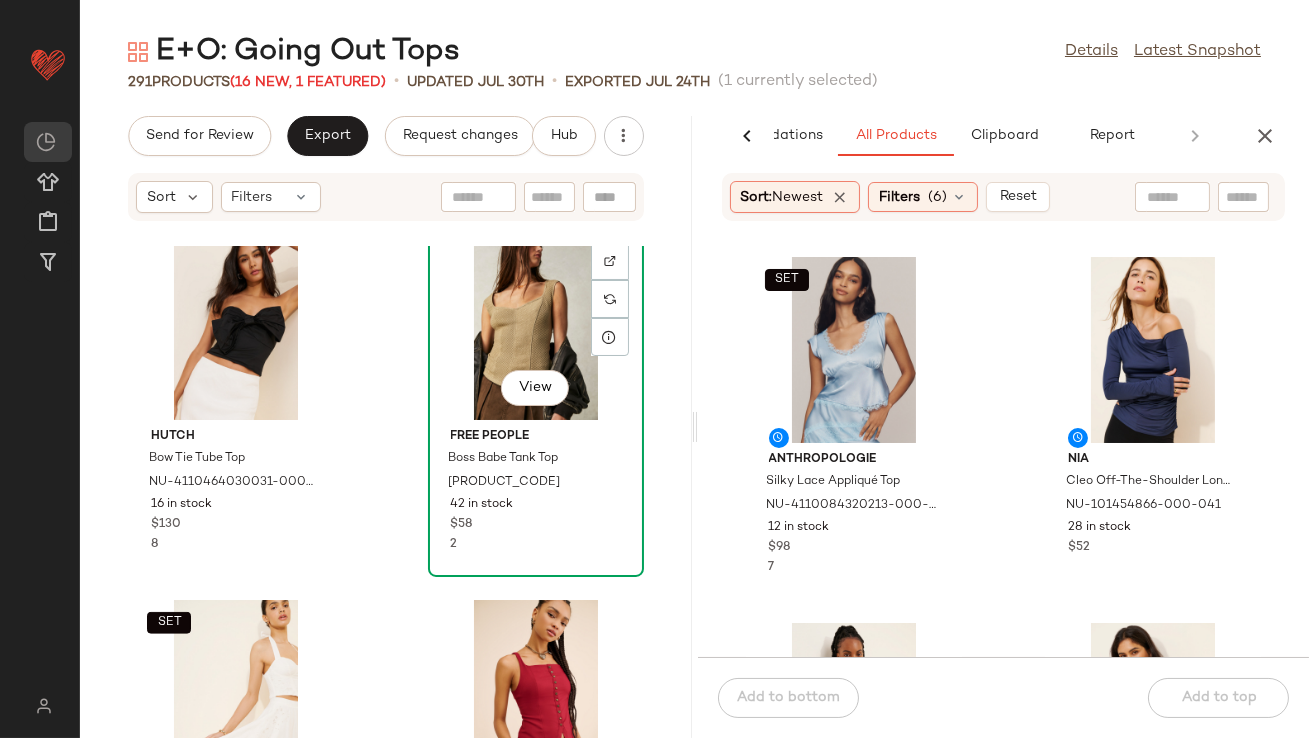scroll, scrollTop: 3378, scrollLeft: 0, axis: vertical 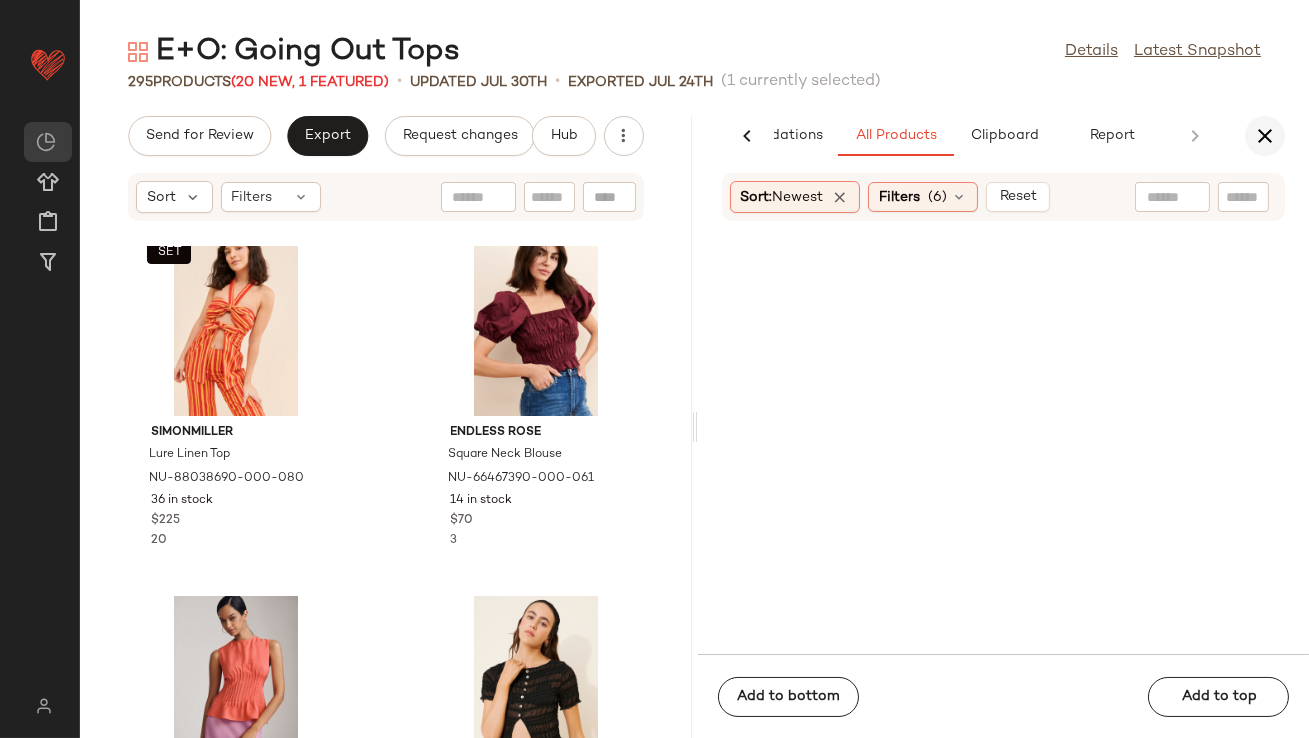 click 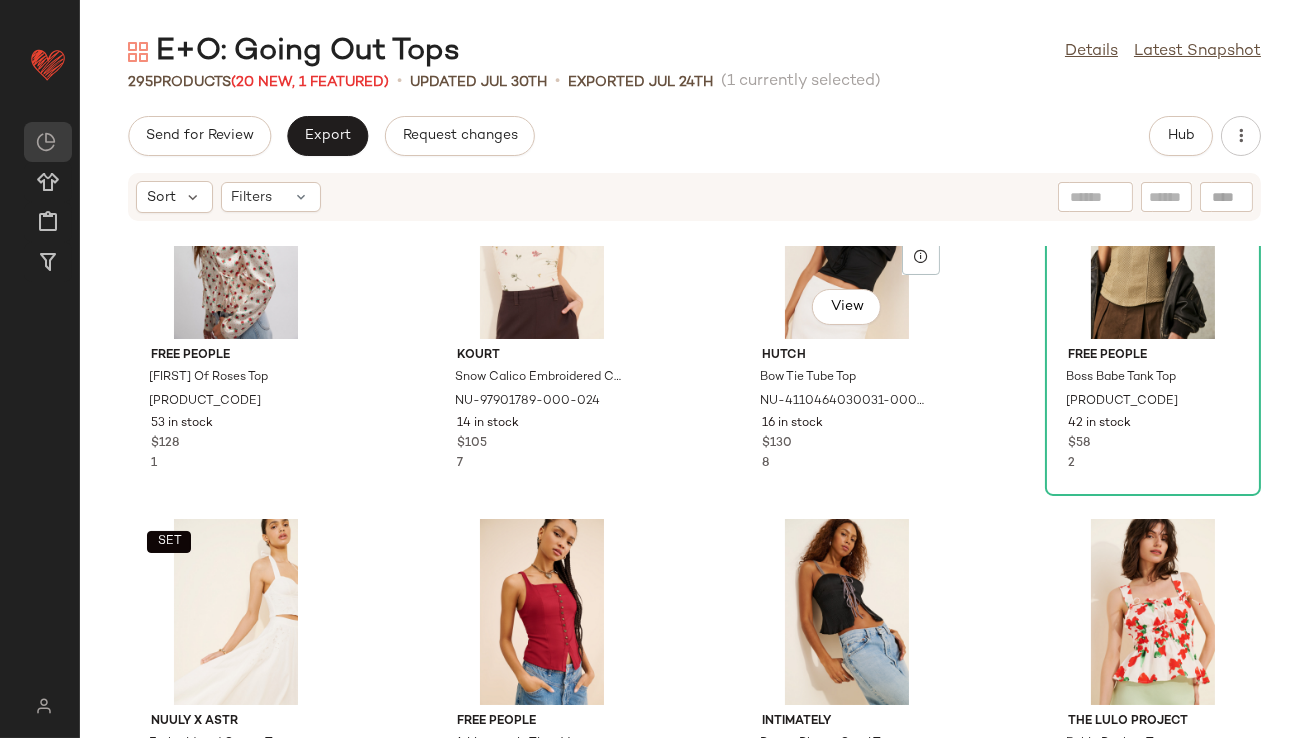 scroll, scrollTop: 1652, scrollLeft: 0, axis: vertical 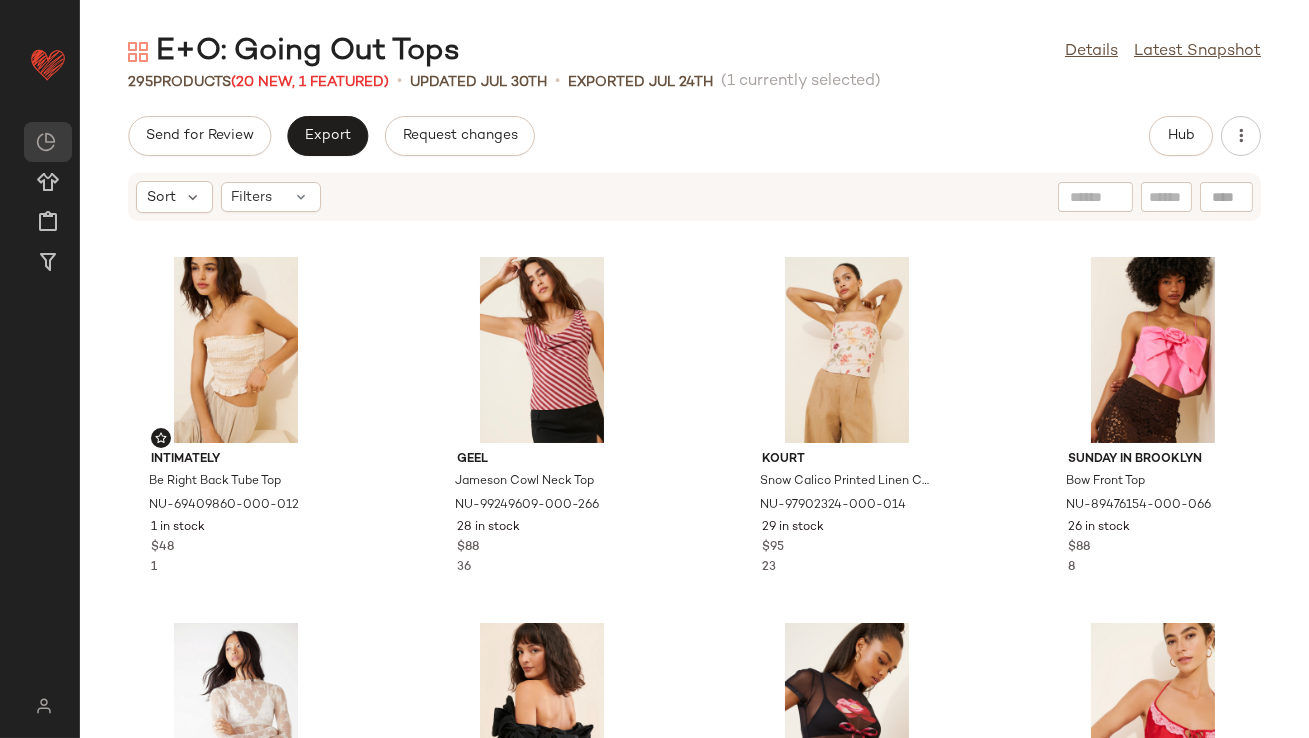 click on "E+O: Going Out Tops Details Latest Snapshot 295 Products (20 New, 1 Featured) updated Jul 30th Exported Jul 24th (1 currently selected) Send for Review Export Request changes Hub Sort Filters Intimately Be Right Back Tube Top [PRODUCT_CODE] 1 in stock $48 1 Geel Jameson Cowl Neck Top [PRODUCT_CODE] 28 in stock $88 36 Kourt Snow Calico Printed Linen Cami Top [PRODUCT_CODE] 29 in stock $95 23 Sunday in Brooklyn Bow Front Top [PRODUCT_CODE] 26 in stock $88 8 Intimately Lady Lux Layering Top [PRODUCT_CODE] 13 in stock $40 11 Dolan Compact Bow Tube Top [PRODUCT_CODE] 31 in stock $118 2 Another Girl Flower Print Mesh Top [PRODUCT_CODE] 33 in stock $55 2 Intimately First Date Satin Bodysuit [PRODUCT_CODE] 55 in stock $68 27 ASTR The Label Roxette Tank Top [PRODUCT_CODE] 91 in stock $68 Free People A Moment In Time Vest [PRODUCT_CODE] 13 in stock $98 6 Kourt Snow Calico Cami Top [PRODUCT_CODE] 127 in stock $95 9 Free People 1 7" at bounding box center (694, 385) 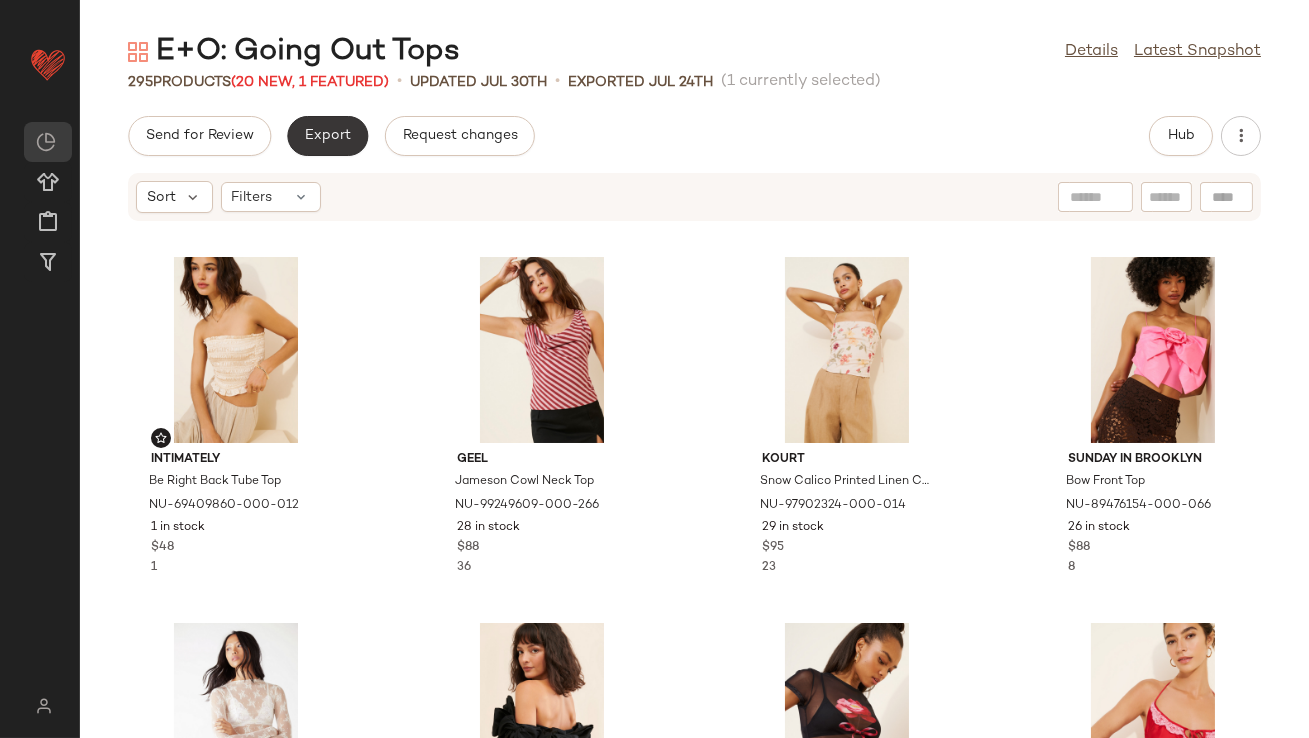 click on "Export" 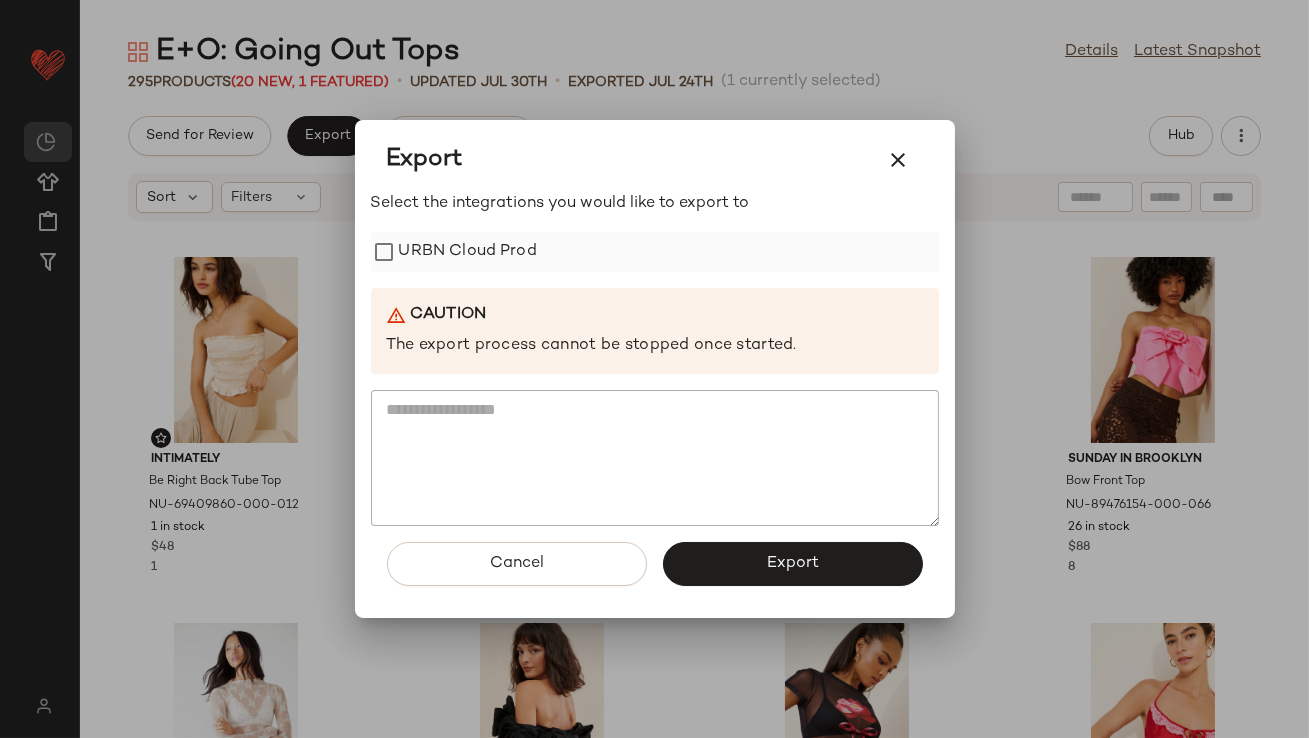 click on "URBN Cloud Prod" at bounding box center (468, 252) 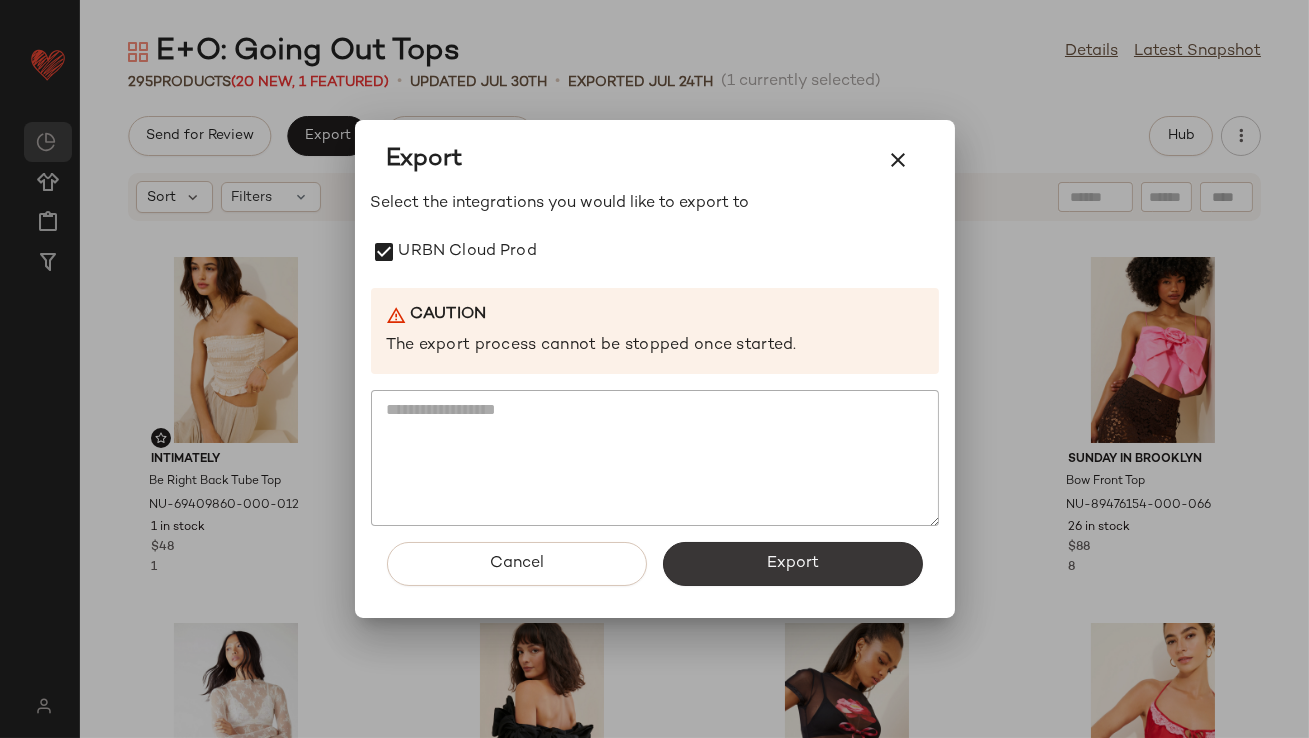 click on "Export" at bounding box center (793, 564) 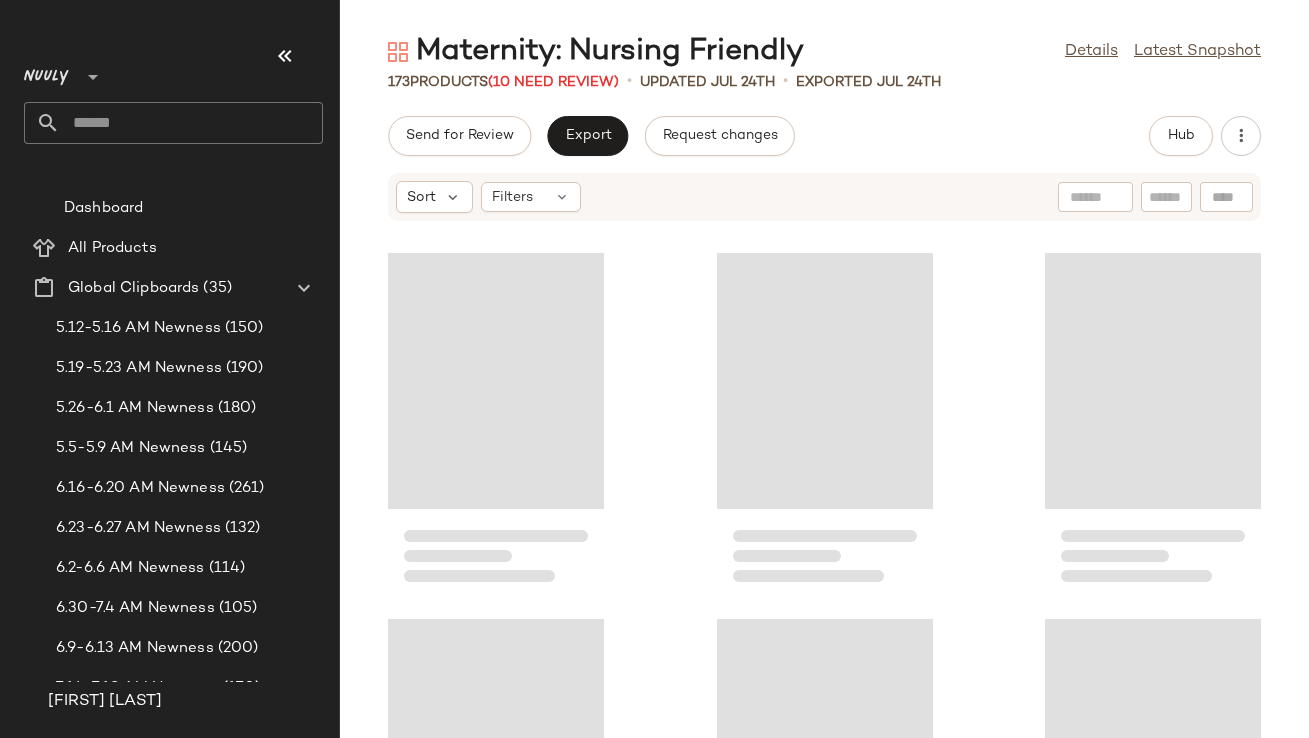 scroll, scrollTop: 0, scrollLeft: 0, axis: both 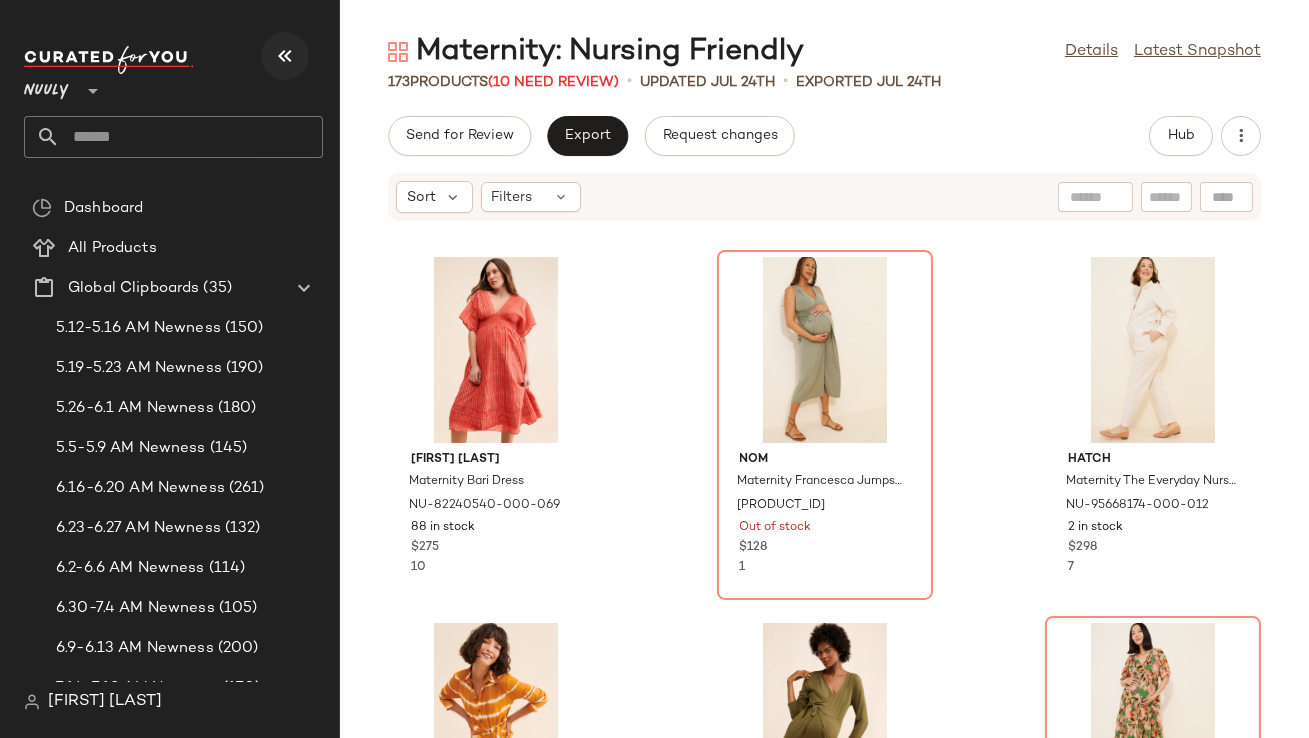 click at bounding box center [285, 56] 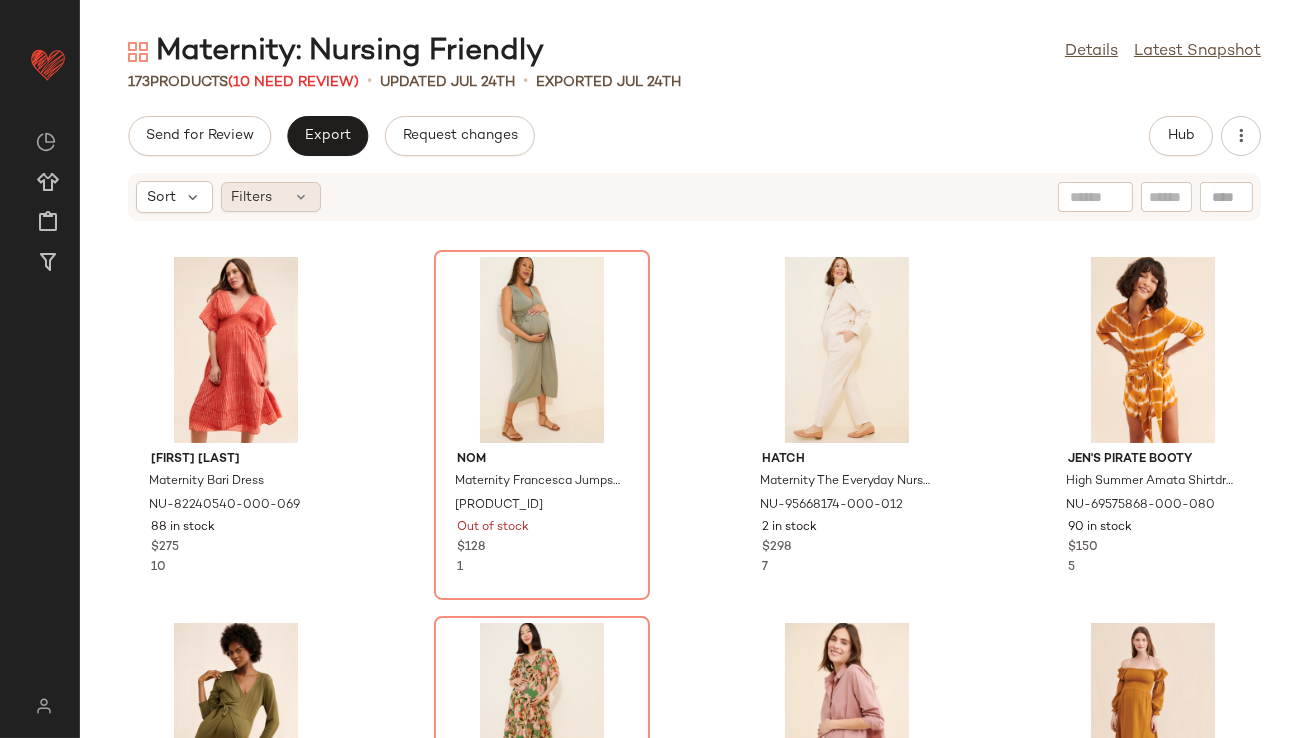 click on "Filters" 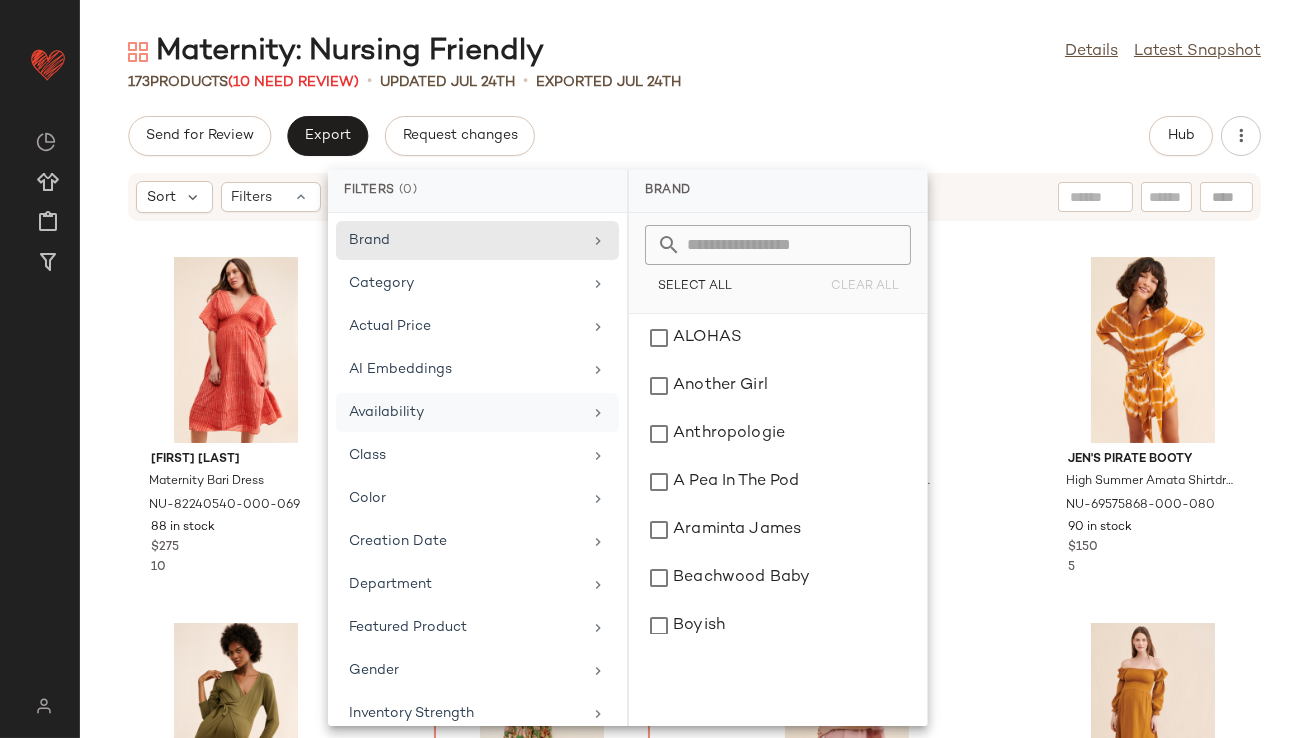 click on "Availability" at bounding box center [465, 412] 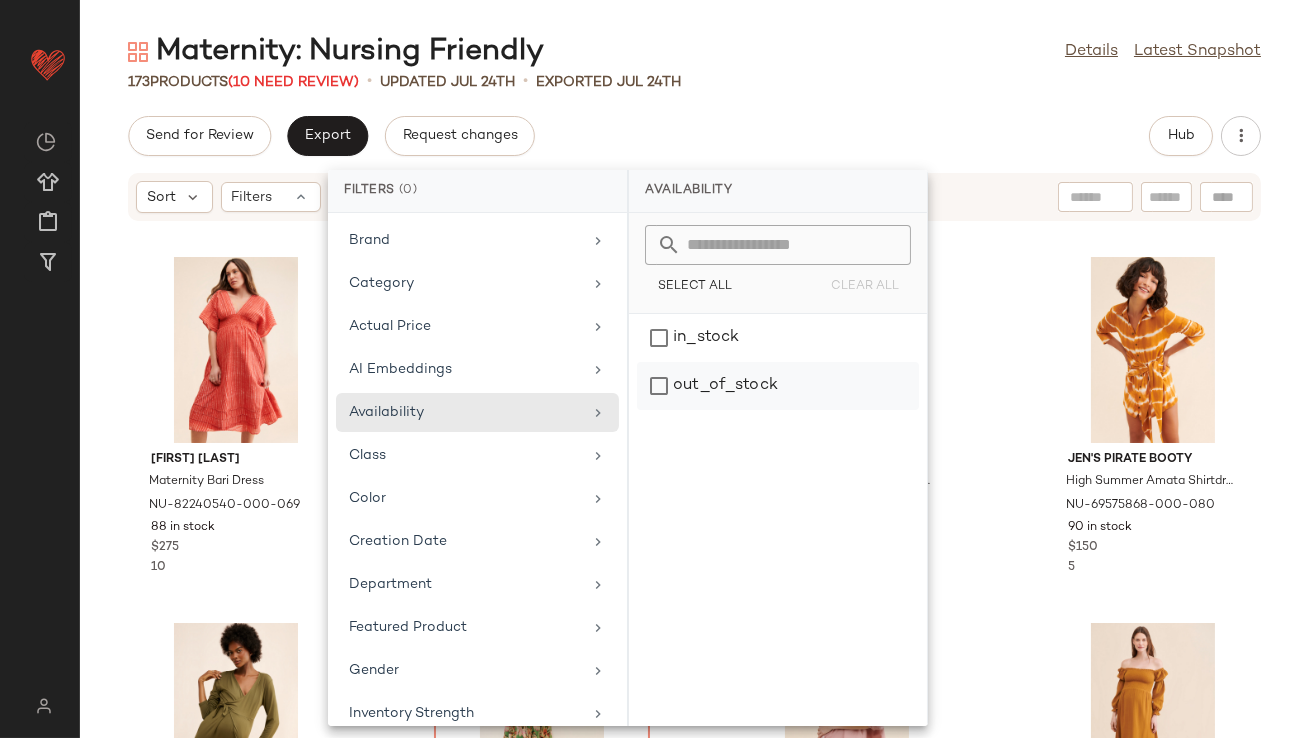 click on "out_of_stock" 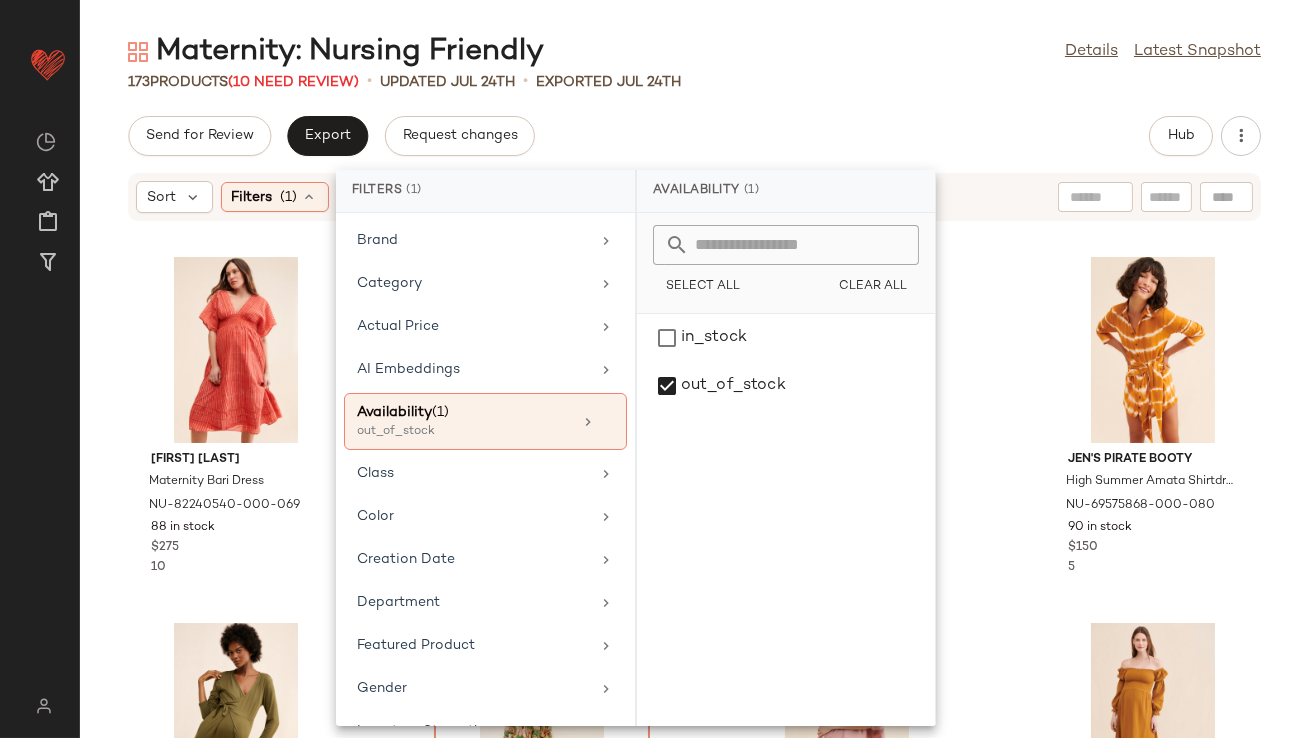 click on "Send for Review   Export   Request changes   Hub" 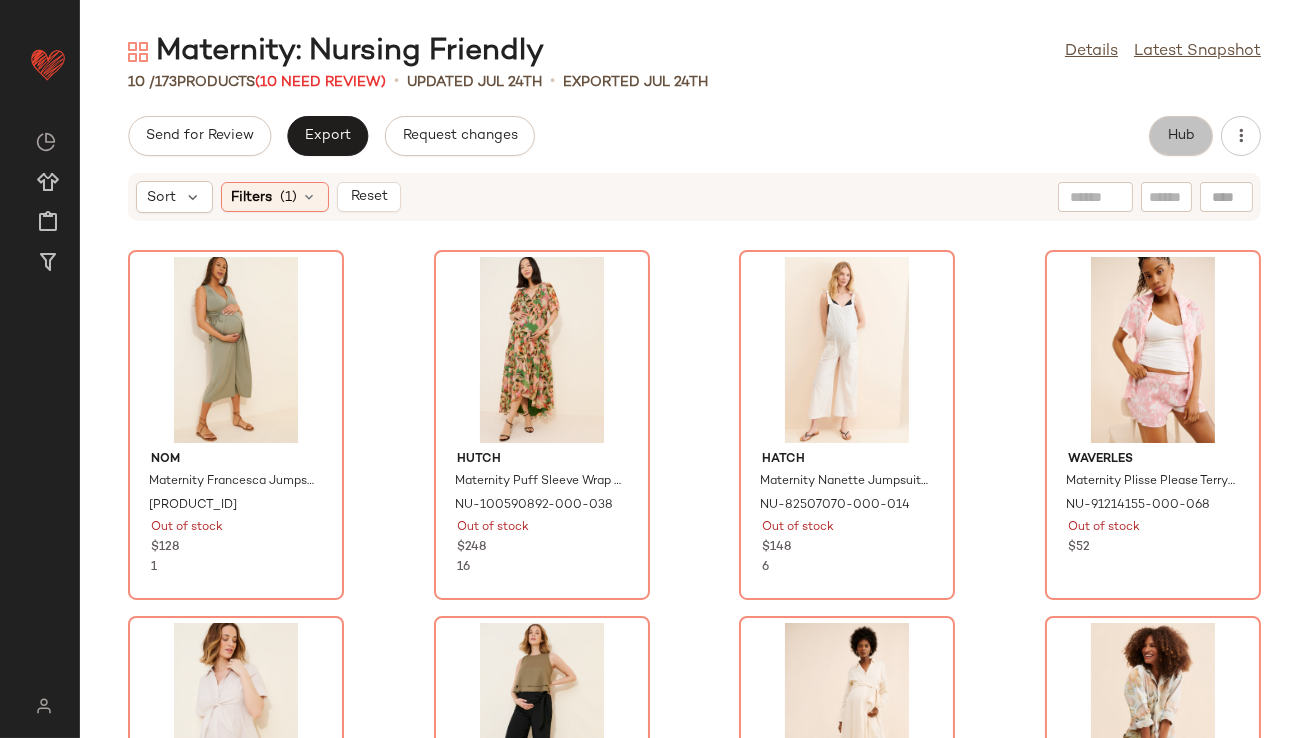 click on "Hub" 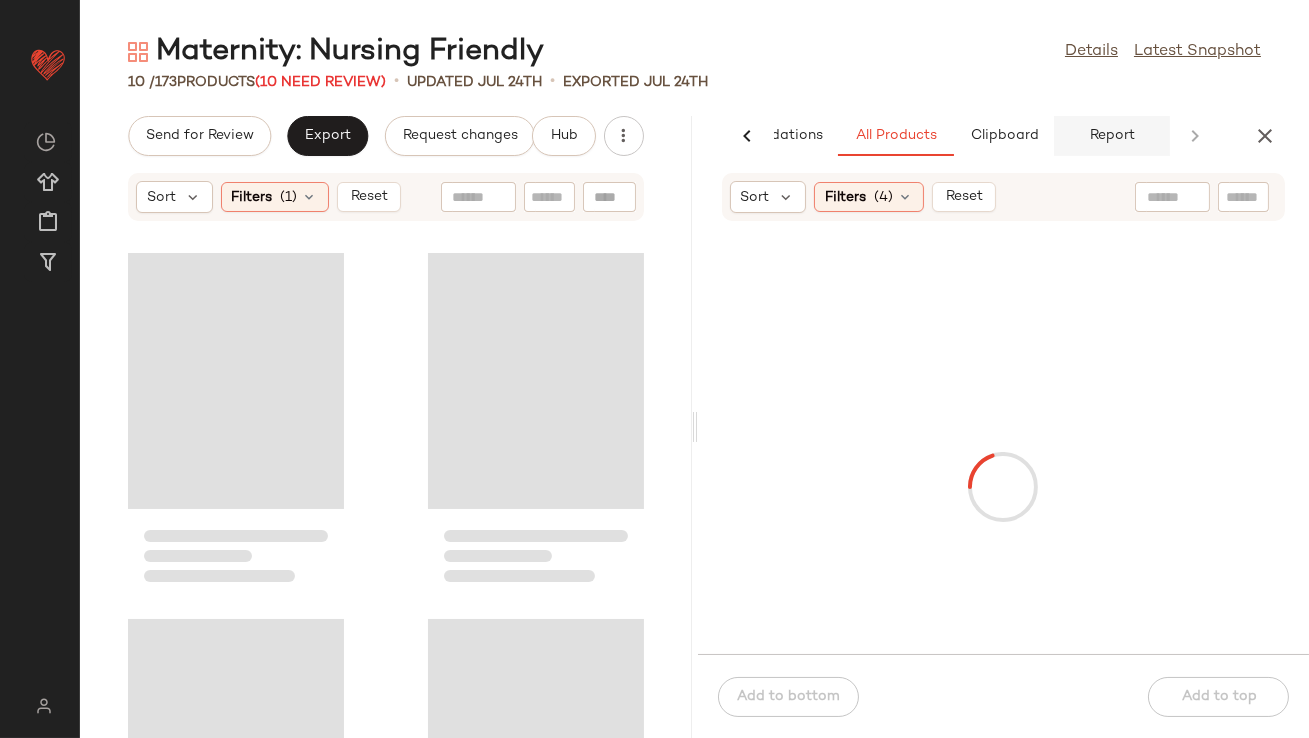 scroll, scrollTop: 0, scrollLeft: 112, axis: horizontal 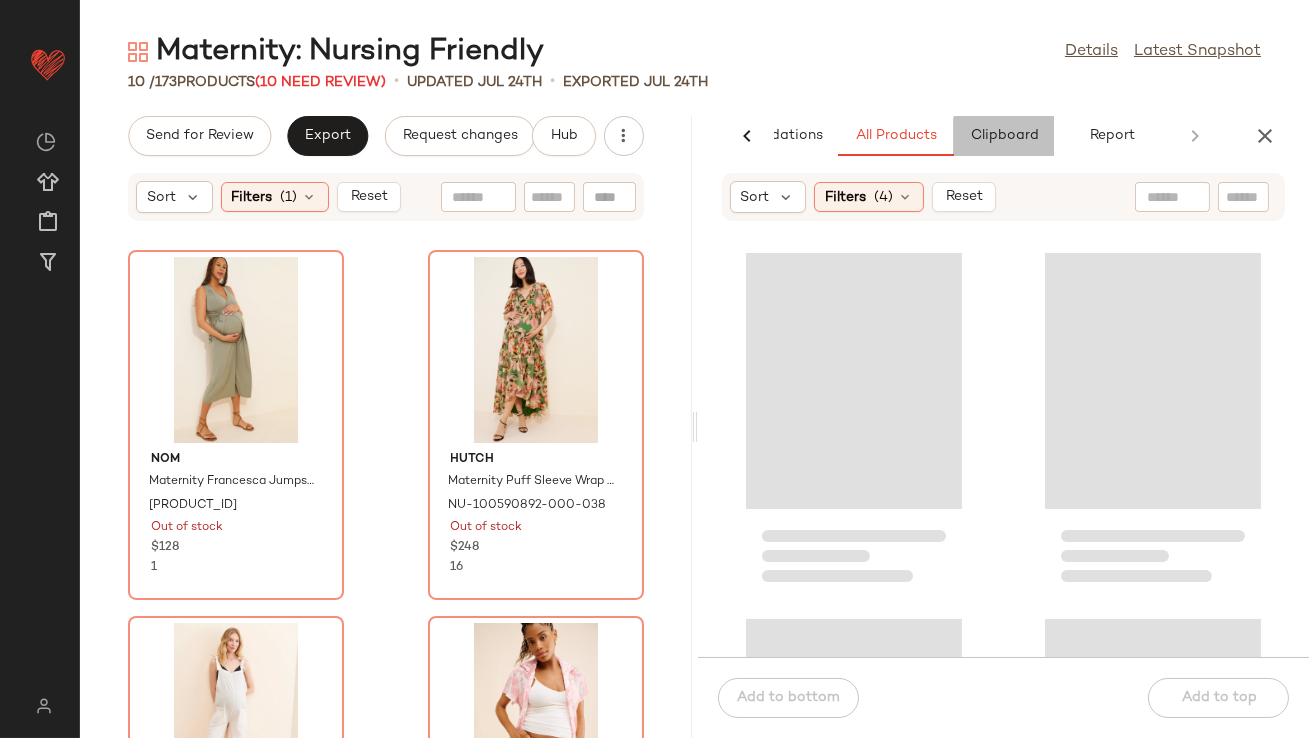 click on "Clipboard" 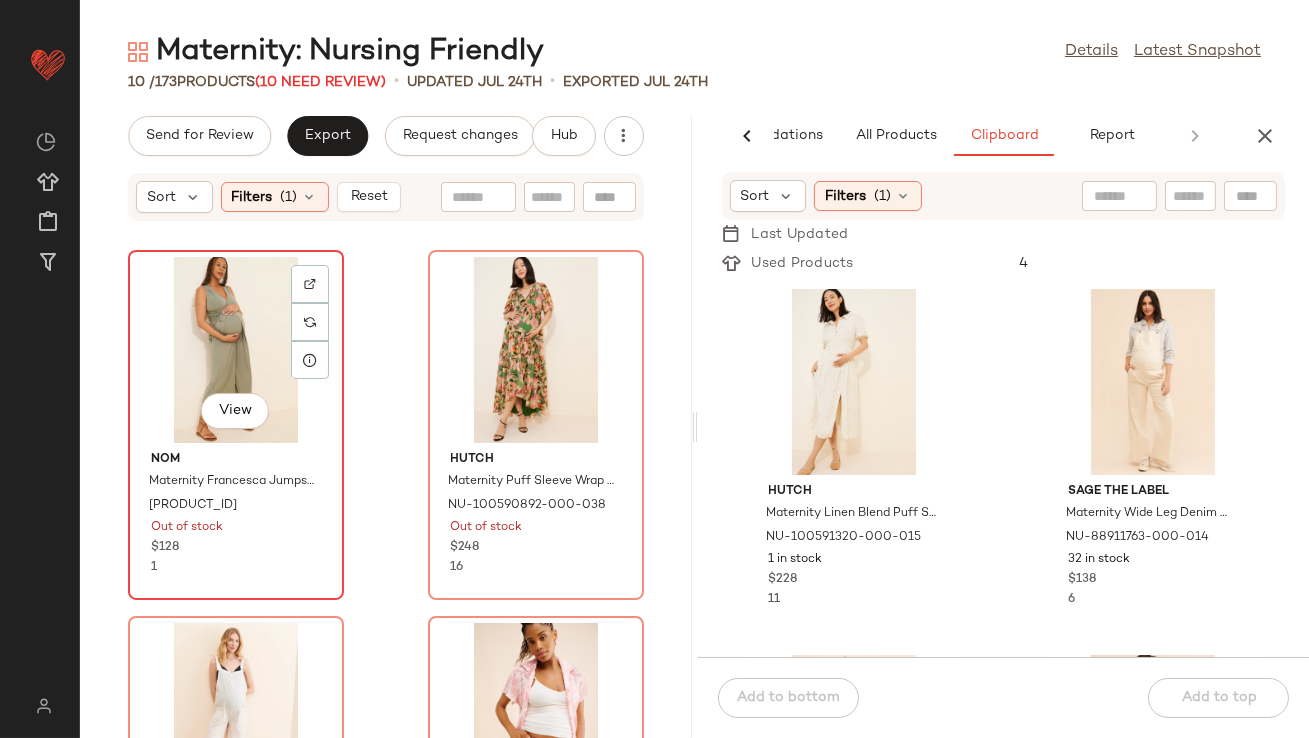 click on "View" 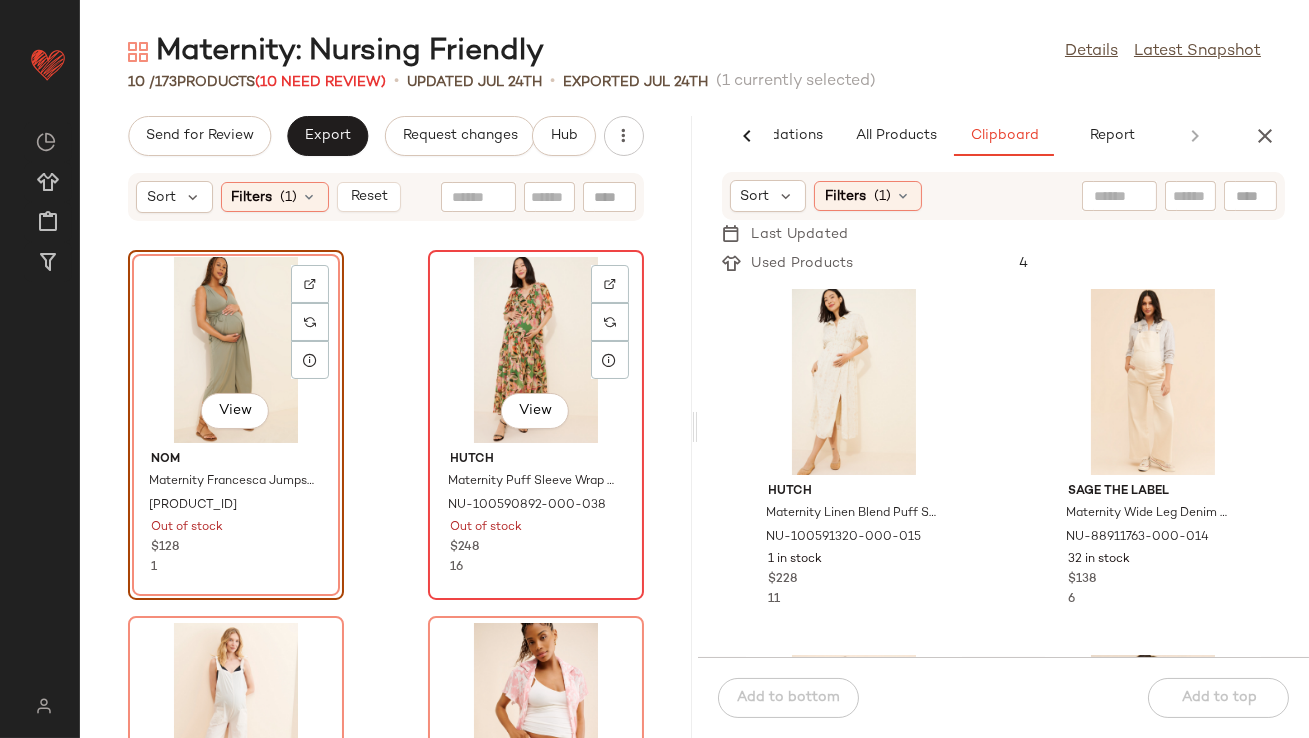 scroll, scrollTop: 1341, scrollLeft: 0, axis: vertical 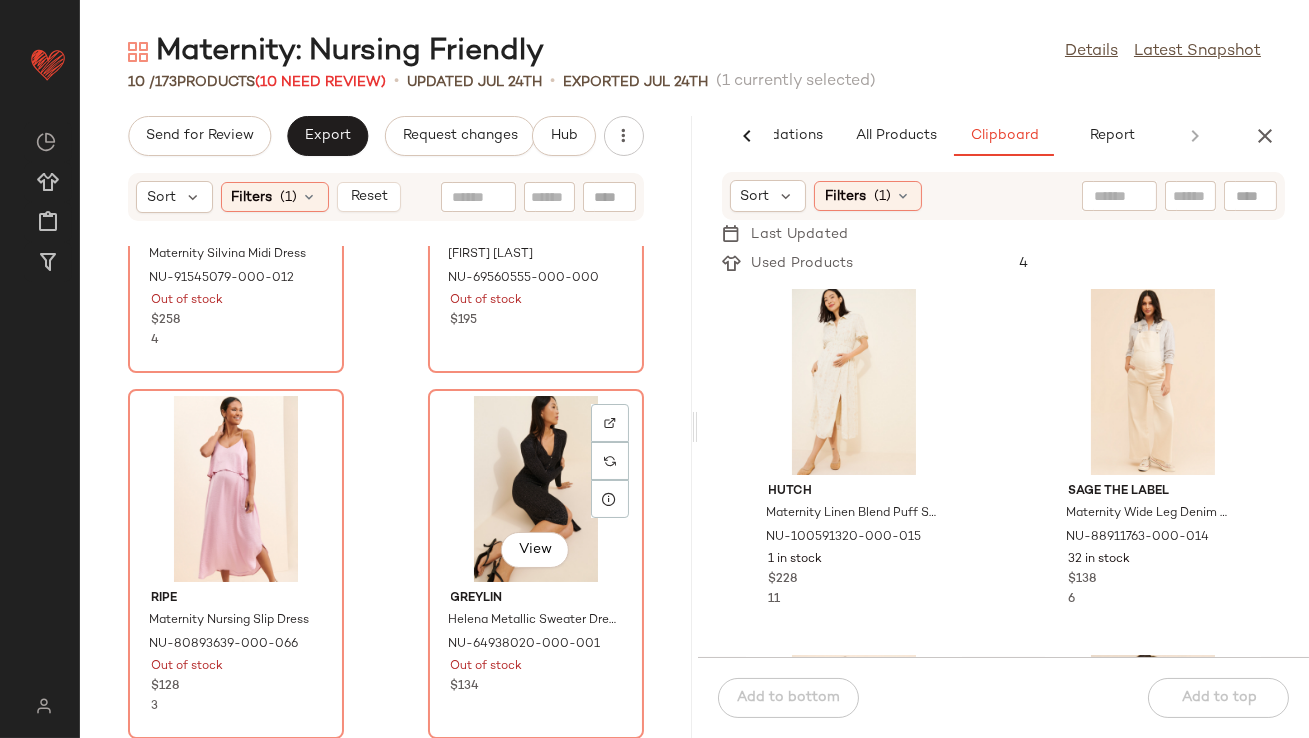 click on "View" 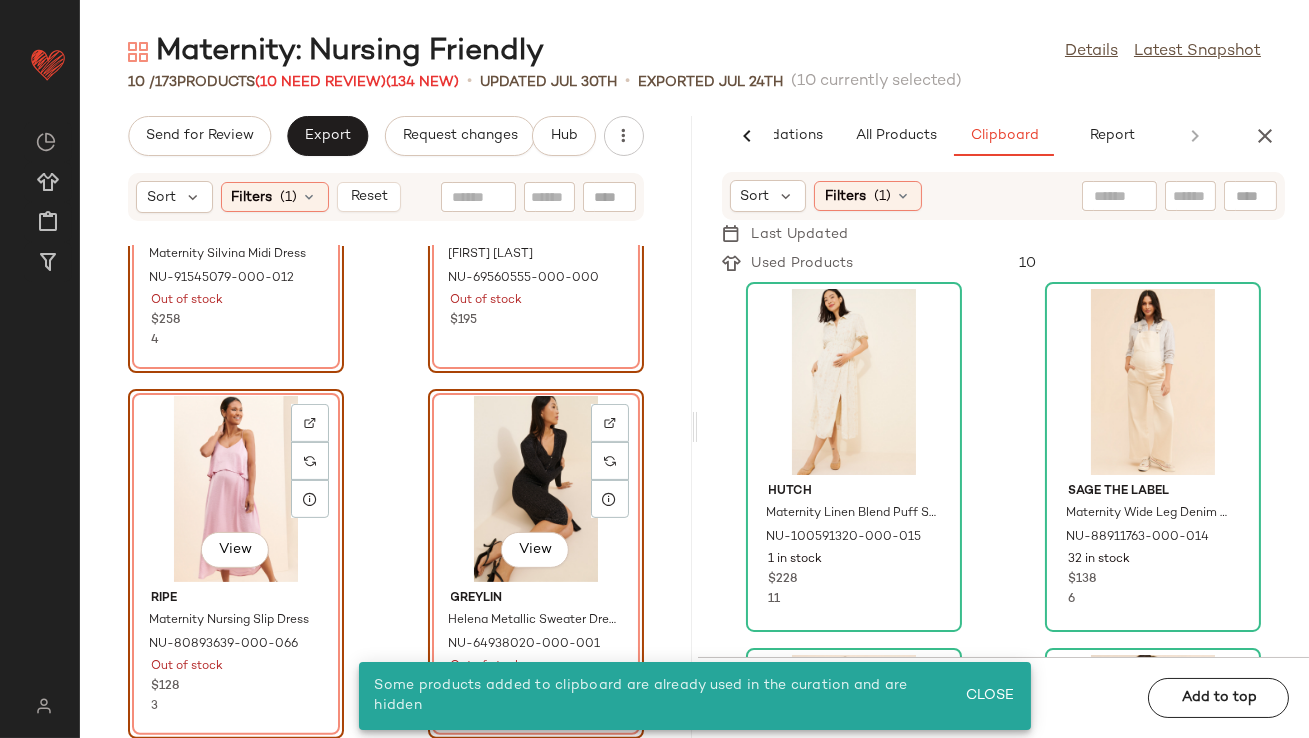 click on "View" 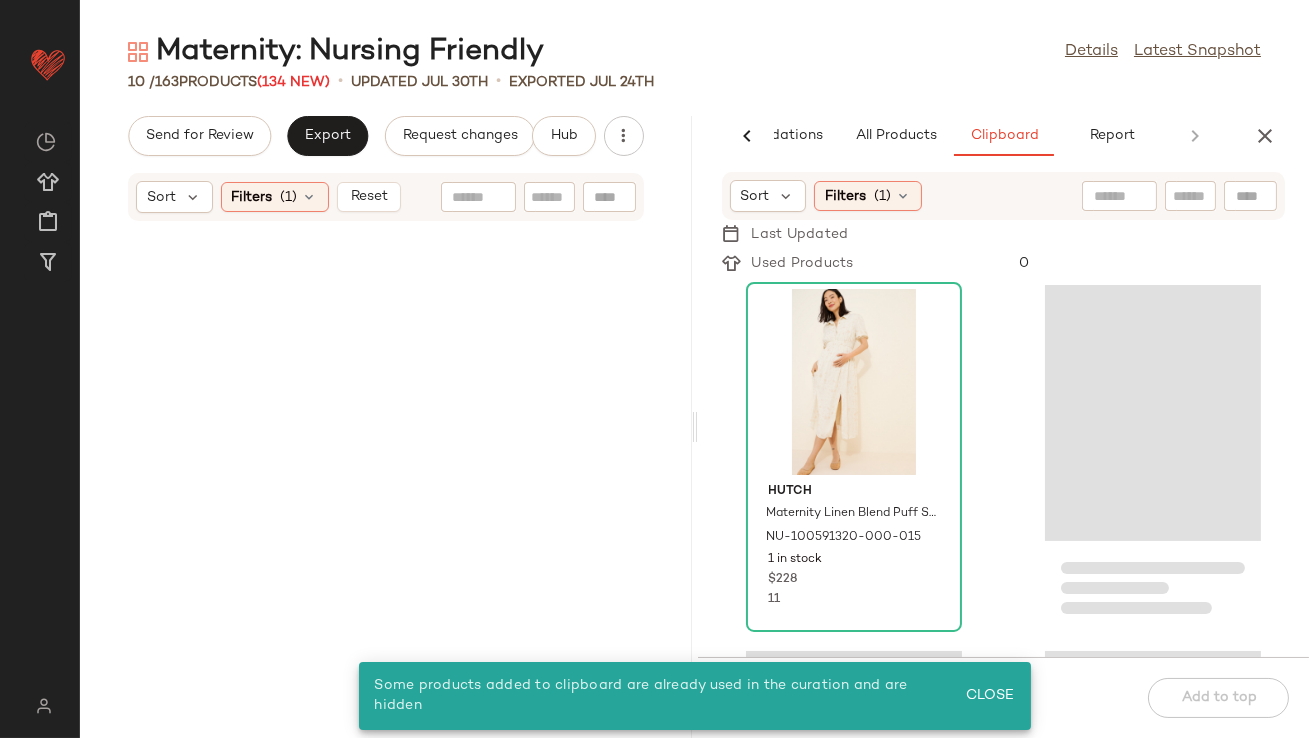 scroll, scrollTop: 0, scrollLeft: 0, axis: both 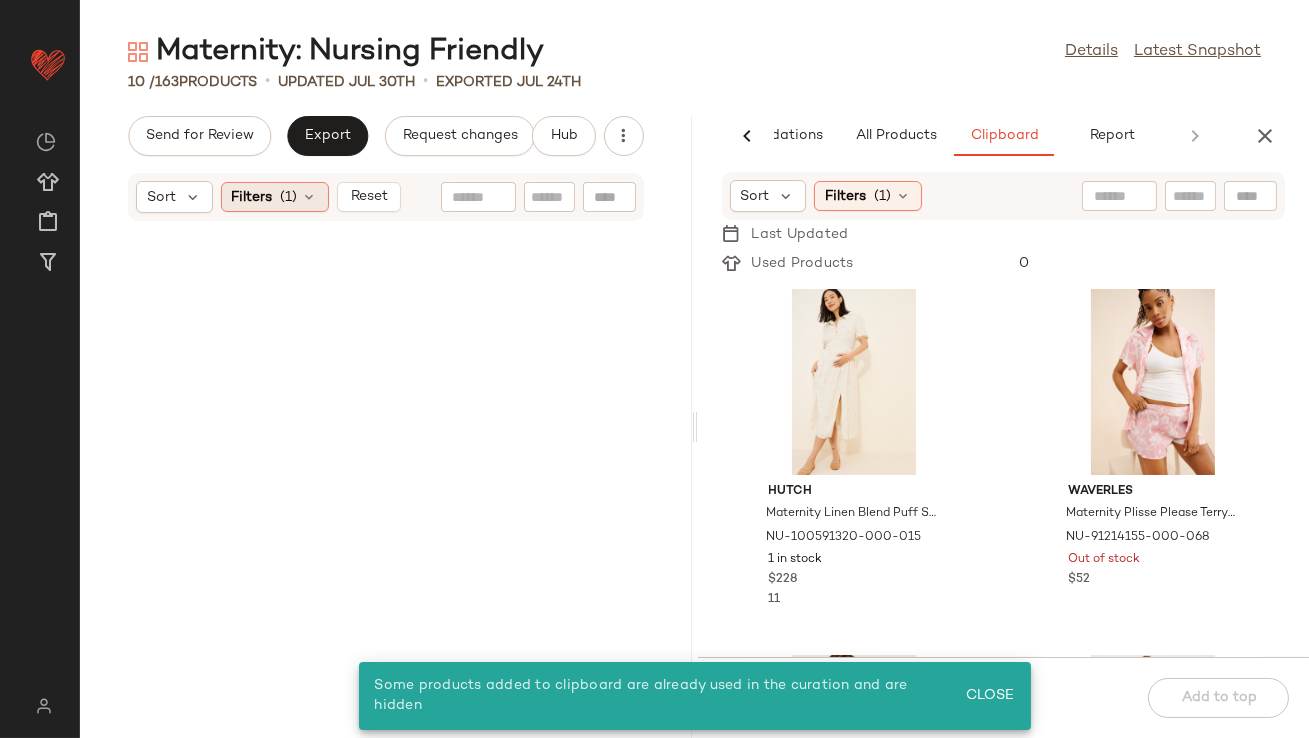 click on "Filters  (1)" 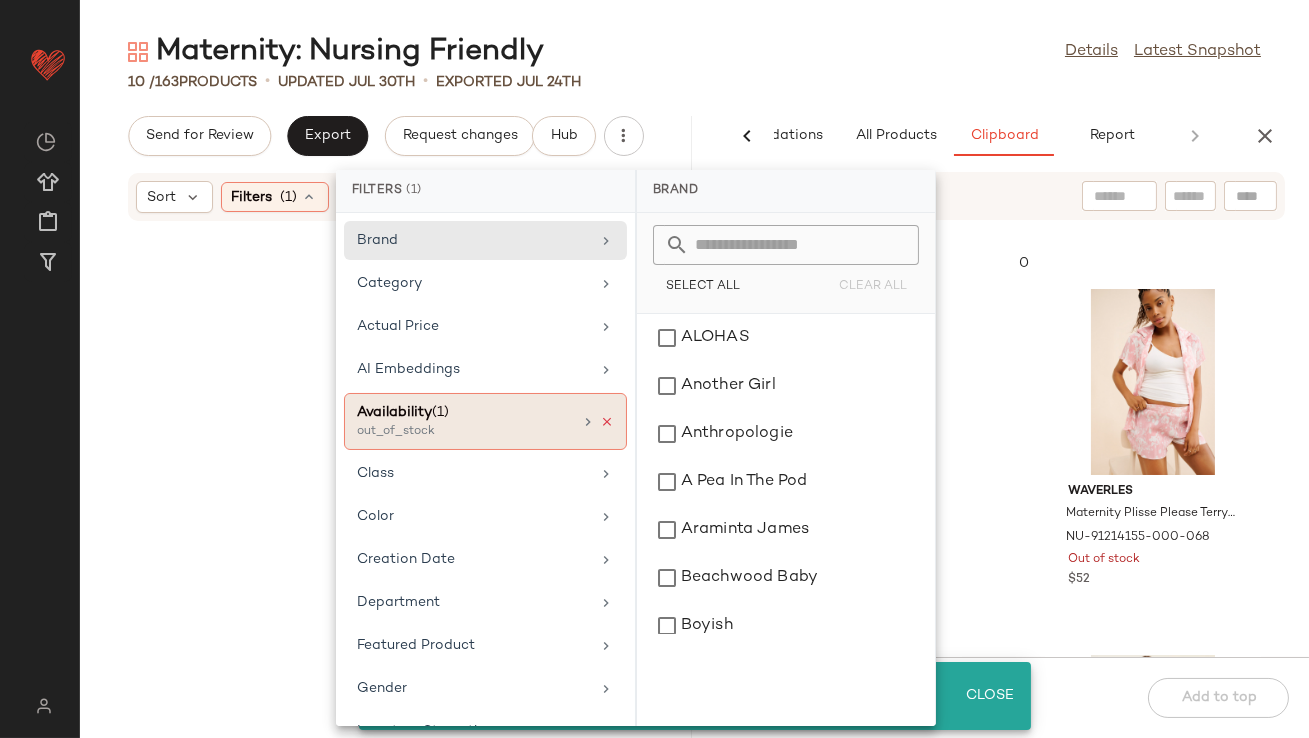 click at bounding box center [607, 422] 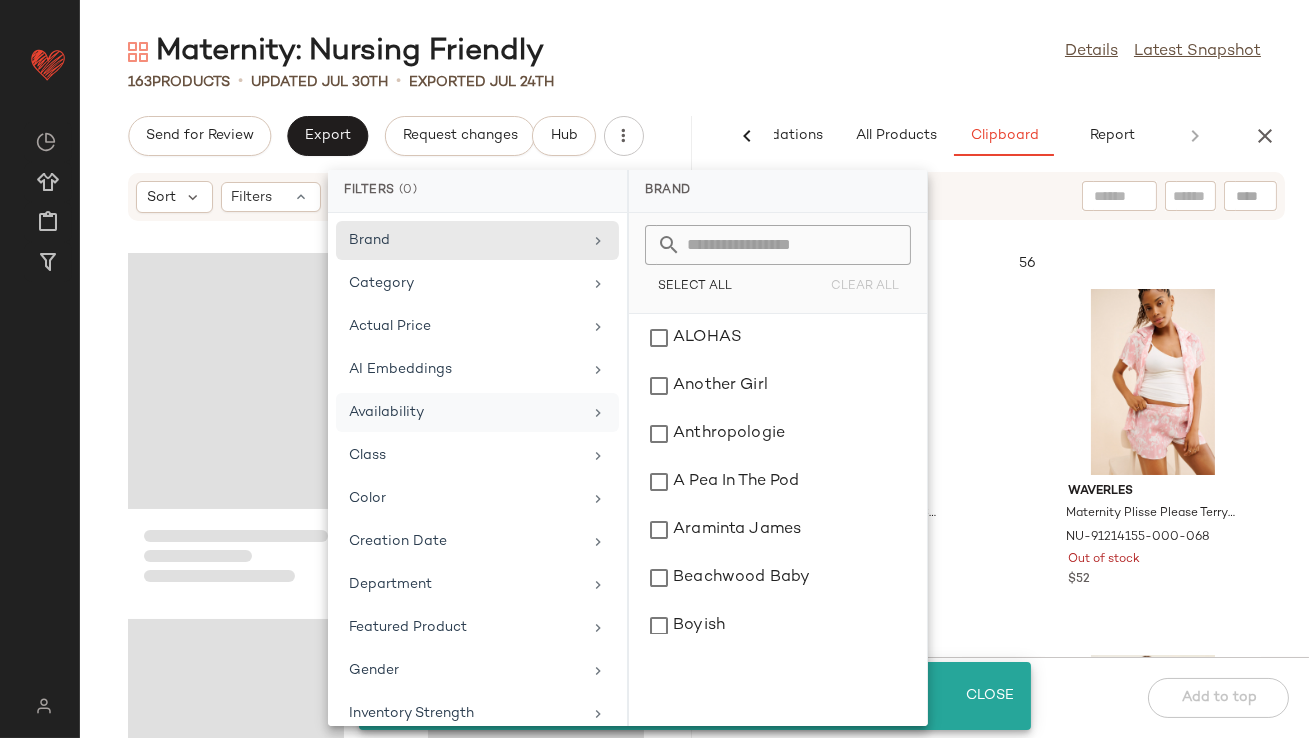 click on "163   Products   •   updated Jul 30th  •  Exported Jul 24th" 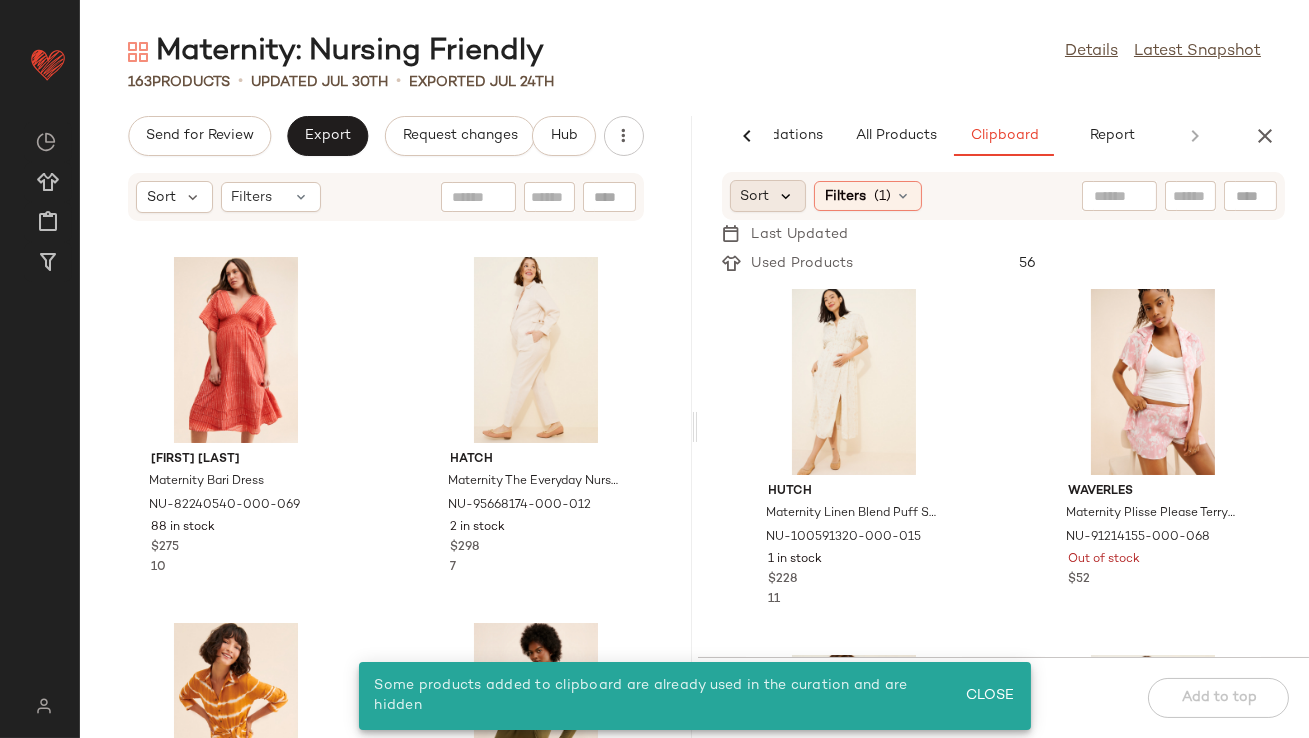 click at bounding box center (787, 196) 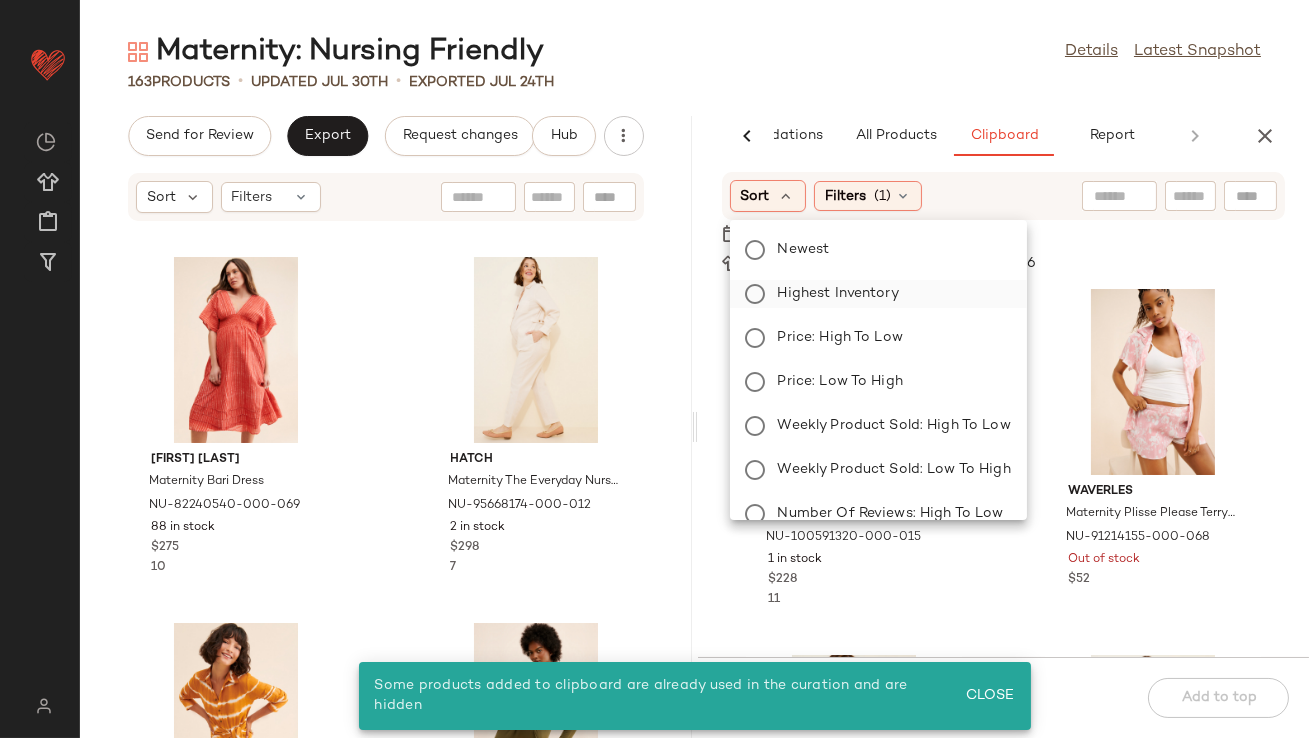 click on "Highest Inventory" 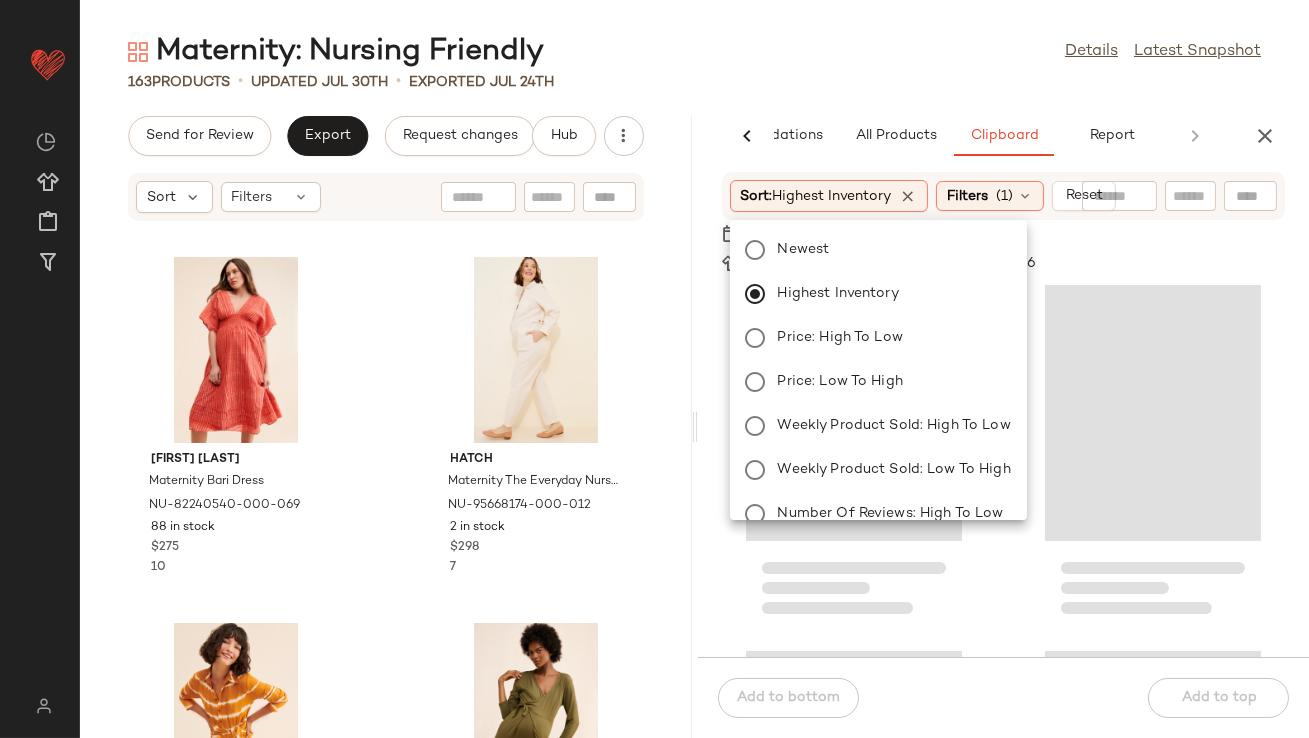 click on "Maternity: Nursing Friendly  Details   Latest Snapshot  163   Products   •   updated Jul 30th  •  Exported Jul 24th  Send for Review   Export   Request changes   Hub  Sort  Filters Frances Hart Maternity Bari Dress NU-82240540-000-069 88 in stock $275 10 Hatch Maternity The Everyday Nursing Denim Jumpsuit NU-95668174-000-012 2 in stock $298 7 Jen's Pirate Booty High Summer Amata Shirtdress NU-69575868-000-080 90 in stock $150 5 nom Maternity Amabella Jumpsuit NU-93286383-000-230 40 in stock $128 4 Hatch Maternity Classic Buttondown Shirt NU-86332392-000-066 18 in stock $168 28 Ingrid + Isabel Maternity Dream Dress NU-84619766-000-070 67 in stock $128 3 Frances Hart Maternity Linen Tie Top NU-82243080-000-065 2 in stock $150 5 nom Maternity Raquel Dress NU-81419202-000-266 49 in stock $148 5  AI Recommendations   All Products   Clipboard   Report  Sort  Filters  (4)   Reset  Hudson Maternity Devon Denim Shorts NU-98867484-000-001 17 in stock $135 Saylor Maternity Zarina Maxi Dress NU-99512741-000-009 56" 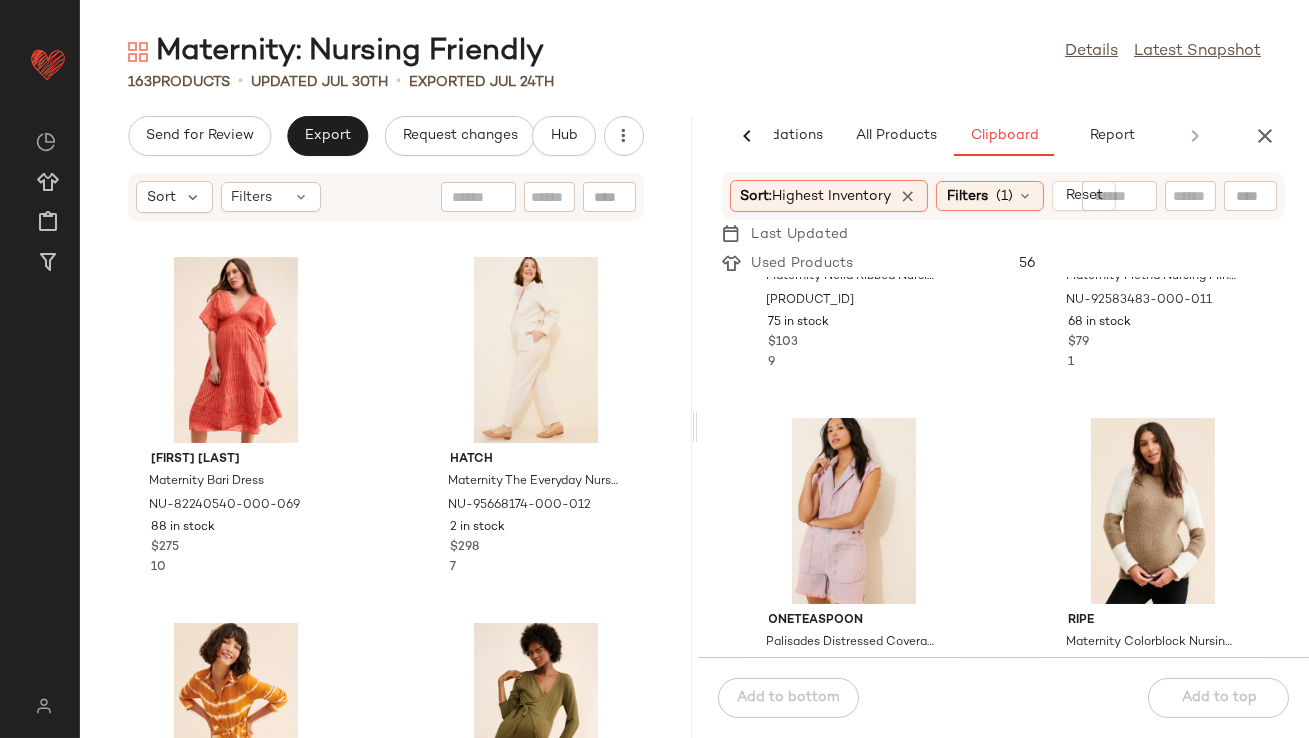 scroll, scrollTop: 1428, scrollLeft: 0, axis: vertical 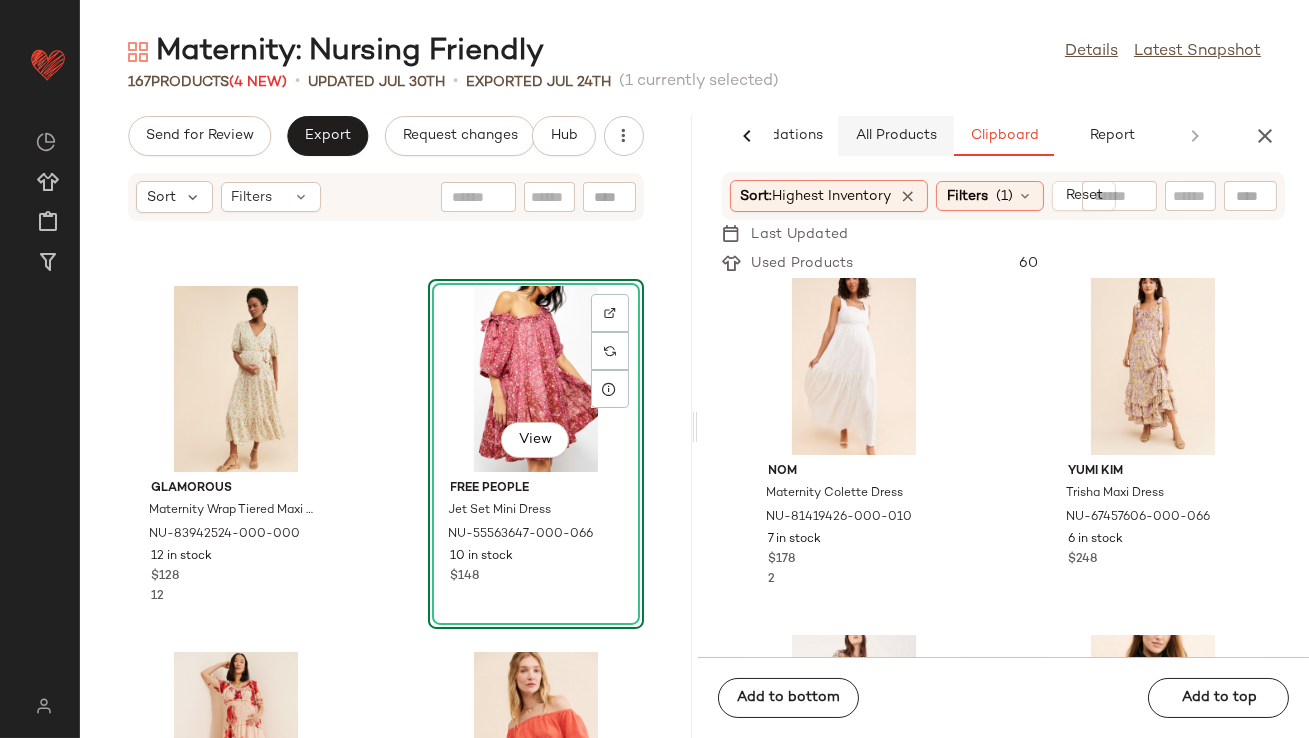 click on "All Products" 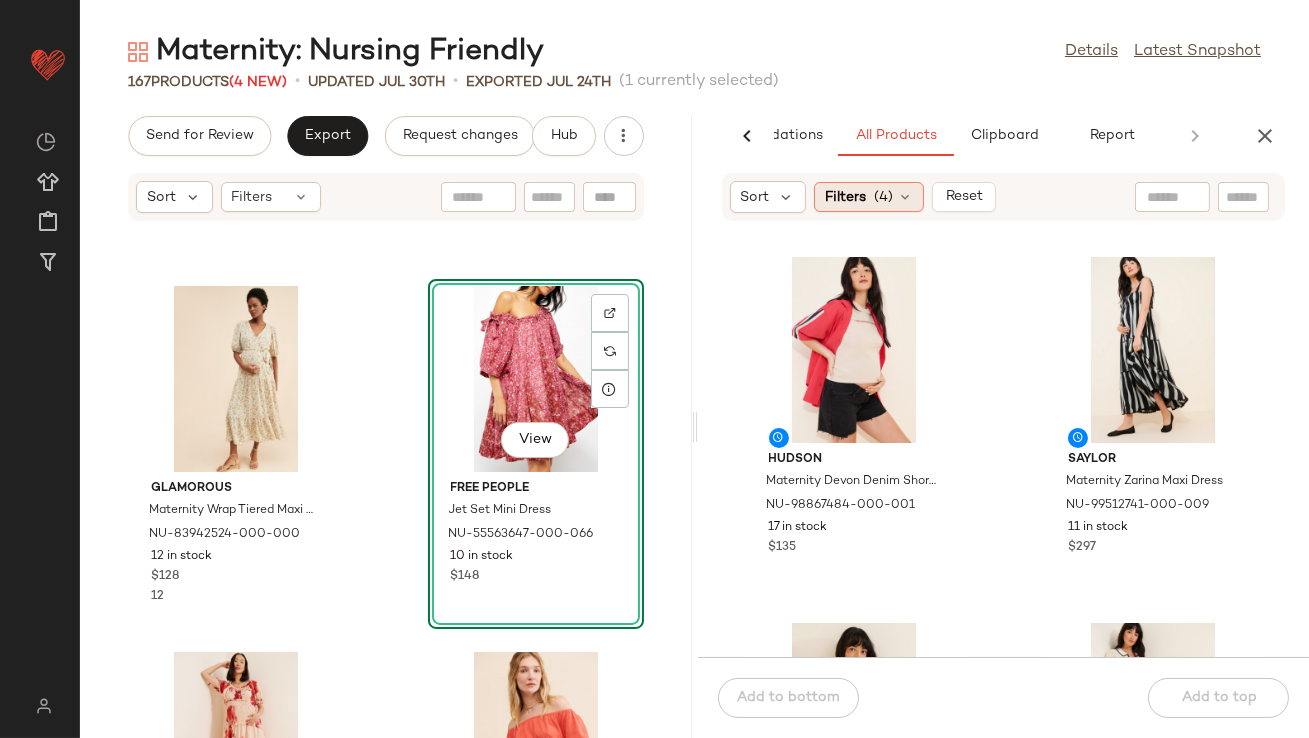click on "Filters  (4)" 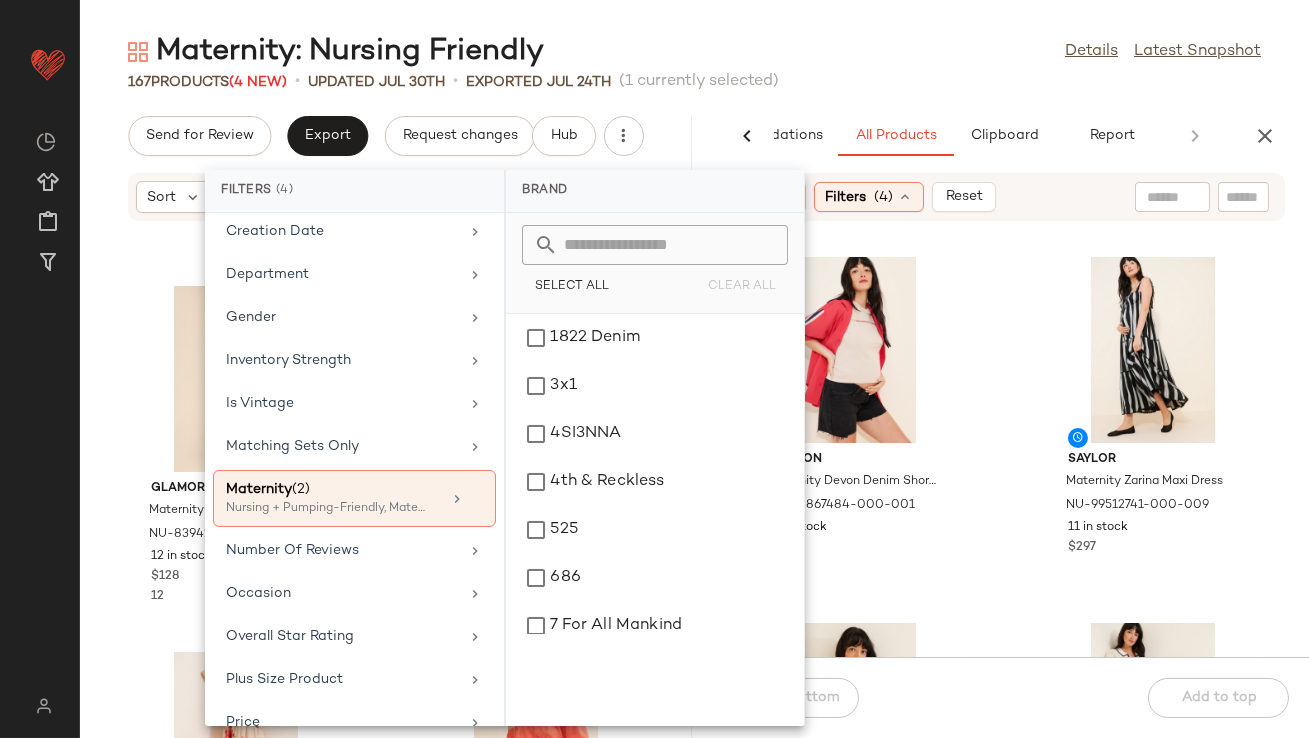 scroll, scrollTop: 516, scrollLeft: 0, axis: vertical 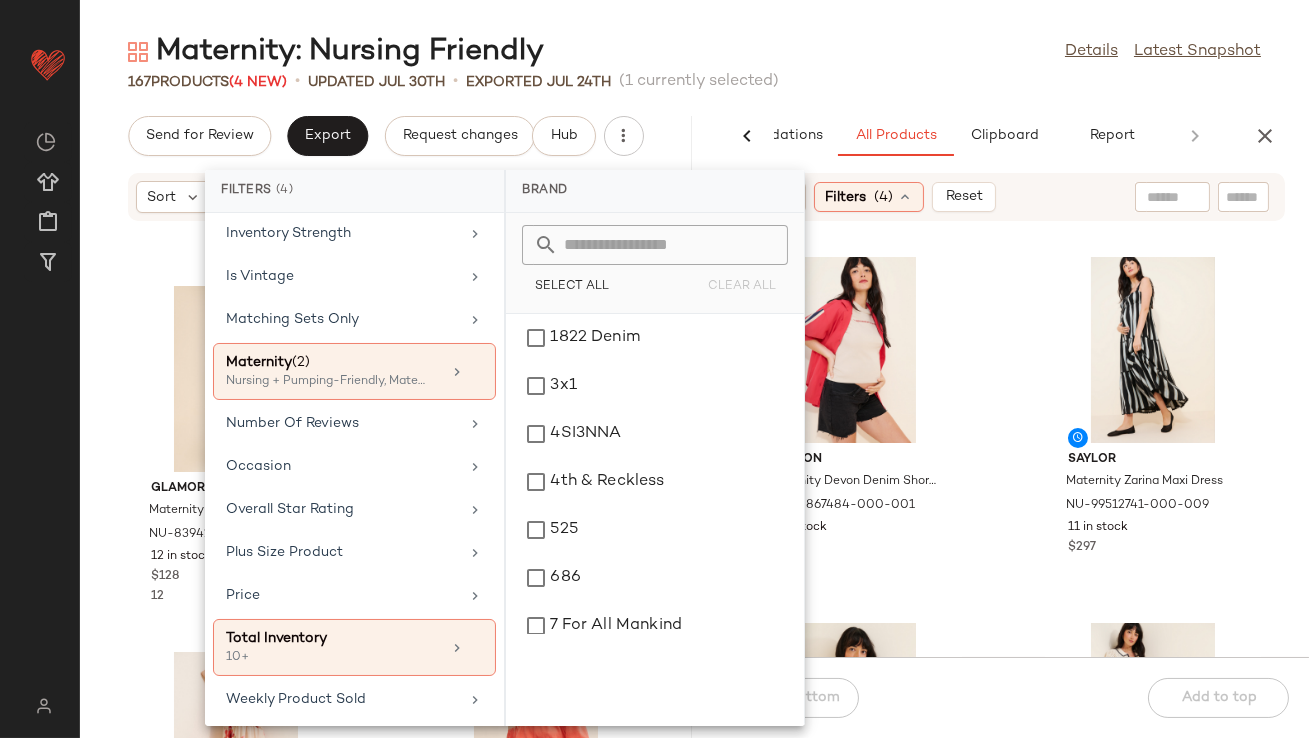 click on "167   Products  (4 New)  •   updated Jul 30th  •  Exported Jul 24th   (1 currently selected)" 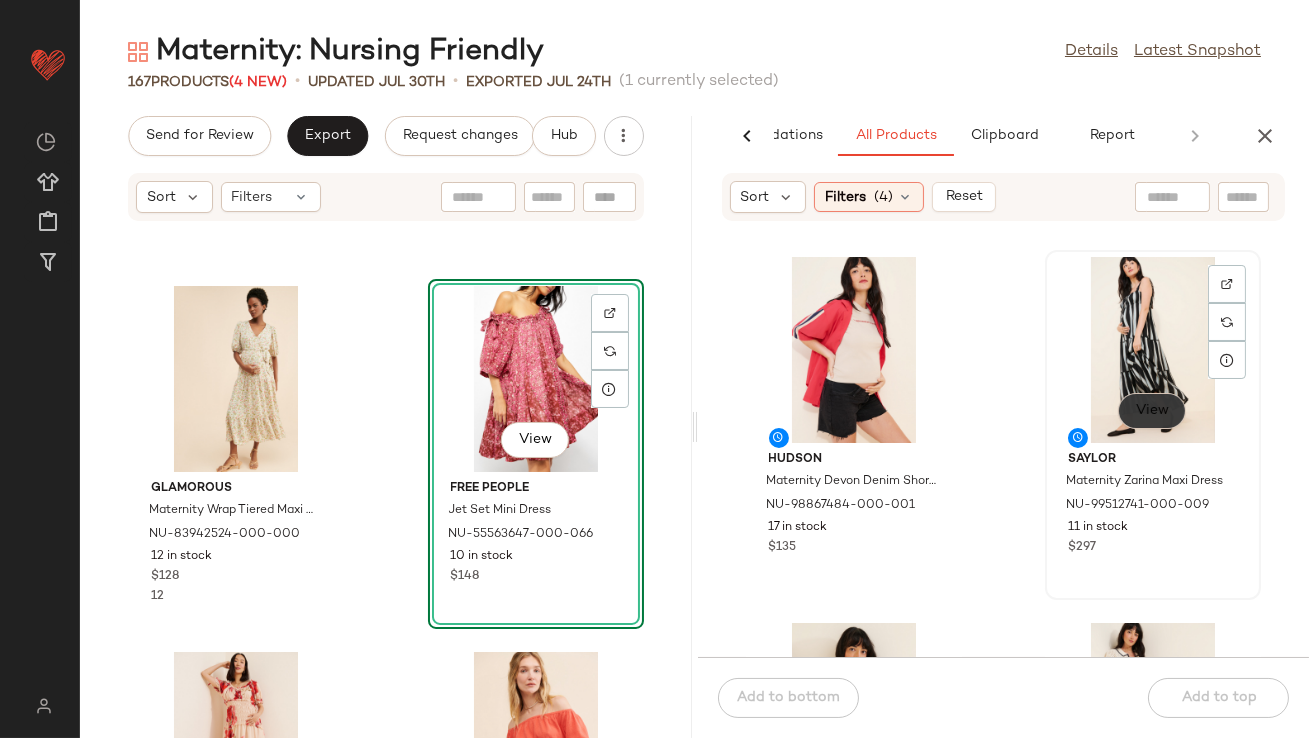 click on "View" 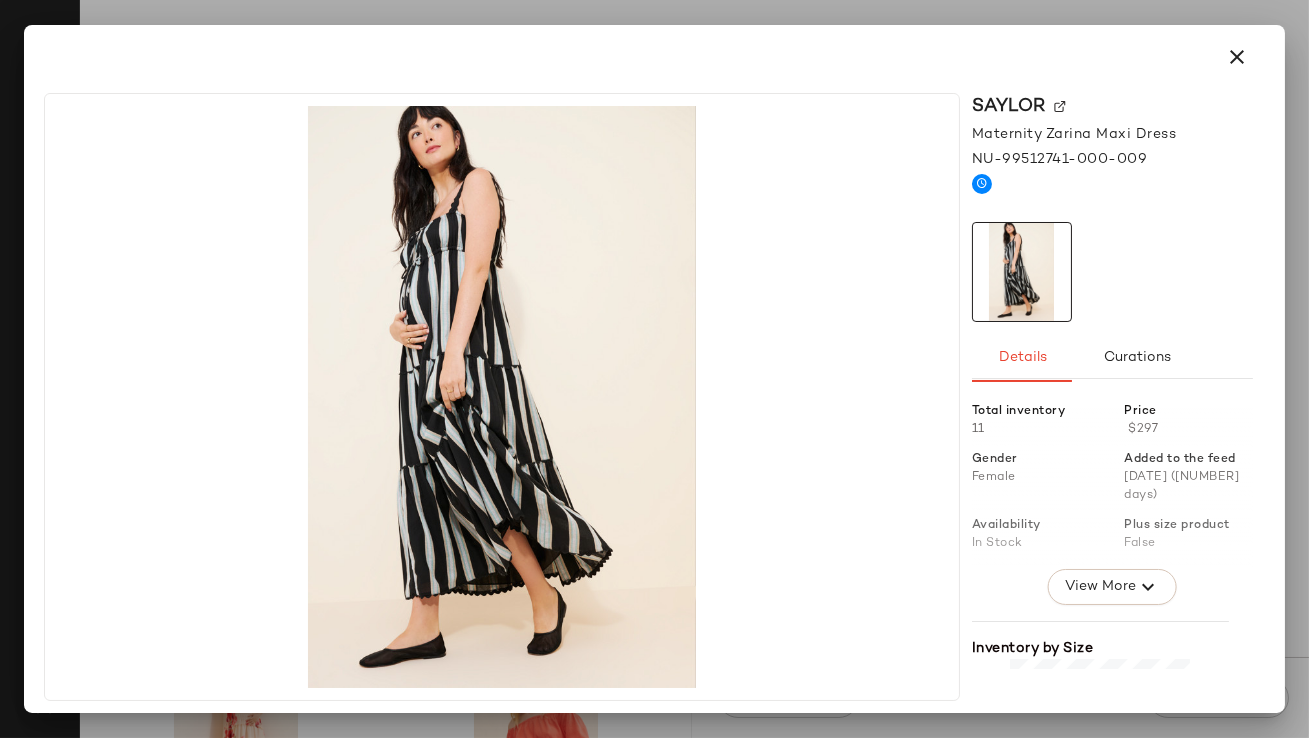 click at bounding box center [1237, 57] 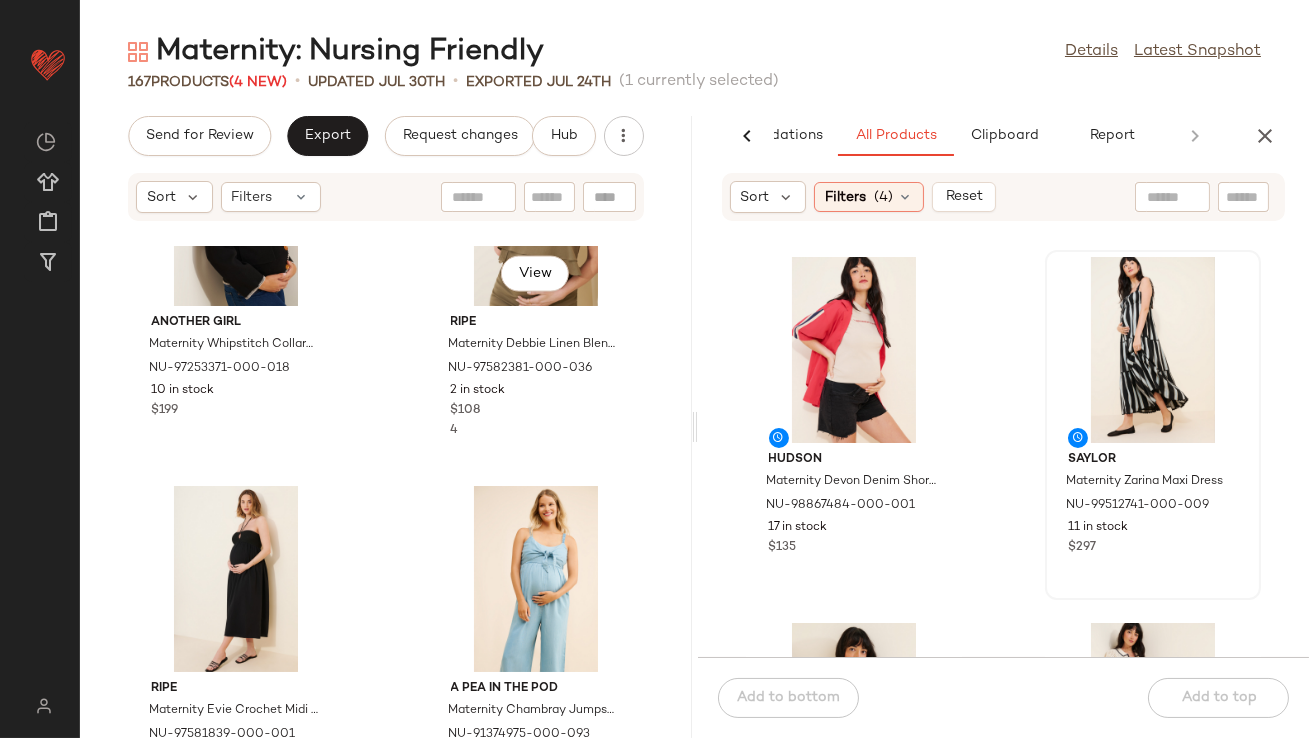 scroll, scrollTop: 6159, scrollLeft: 0, axis: vertical 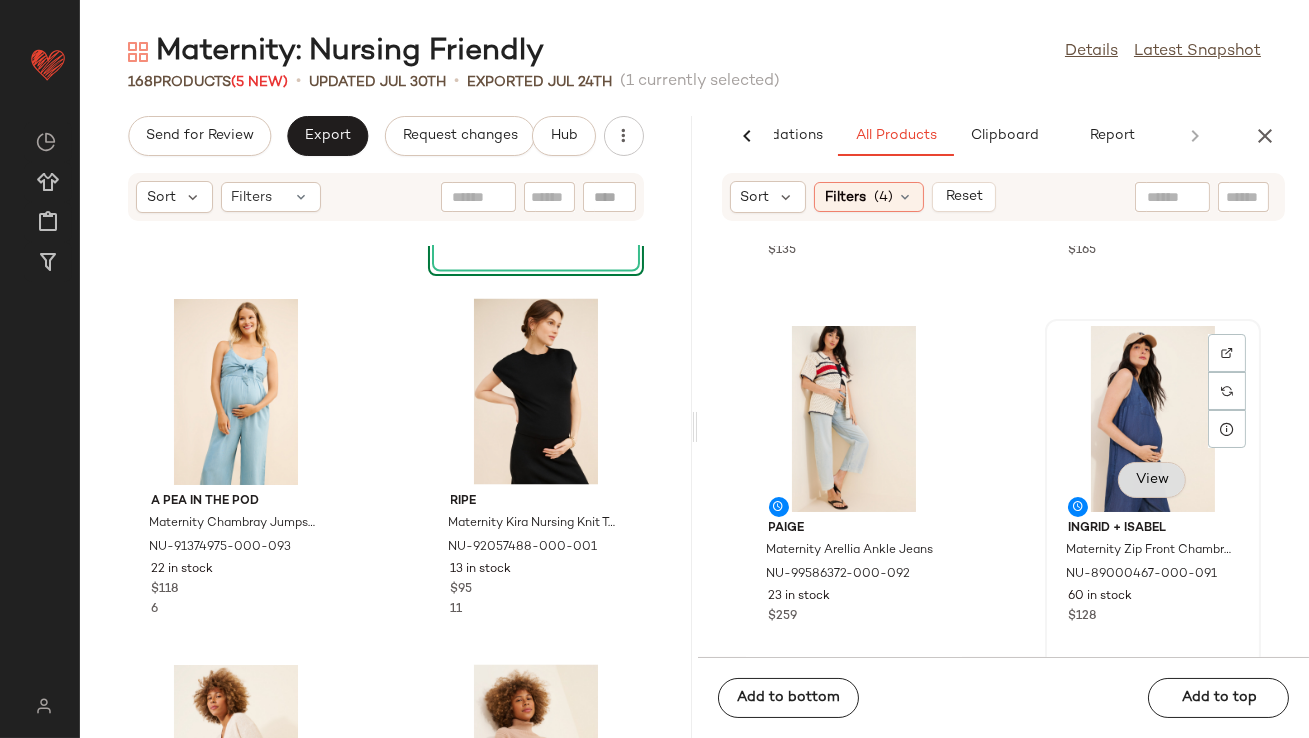 click on "View" 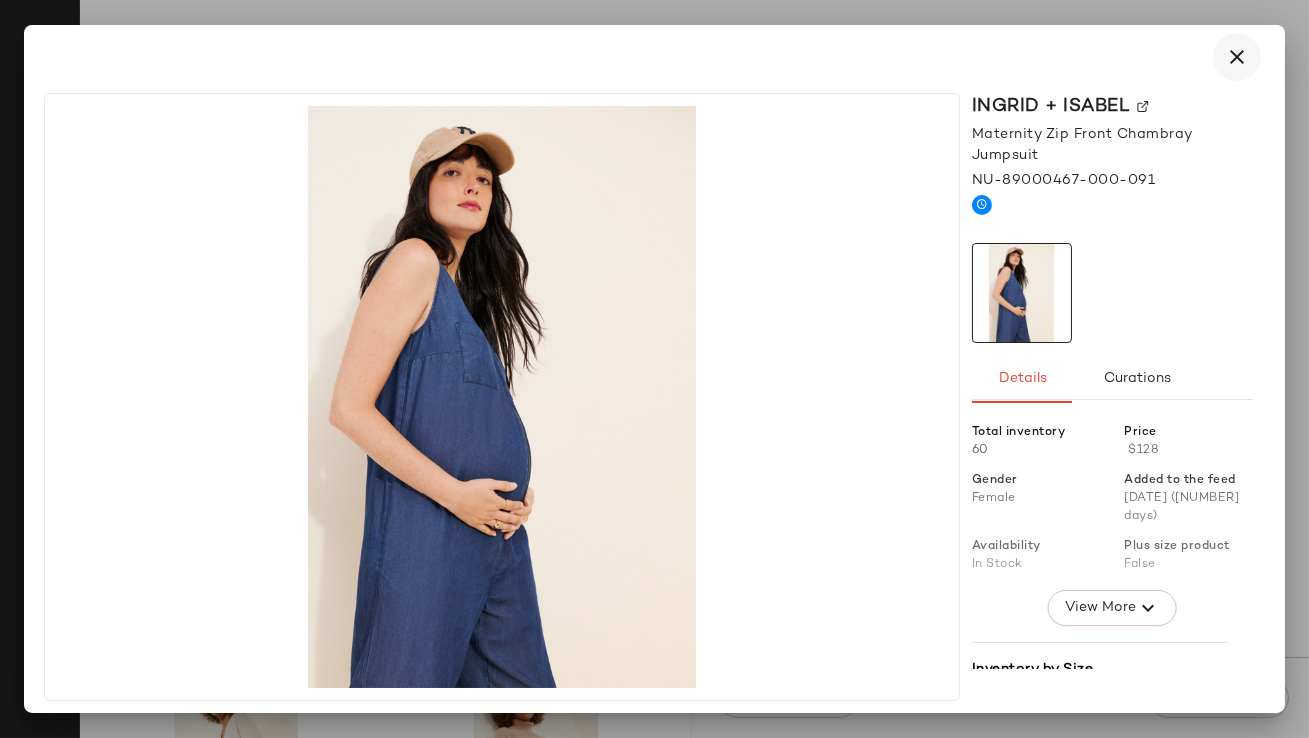 click at bounding box center [1237, 57] 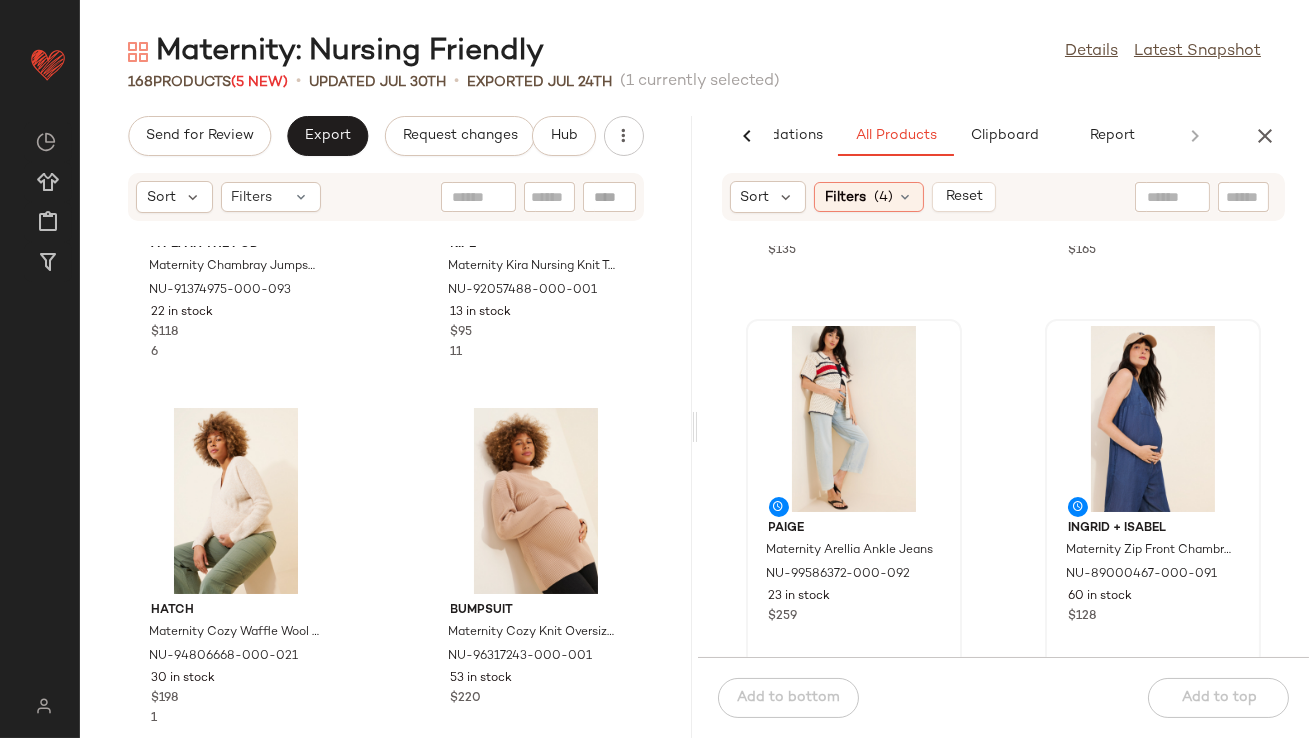 scroll, scrollTop: 6911, scrollLeft: 0, axis: vertical 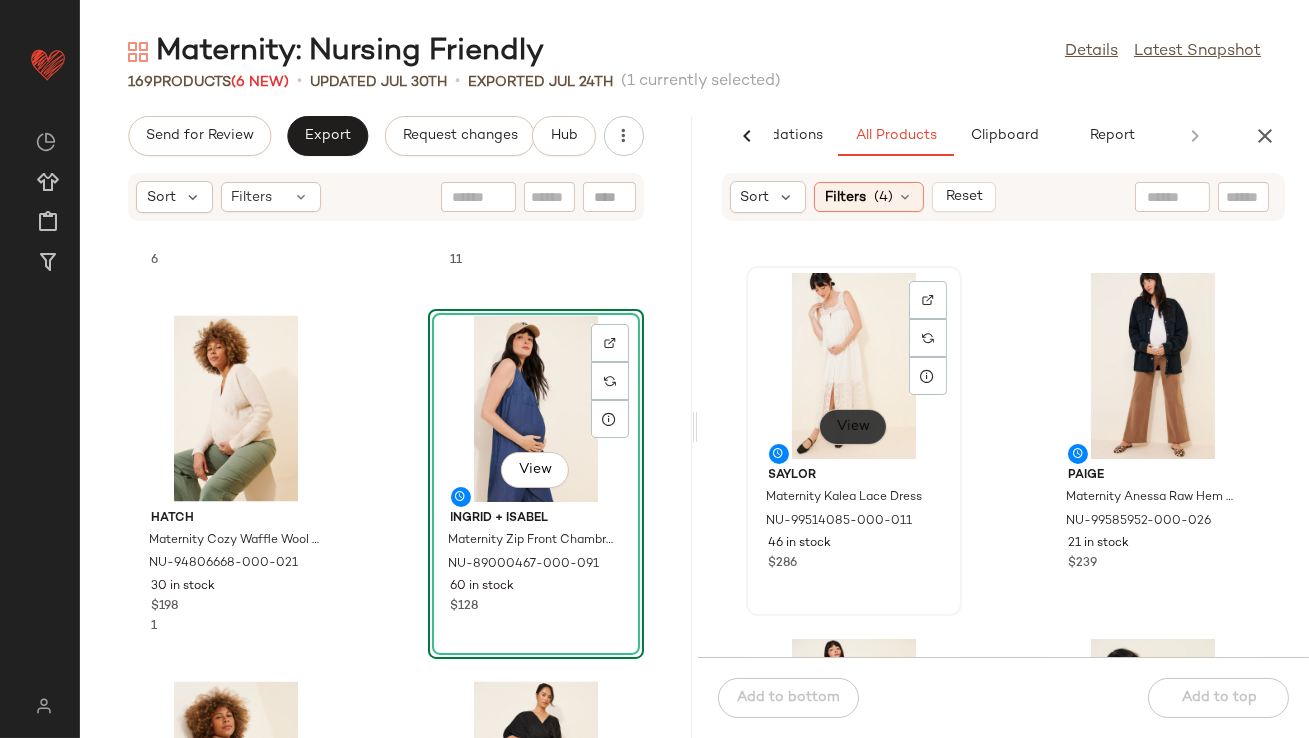 click on "View" 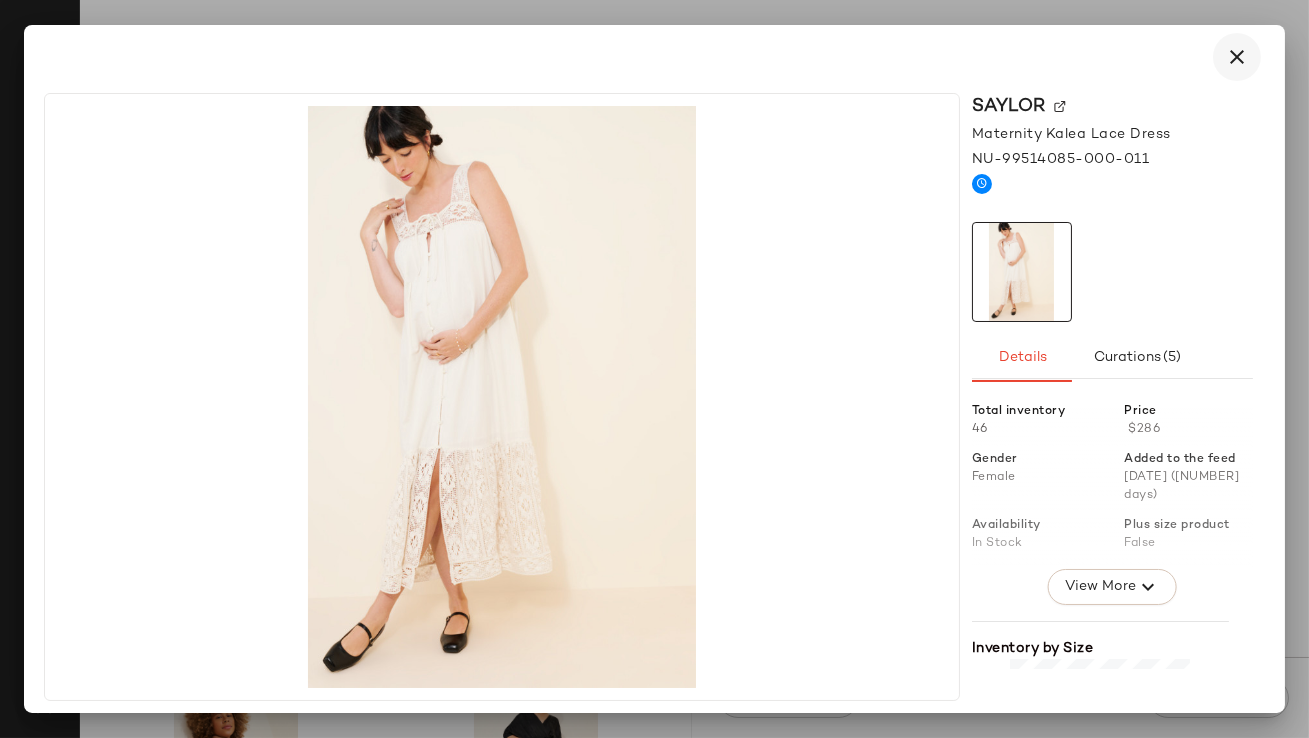 click 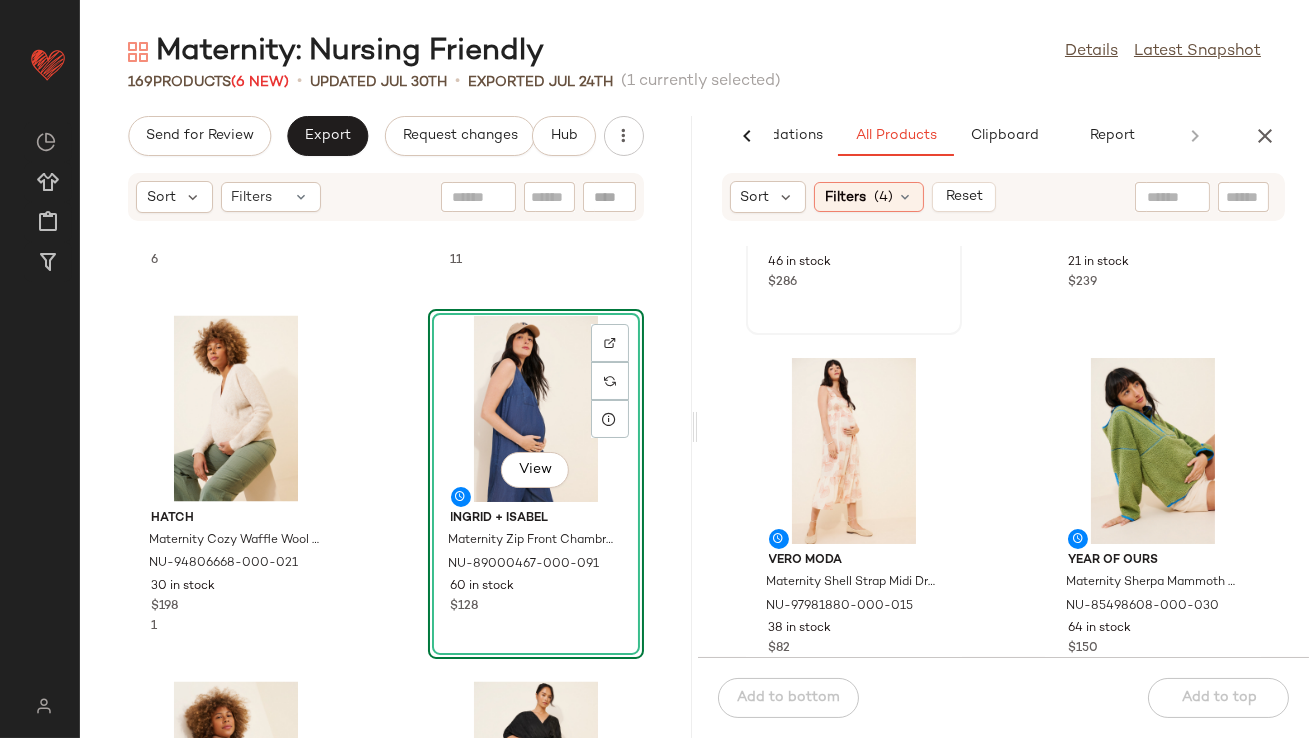 scroll, scrollTop: 1877, scrollLeft: 0, axis: vertical 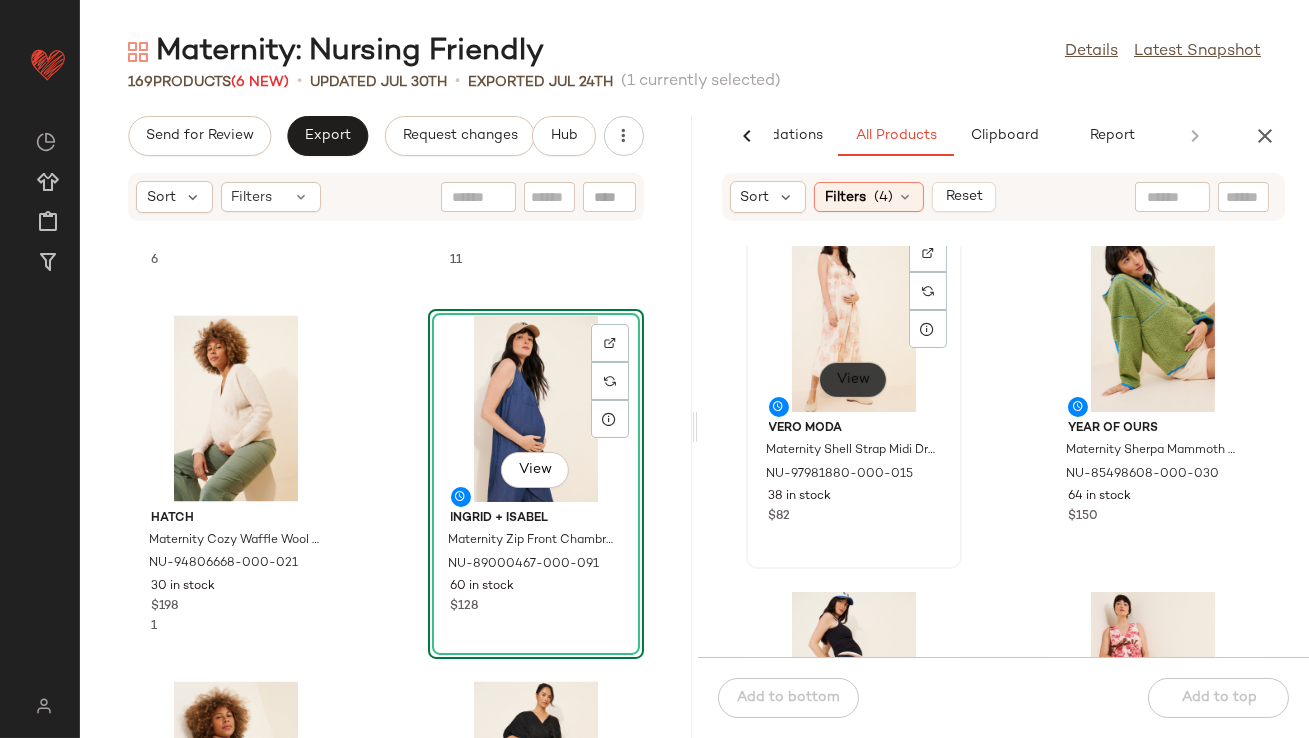 click on "View" 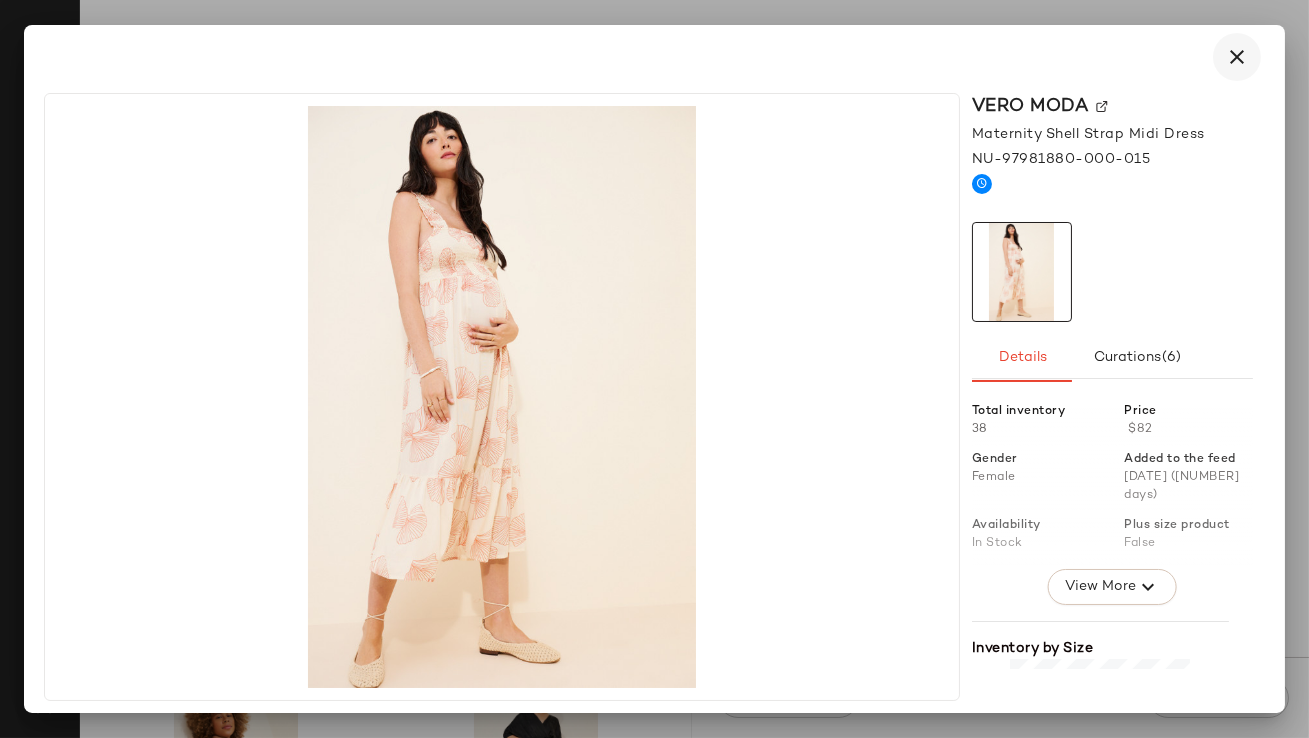 click at bounding box center [1237, 57] 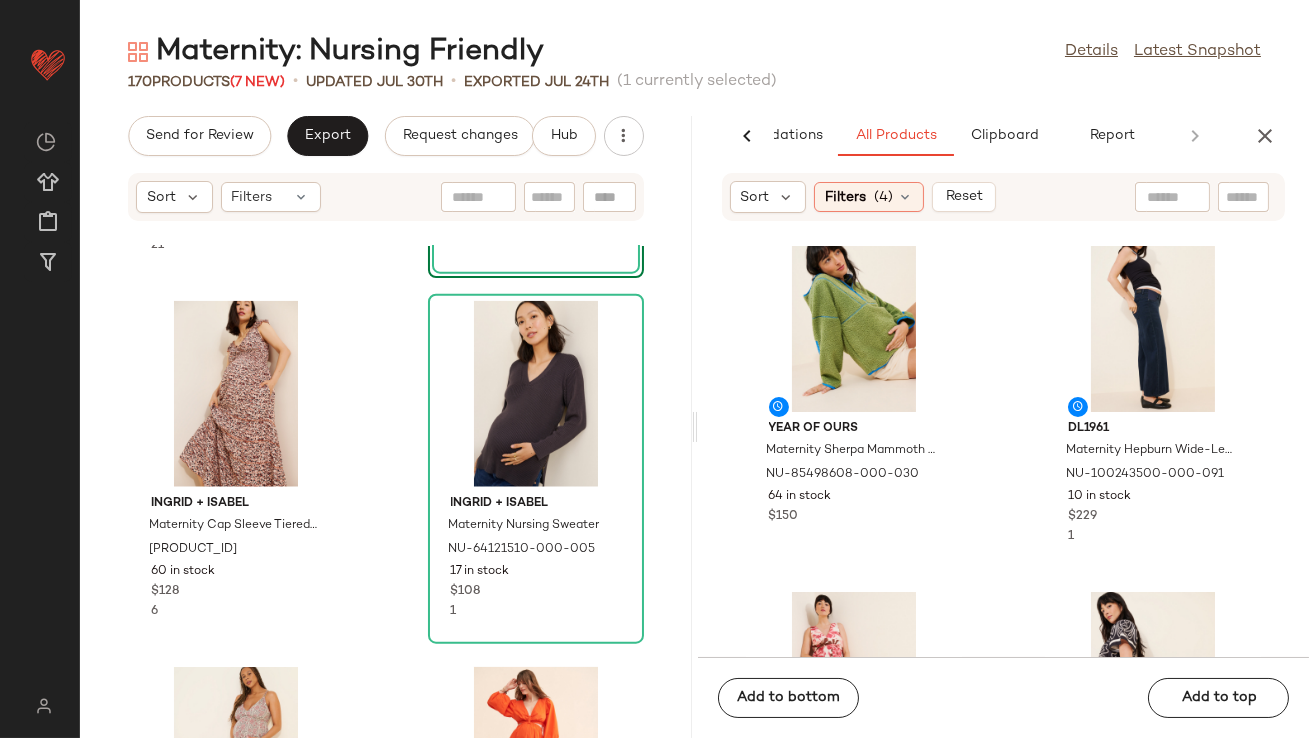 scroll, scrollTop: 4794, scrollLeft: 0, axis: vertical 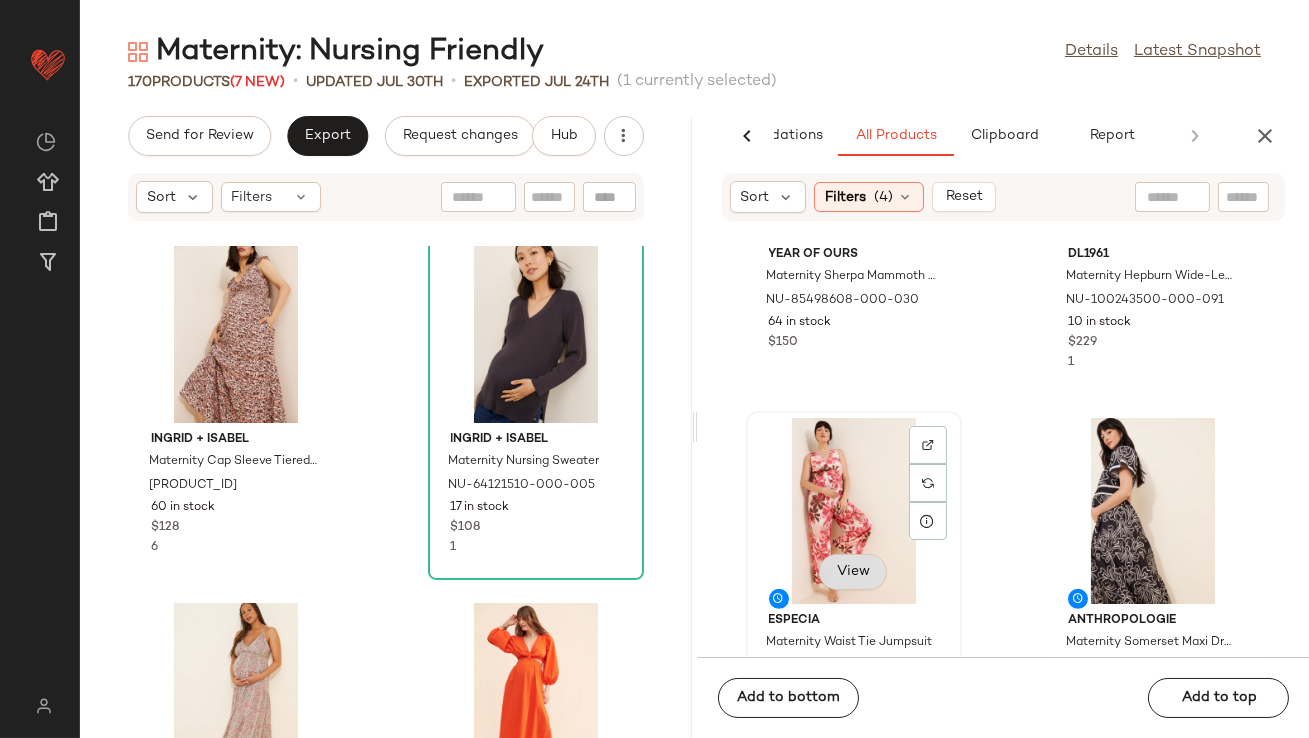 click on "View" 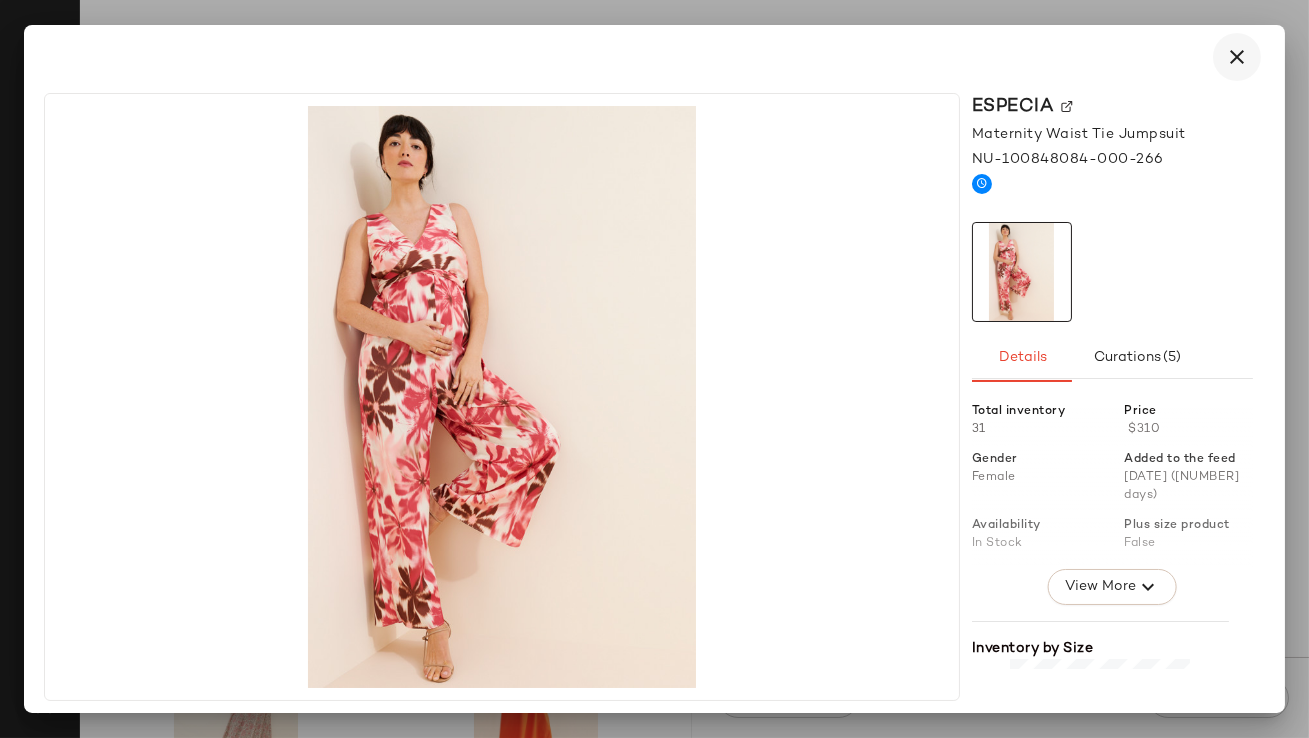 click at bounding box center [1237, 57] 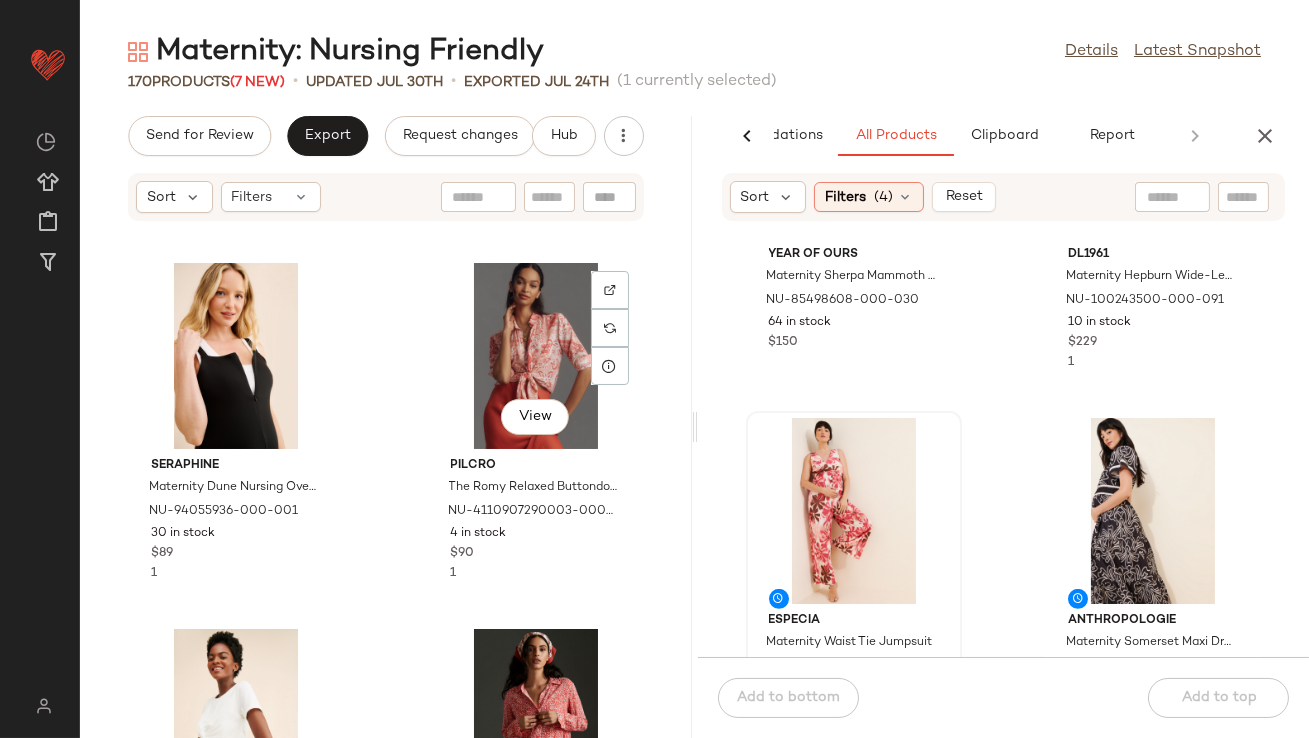 scroll, scrollTop: 3568, scrollLeft: 0, axis: vertical 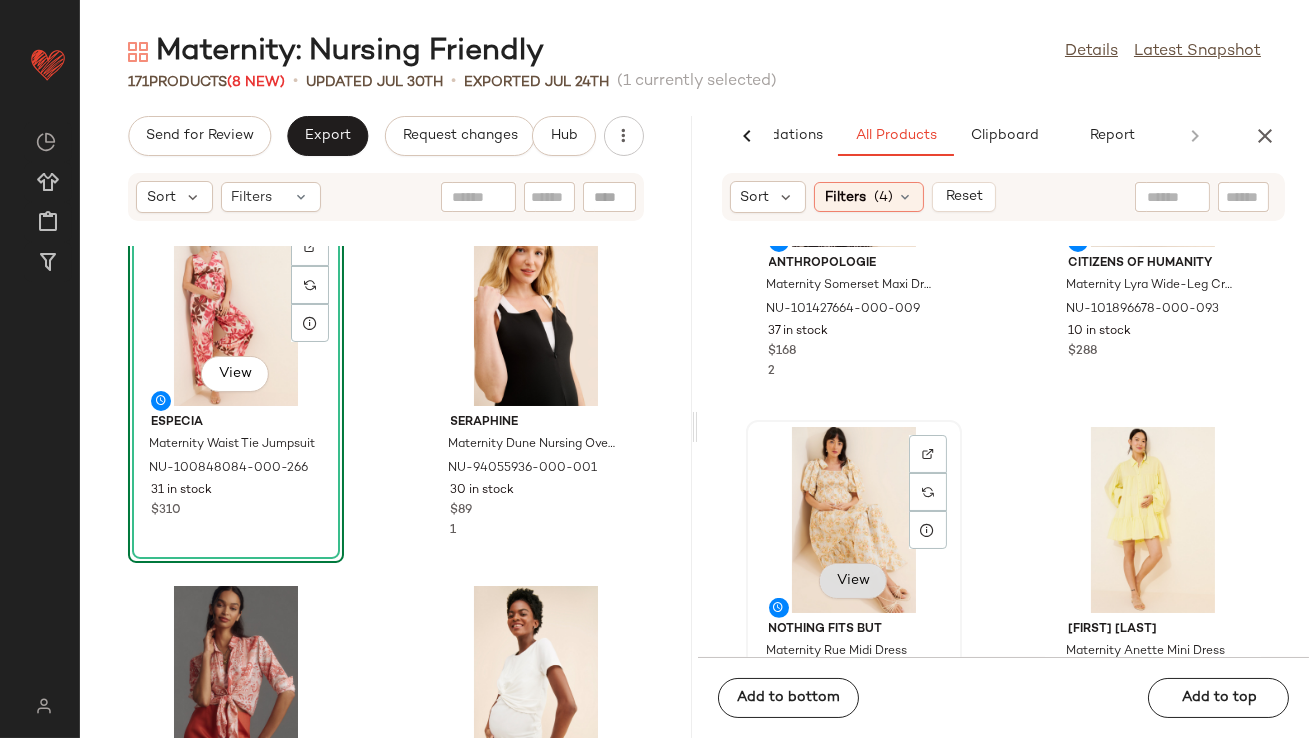 click on "View" at bounding box center [853, 581] 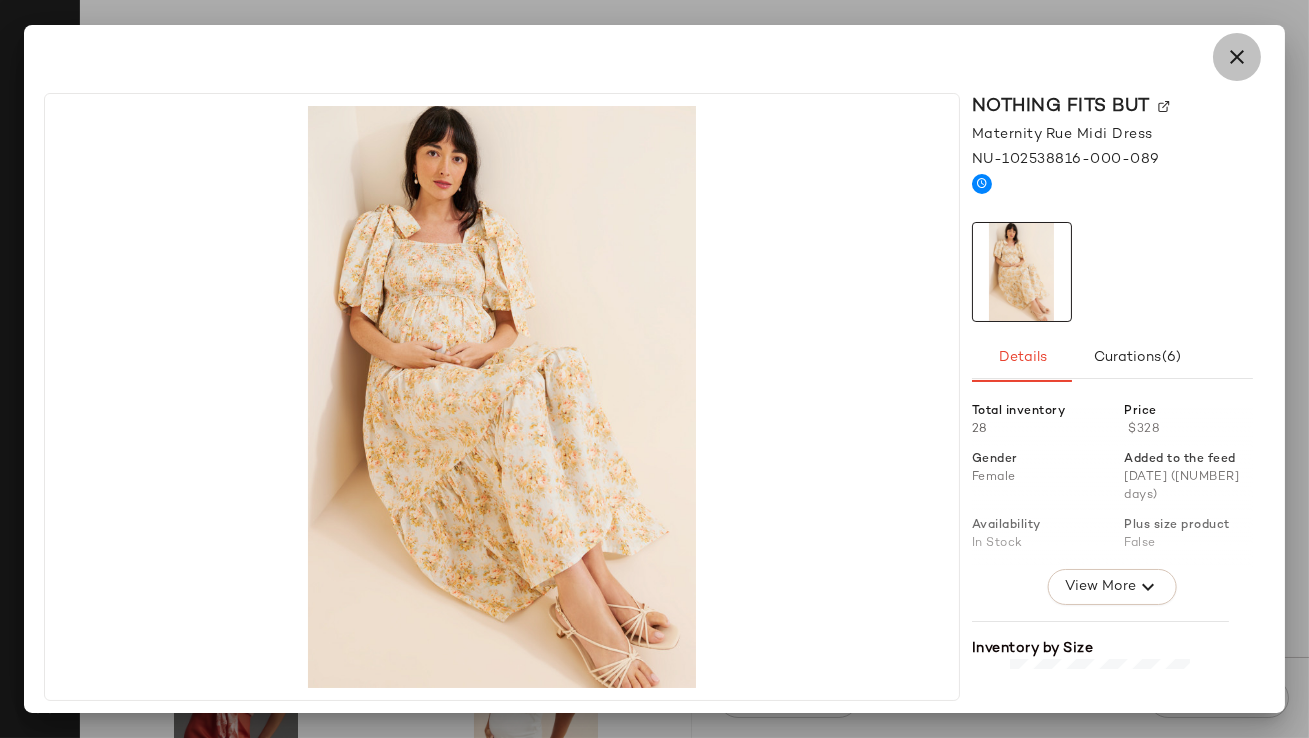 click at bounding box center (1237, 57) 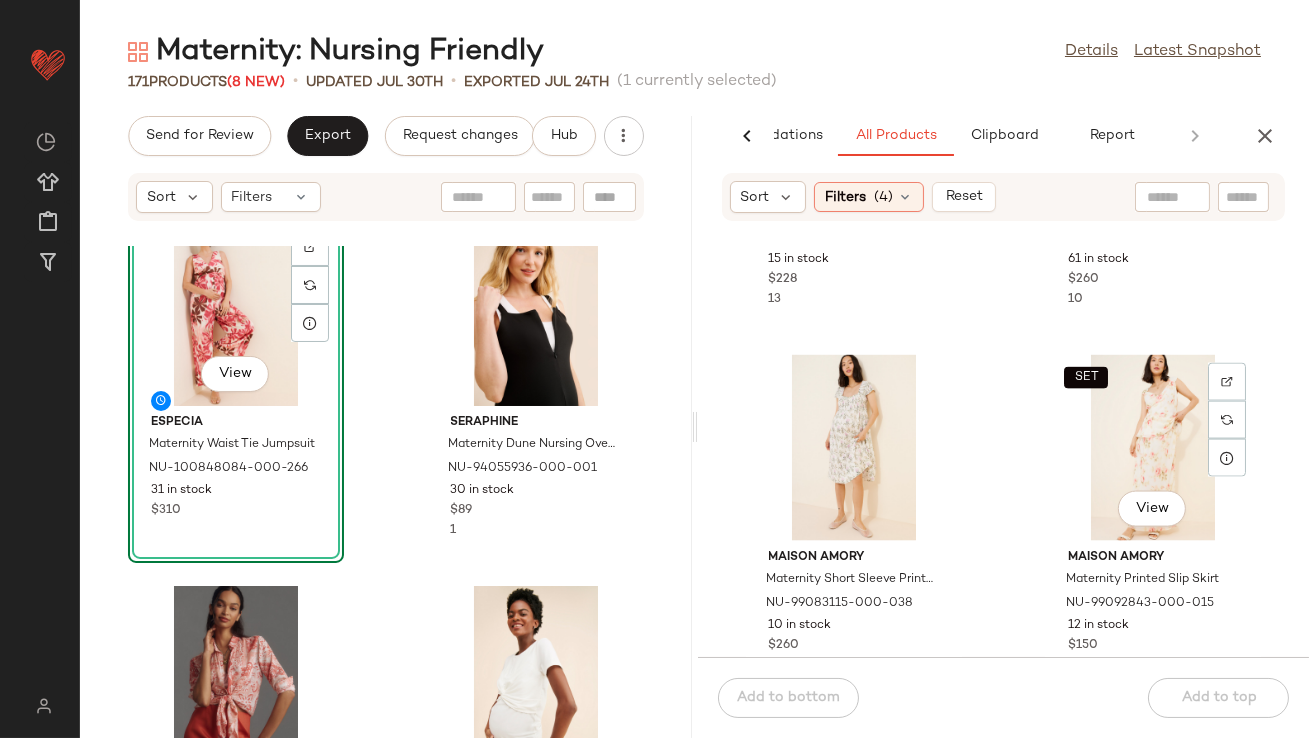 scroll, scrollTop: 5780, scrollLeft: 0, axis: vertical 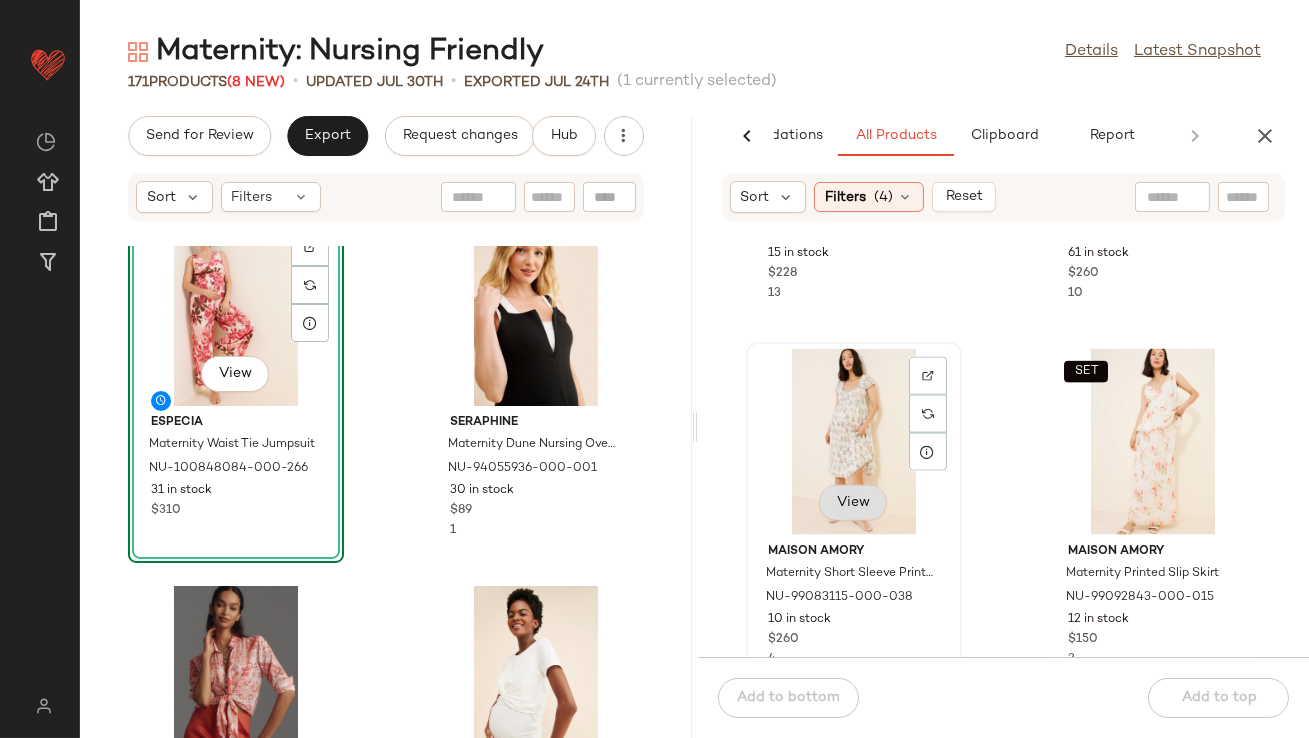 click on "View" at bounding box center (853, 503) 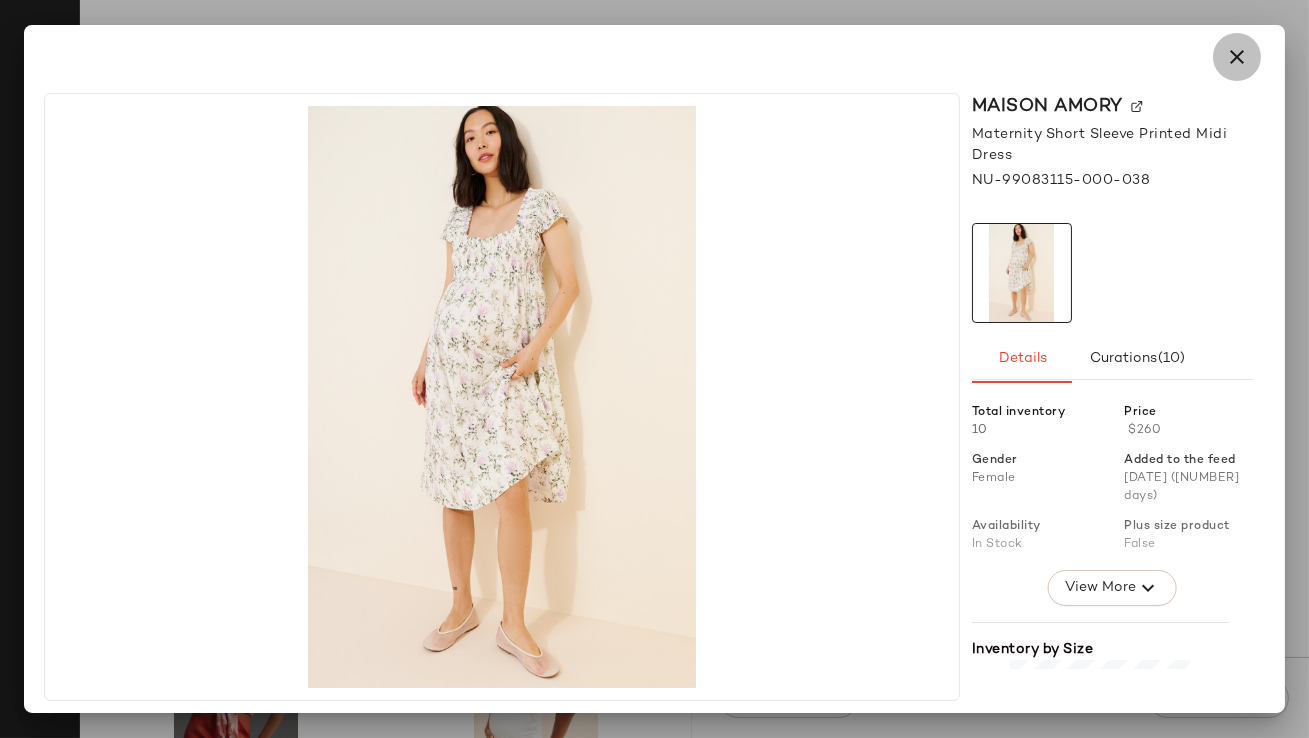 click at bounding box center (1237, 57) 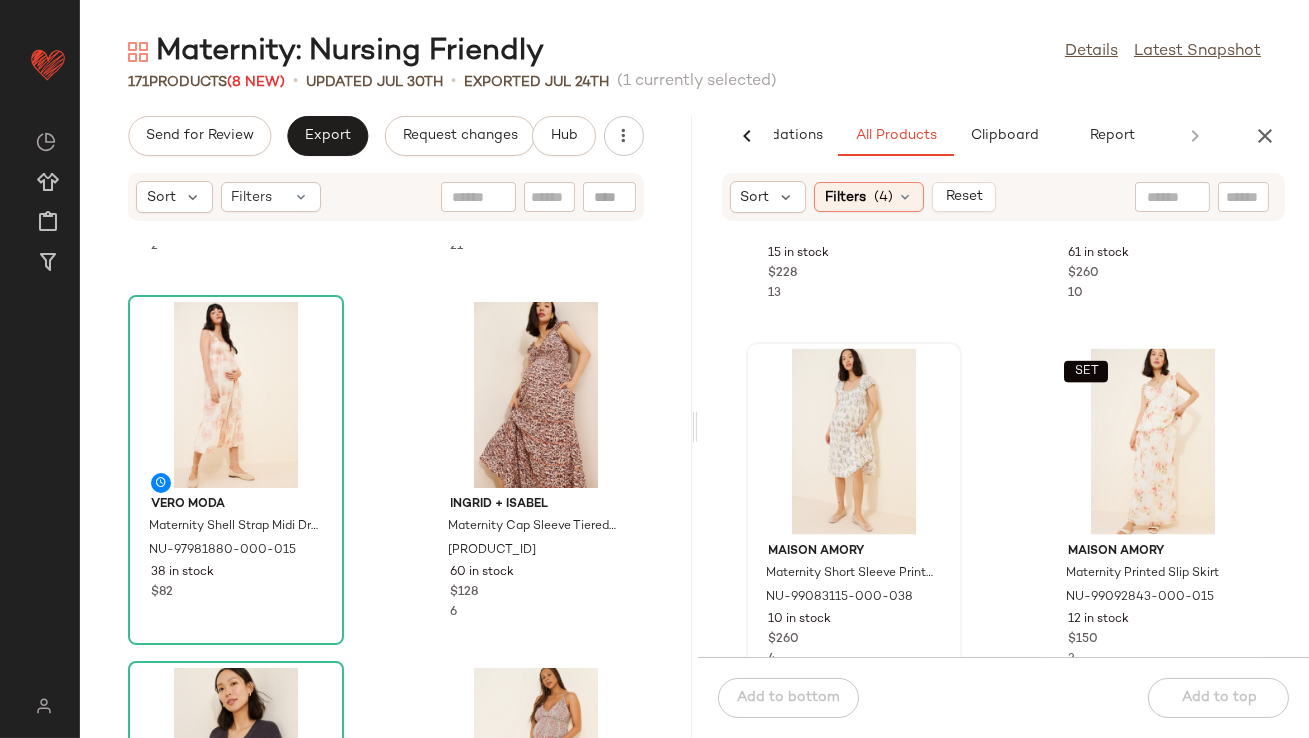 scroll, scrollTop: 4329, scrollLeft: 0, axis: vertical 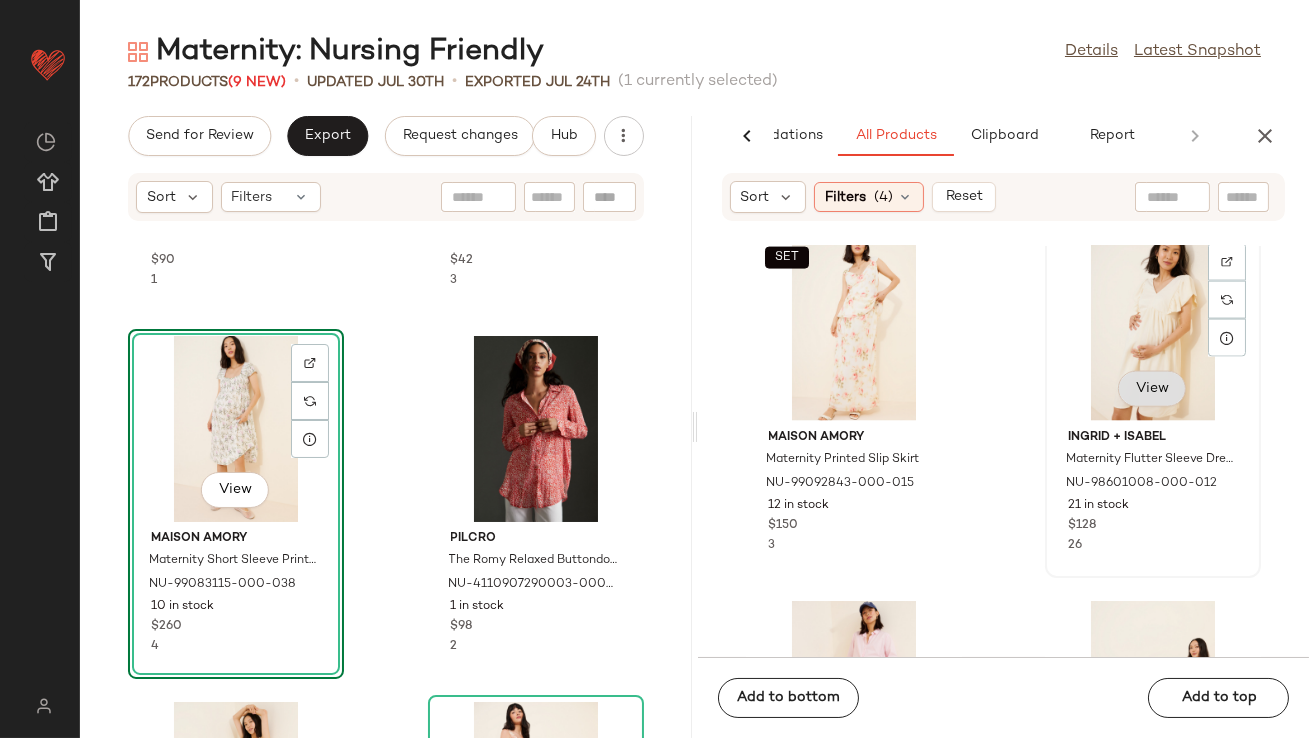 click on "View" 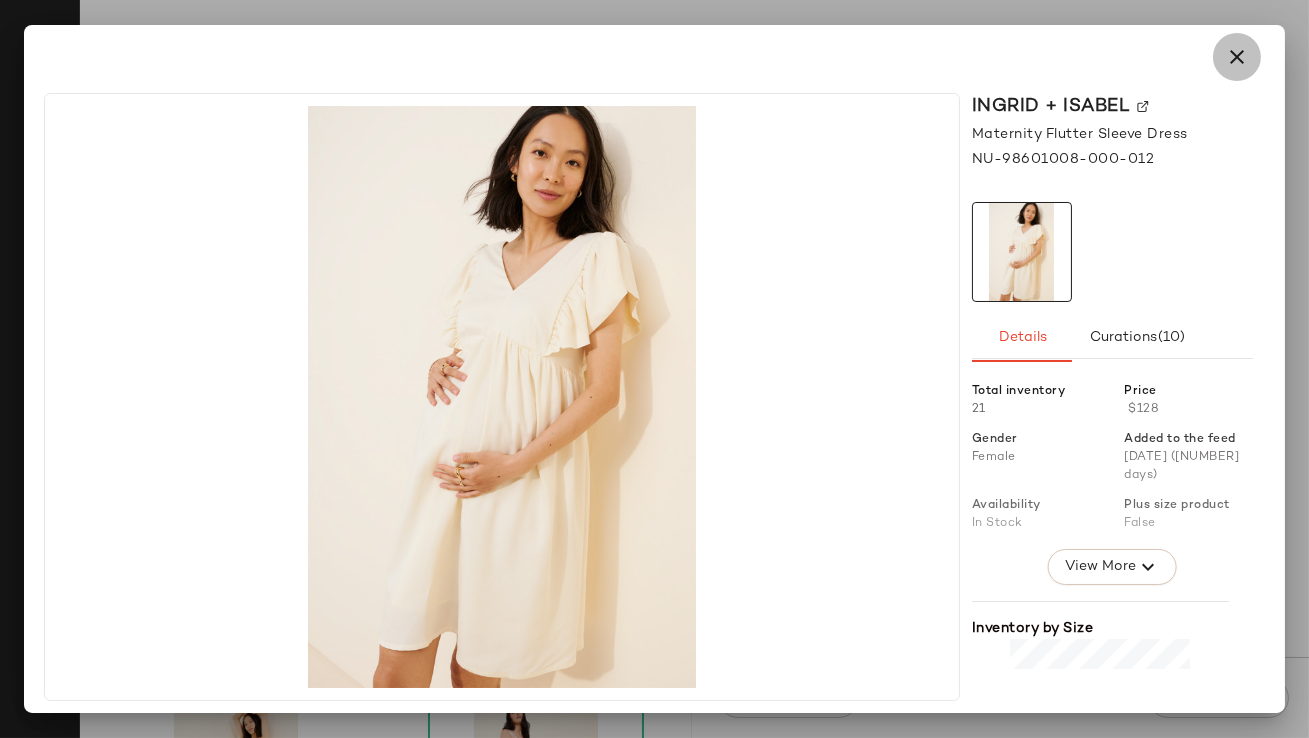 click at bounding box center (1237, 57) 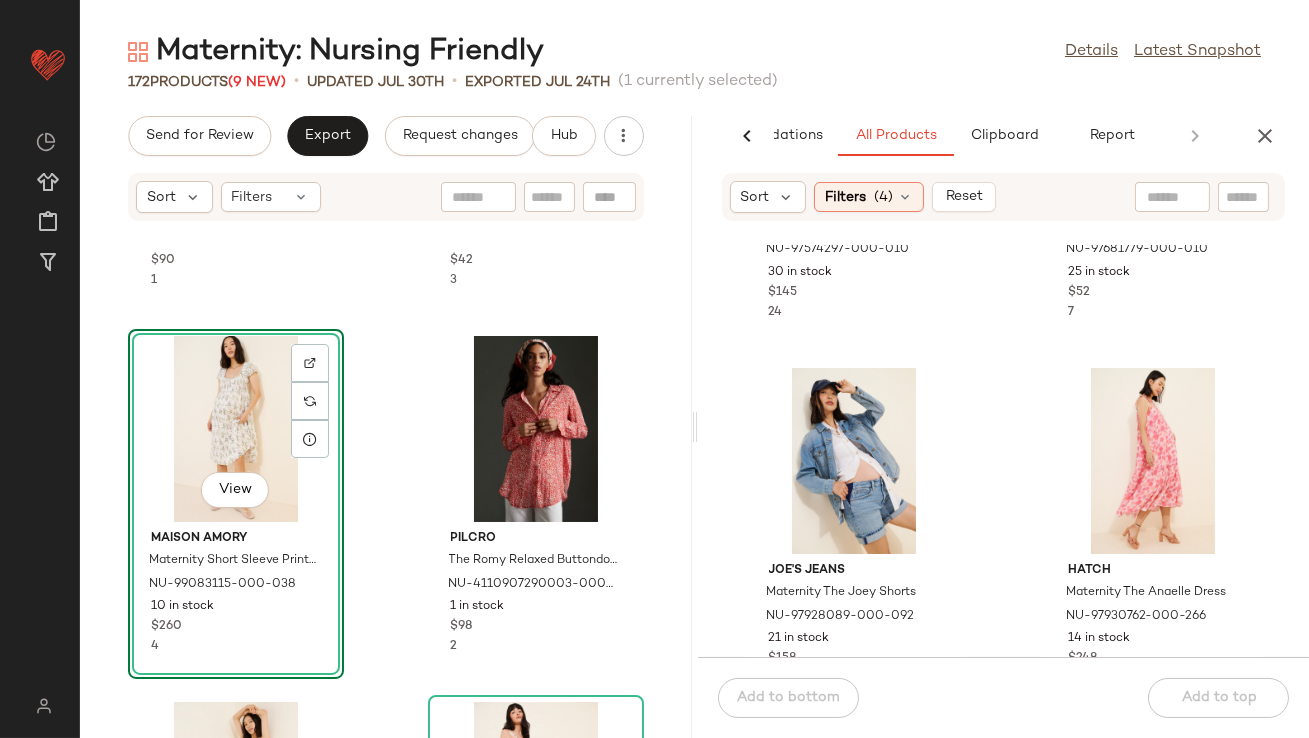 scroll, scrollTop: 7229, scrollLeft: 0, axis: vertical 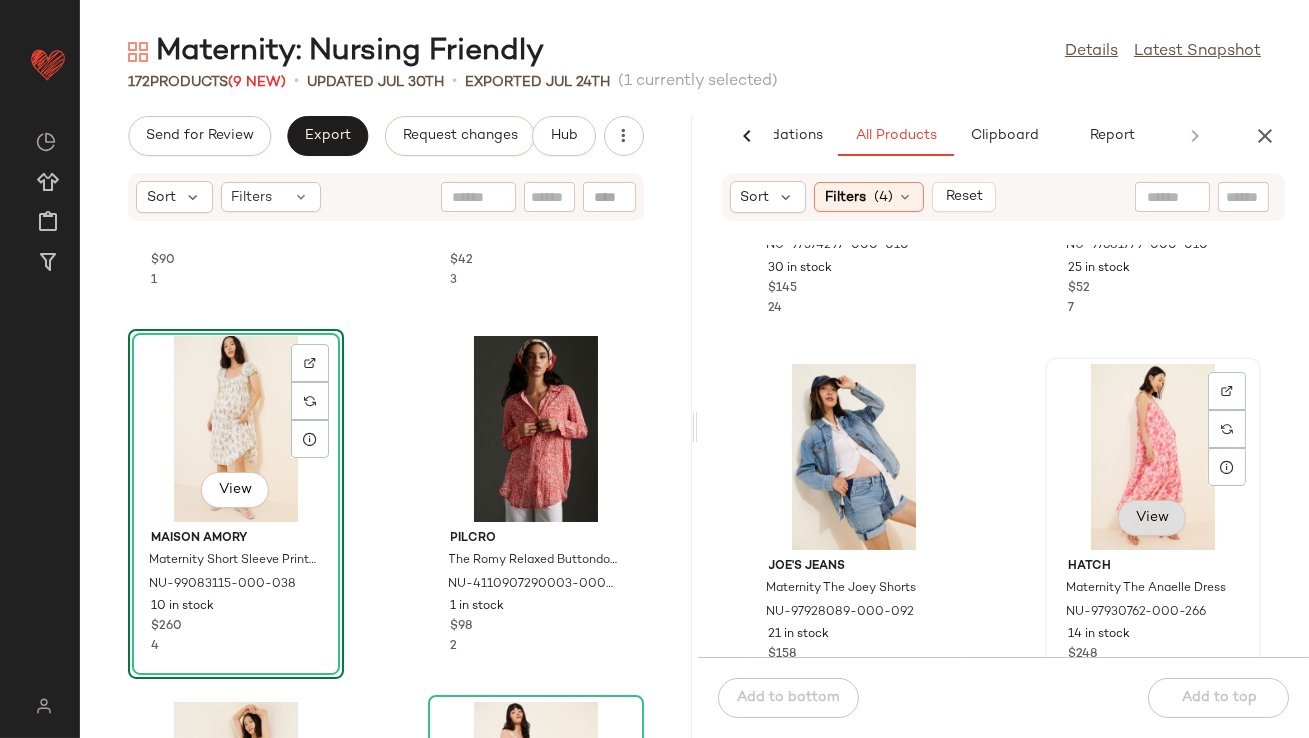click on "View" 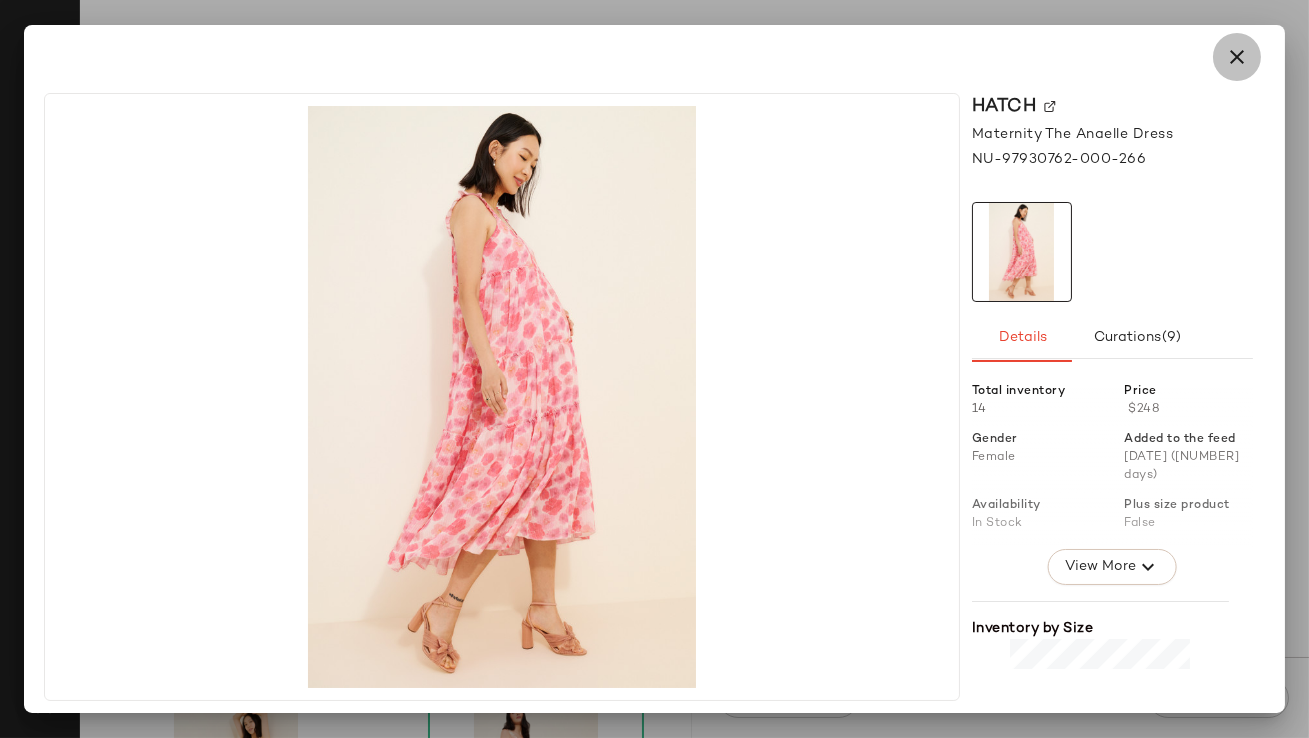 click at bounding box center [1237, 57] 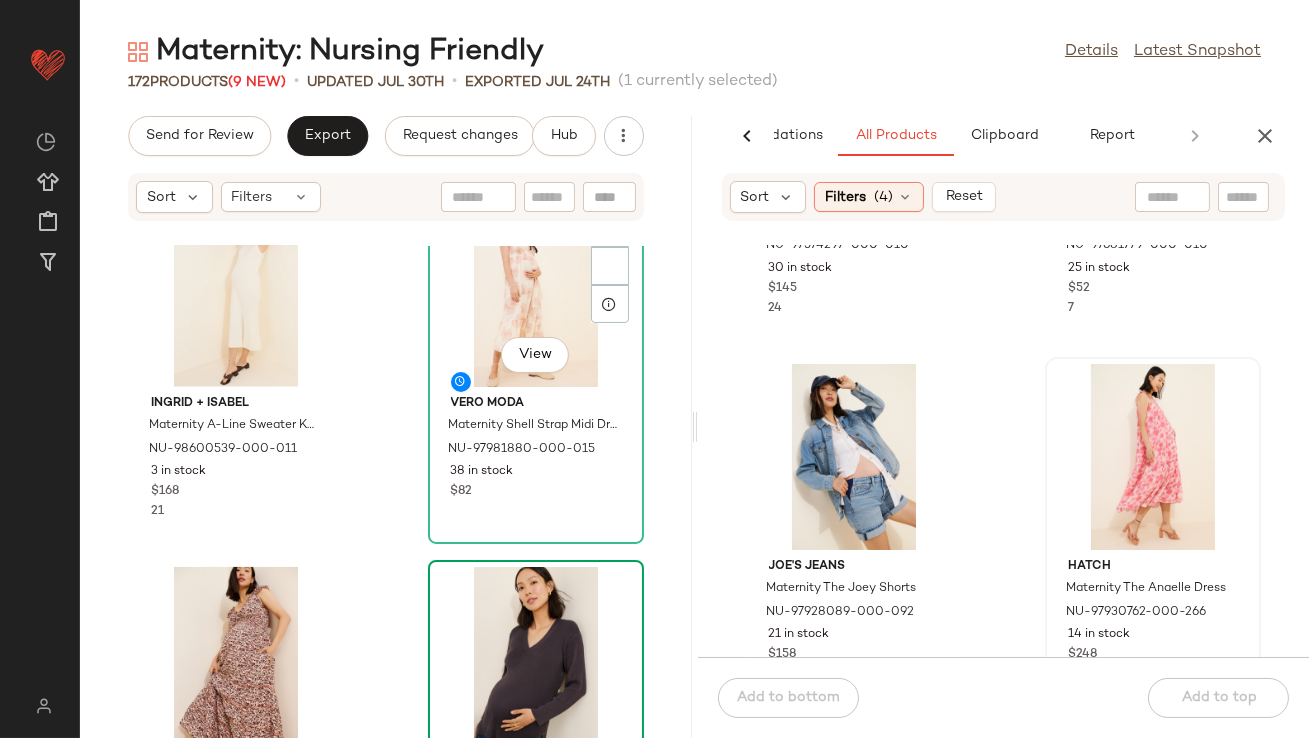scroll, scrollTop: 4982, scrollLeft: 0, axis: vertical 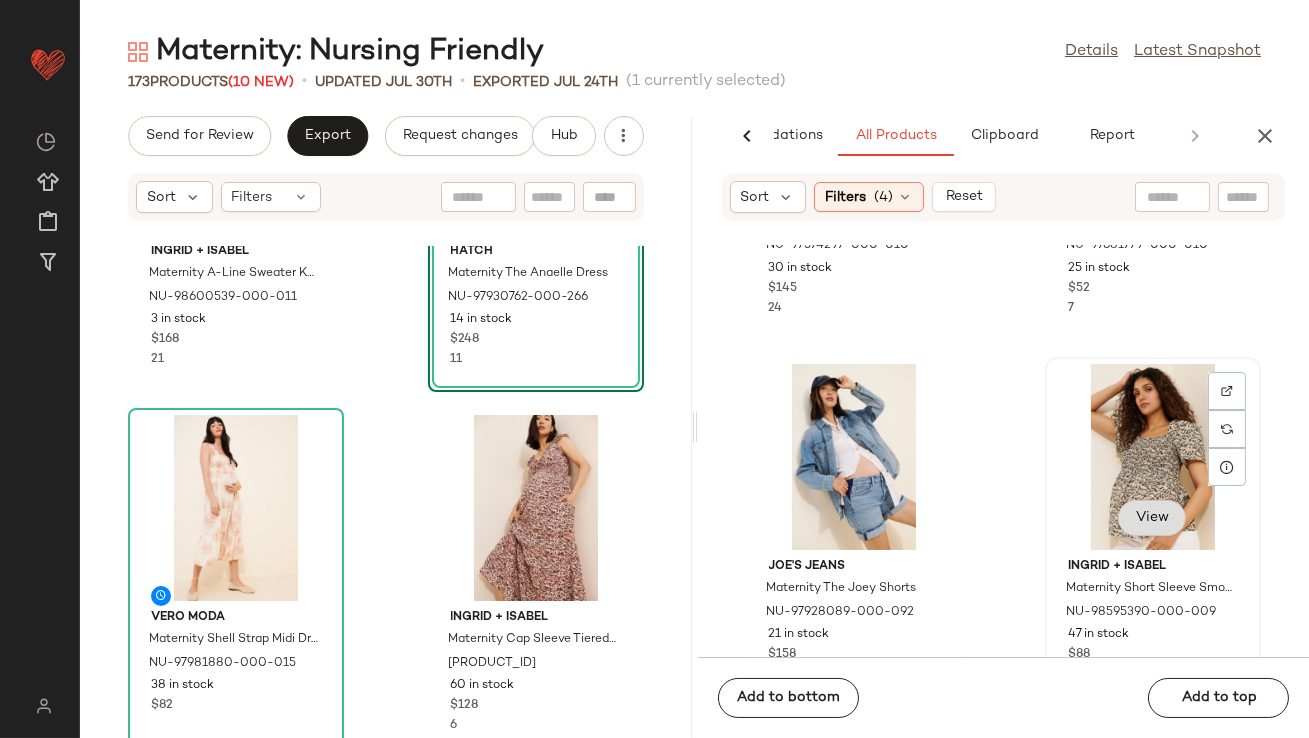 click on "View" 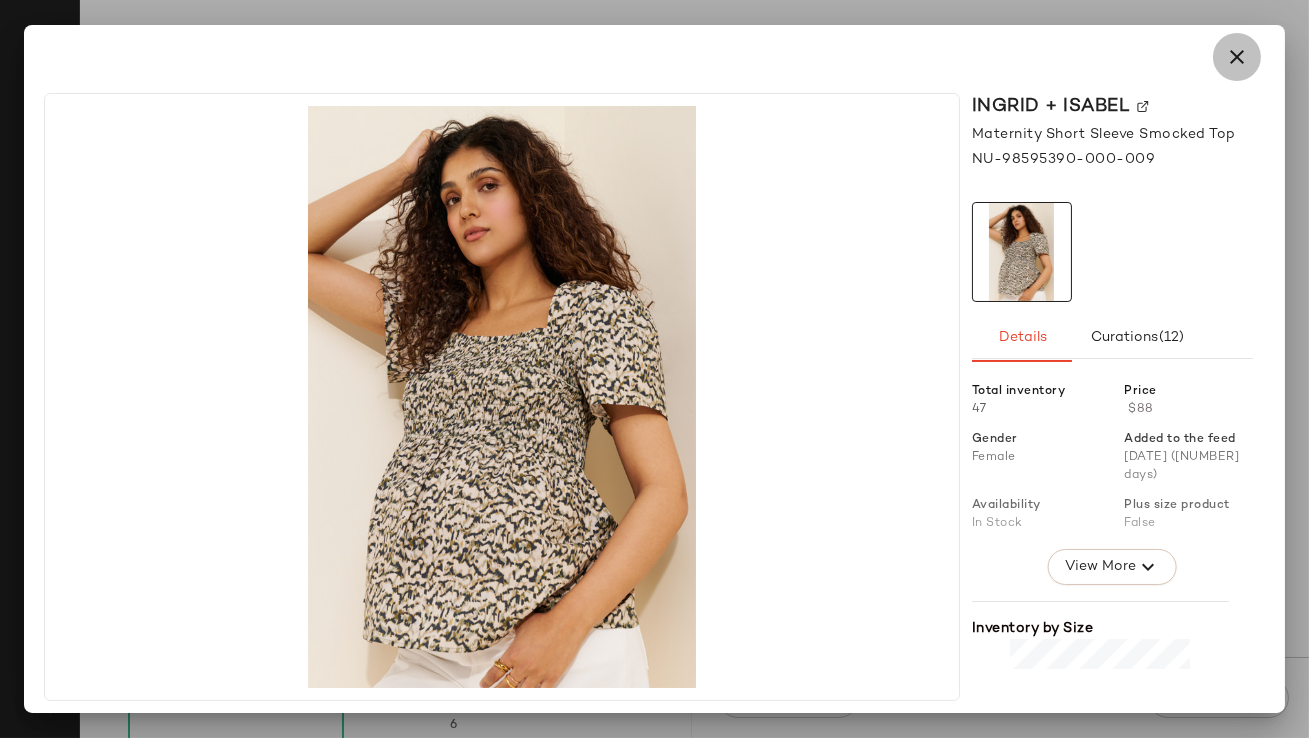 click at bounding box center [1237, 57] 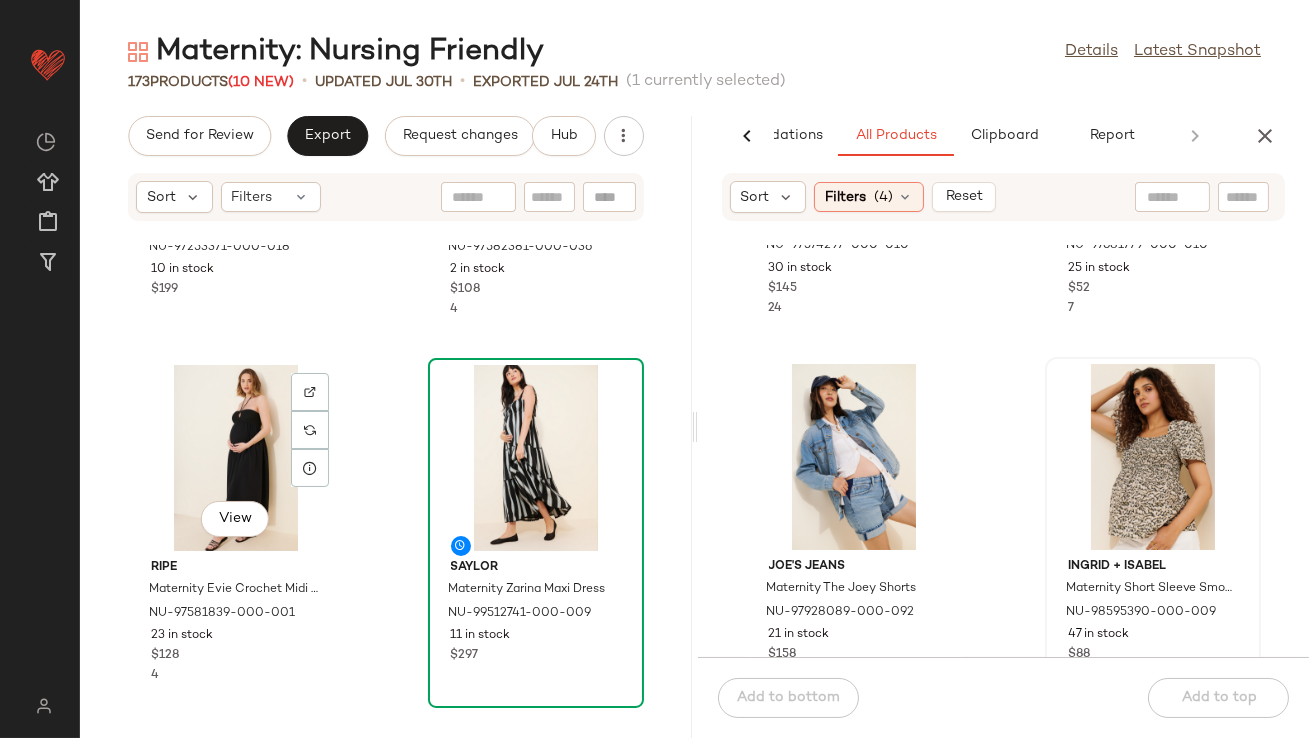 scroll, scrollTop: 6891, scrollLeft: 0, axis: vertical 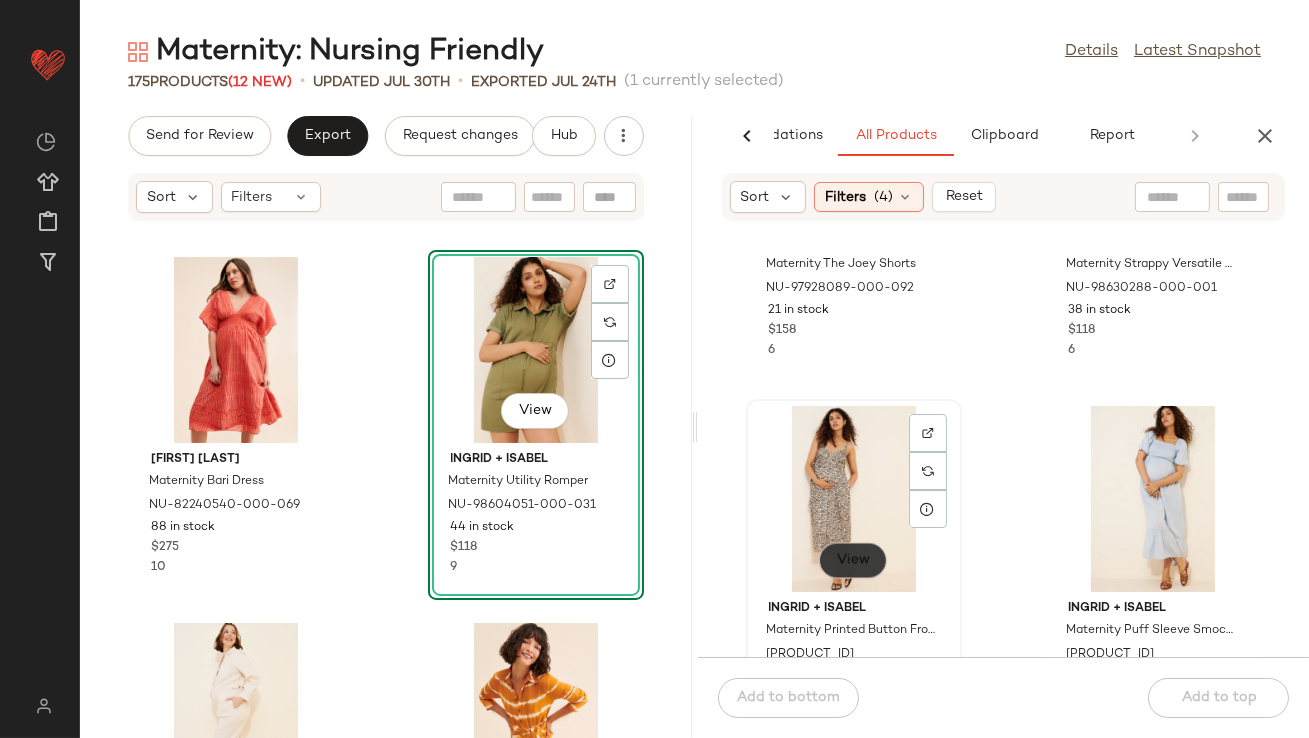 click on "View" at bounding box center [853, 560] 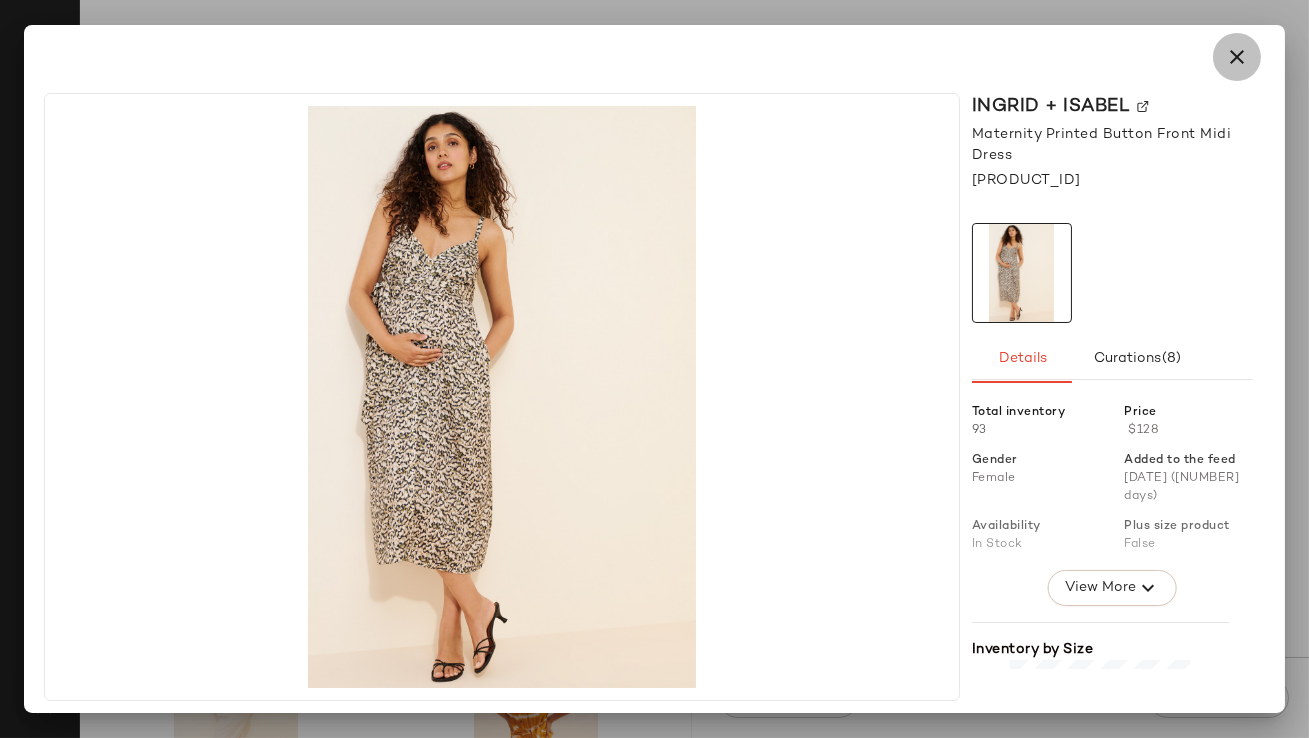 click at bounding box center (1237, 57) 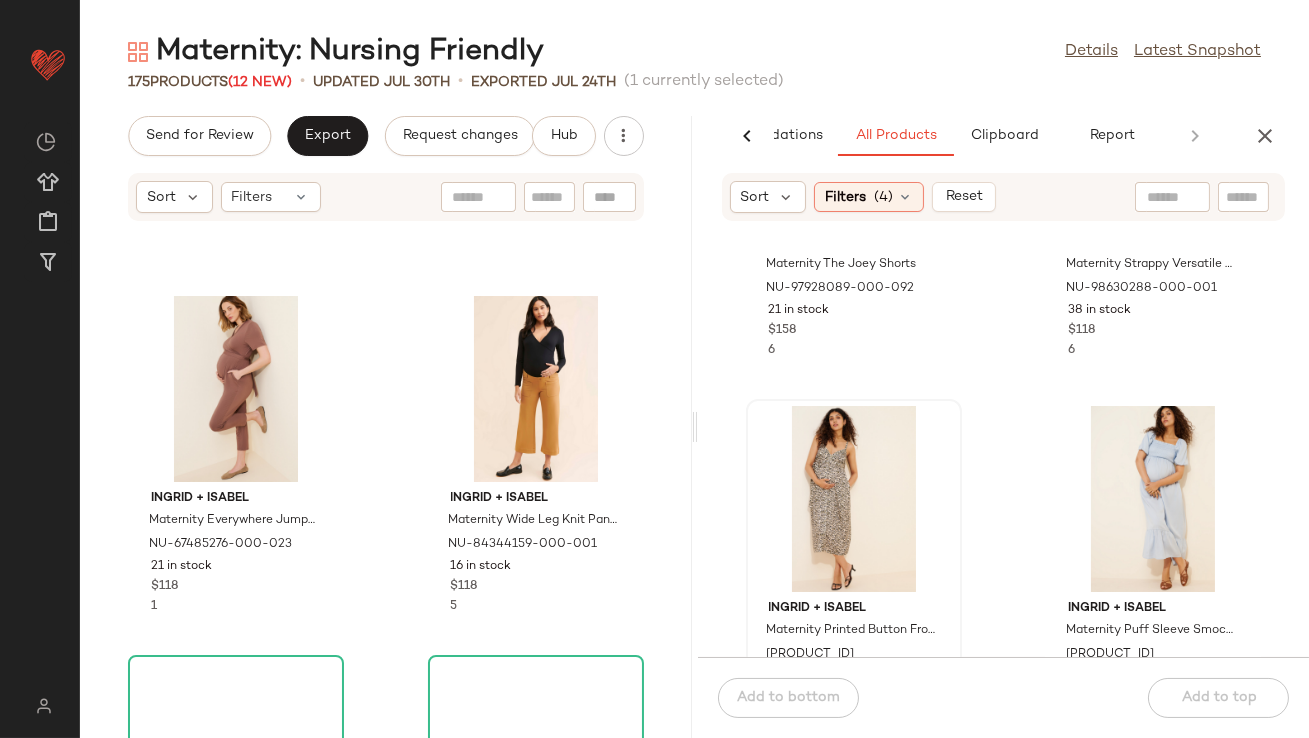 scroll, scrollTop: 2048, scrollLeft: 0, axis: vertical 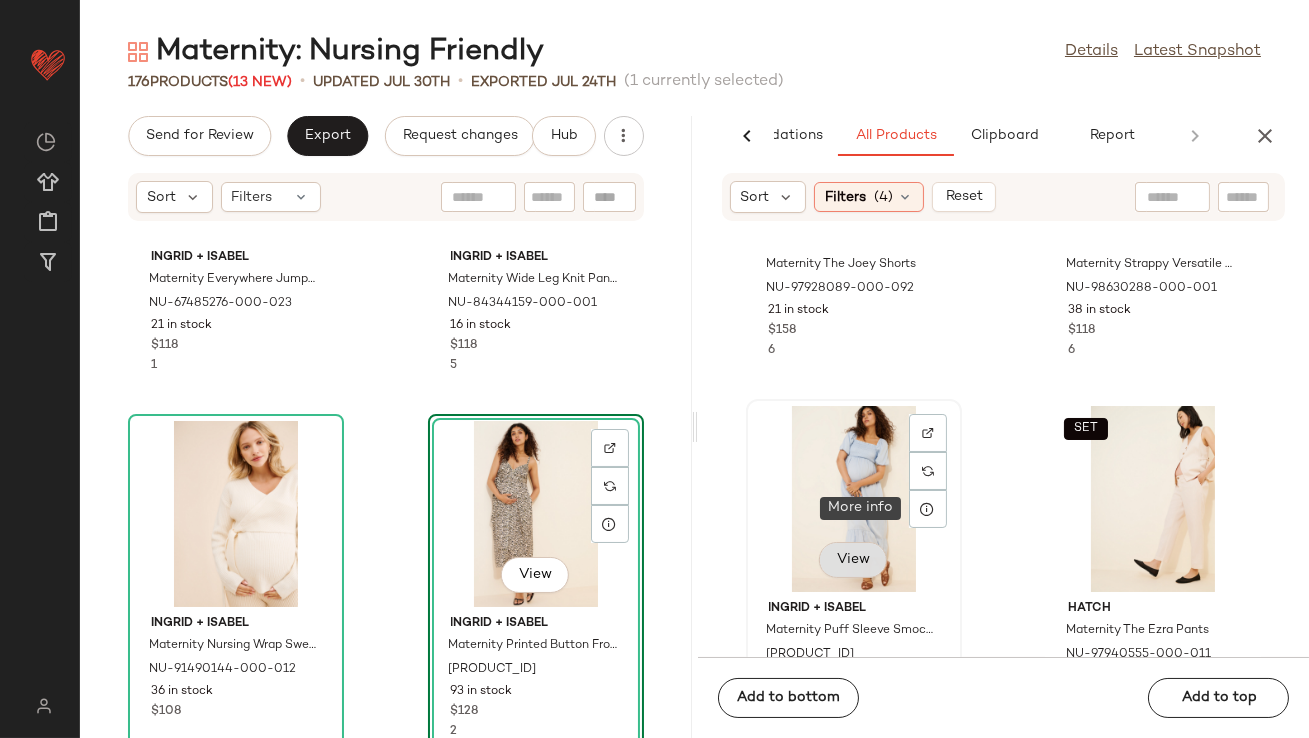 click on "View" 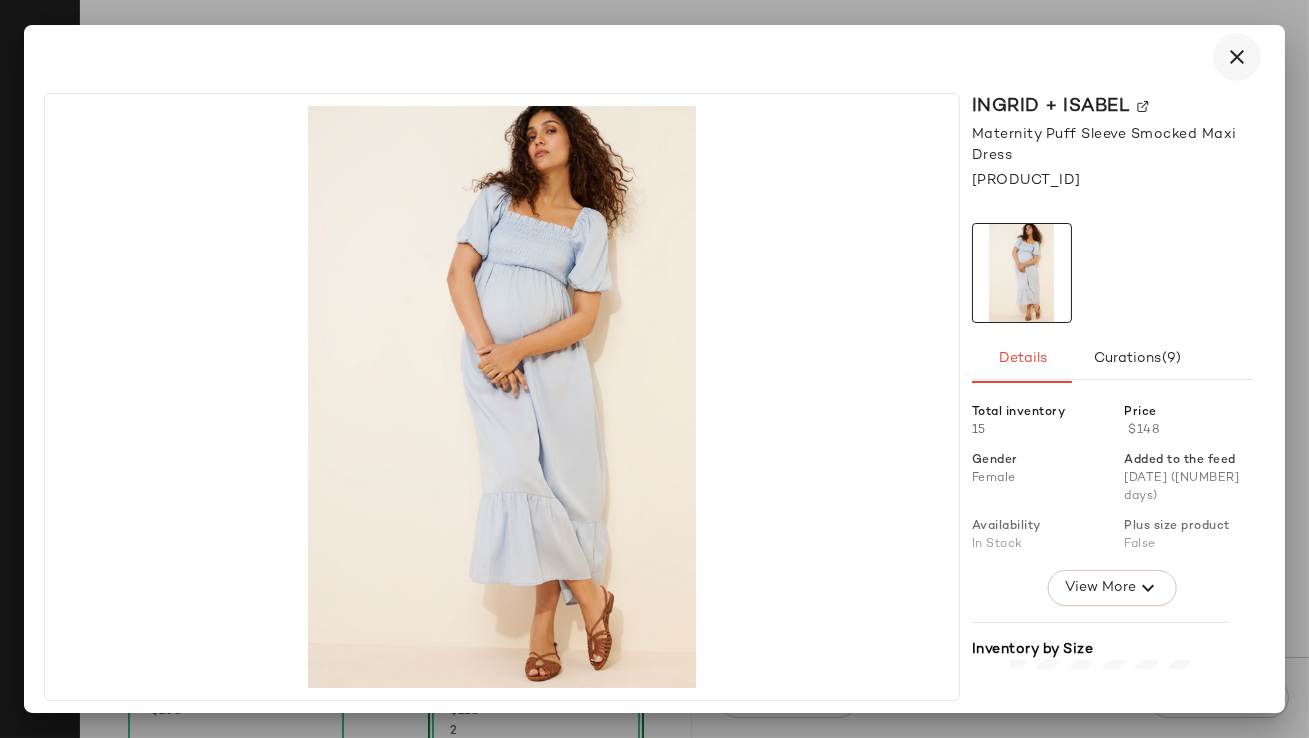 click at bounding box center [1237, 57] 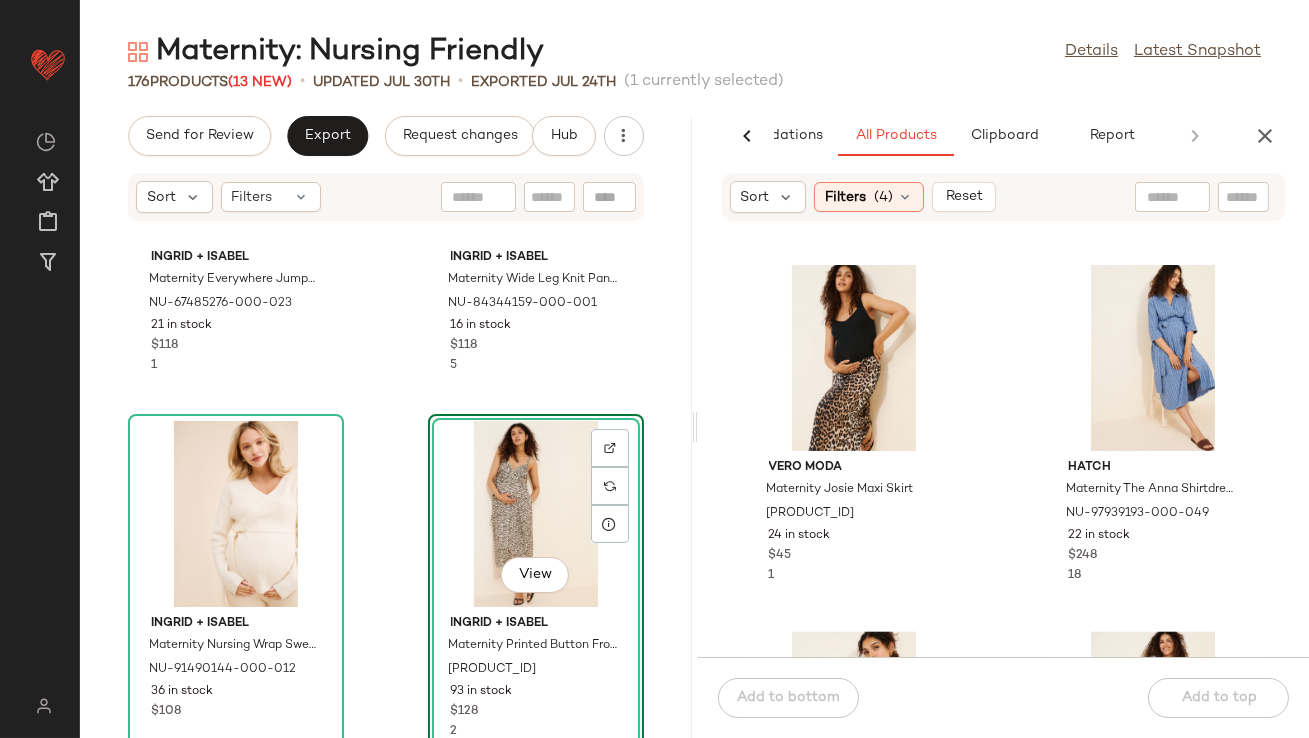 scroll, scrollTop: 8398, scrollLeft: 0, axis: vertical 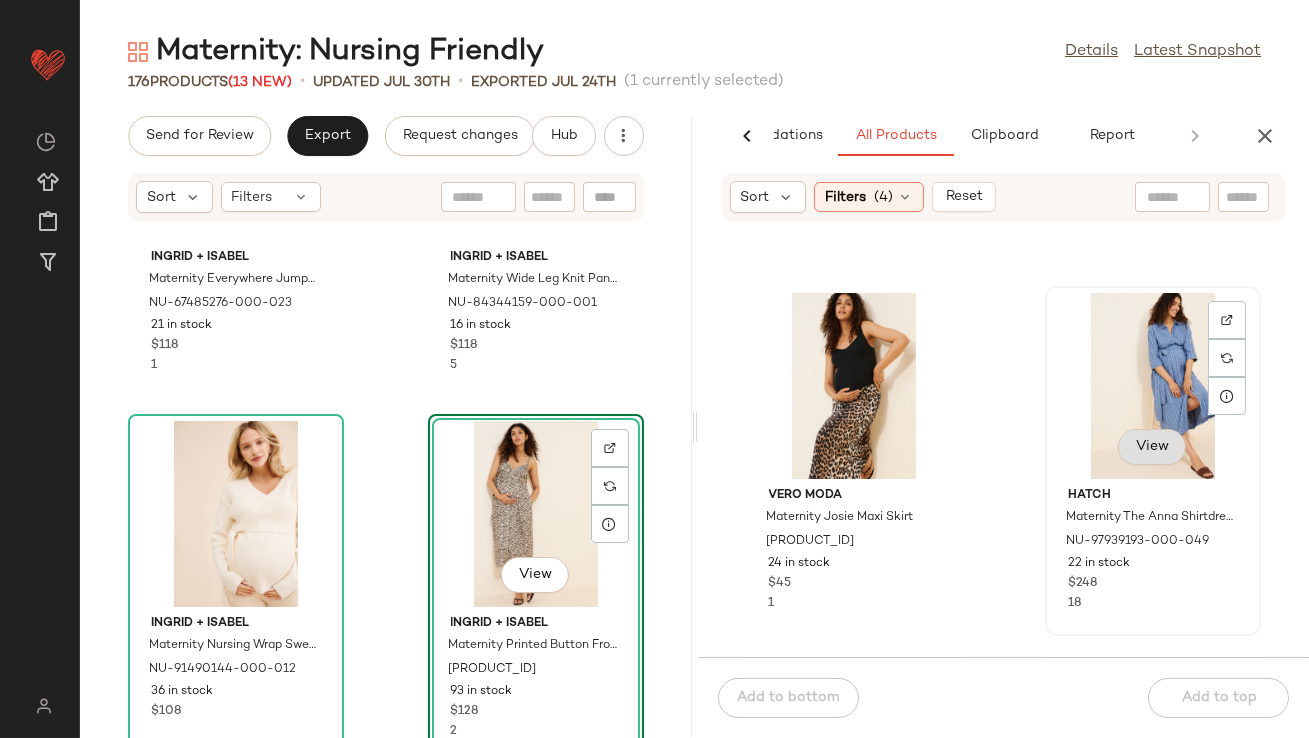 click on "View" 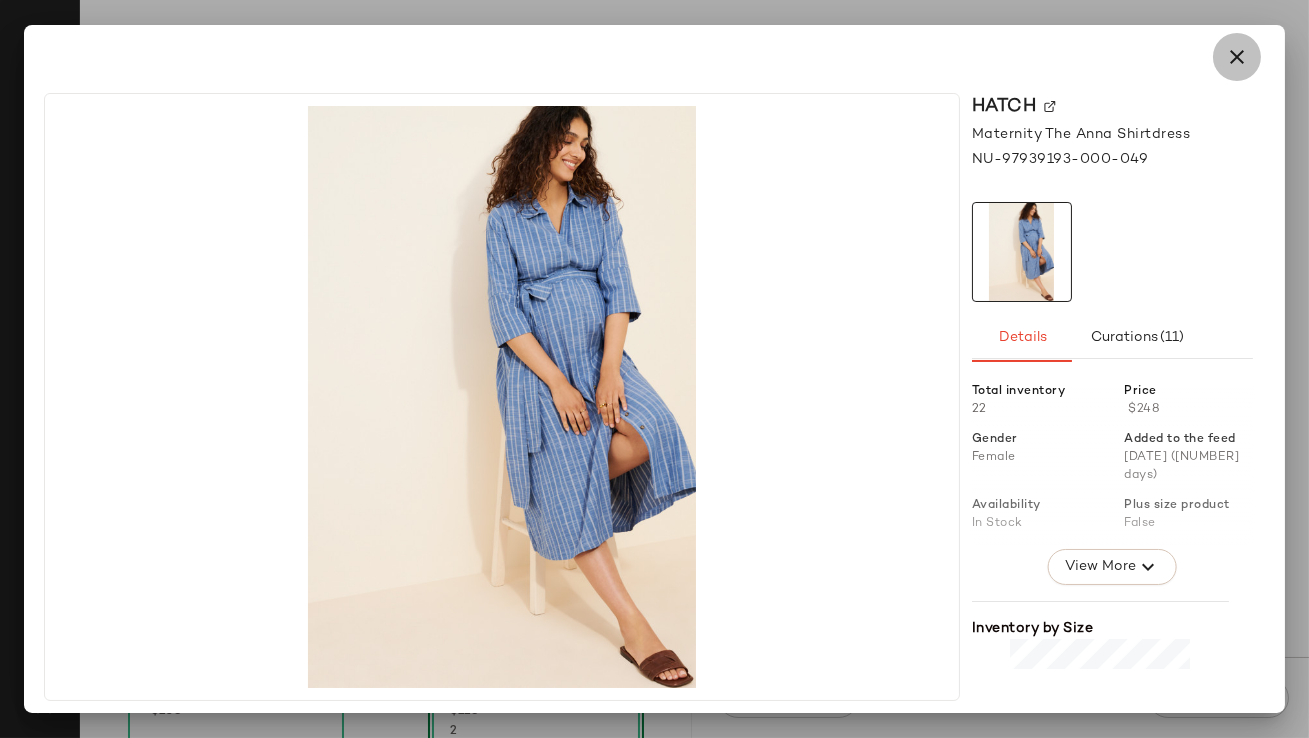 click at bounding box center (1237, 57) 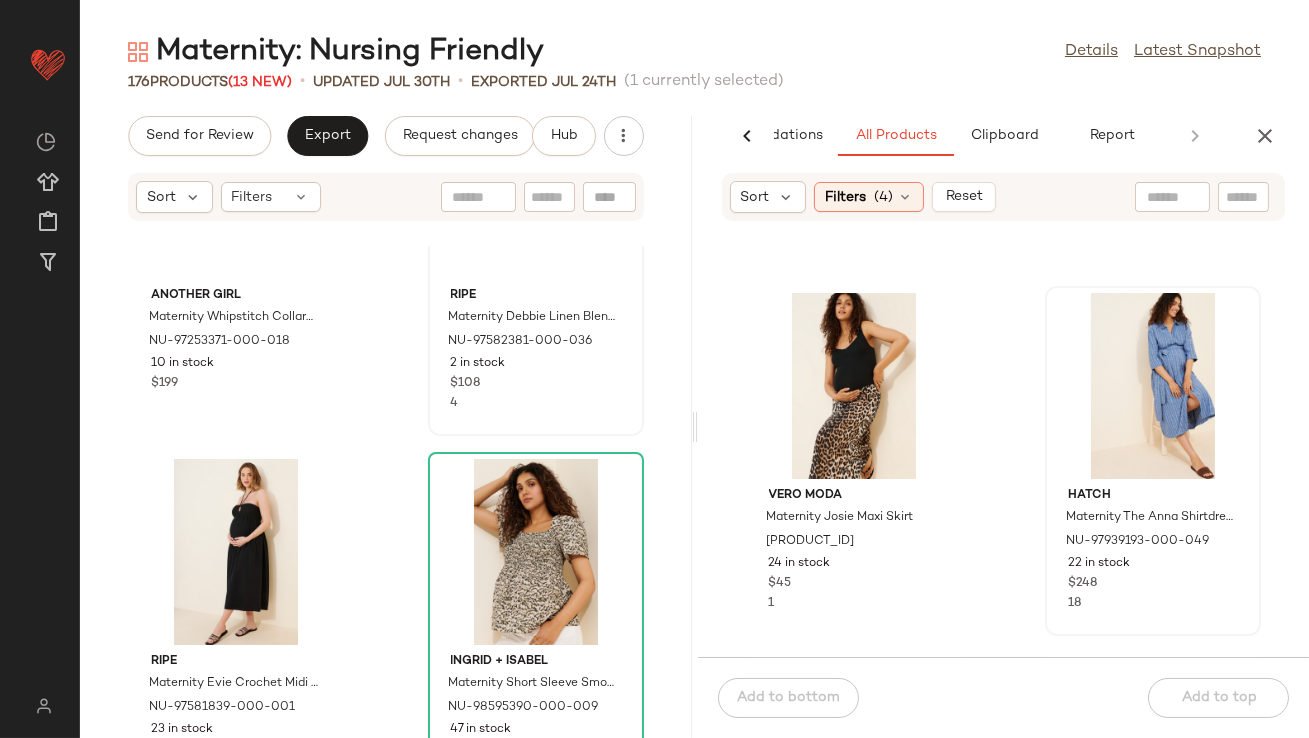 scroll, scrollTop: 7073, scrollLeft: 0, axis: vertical 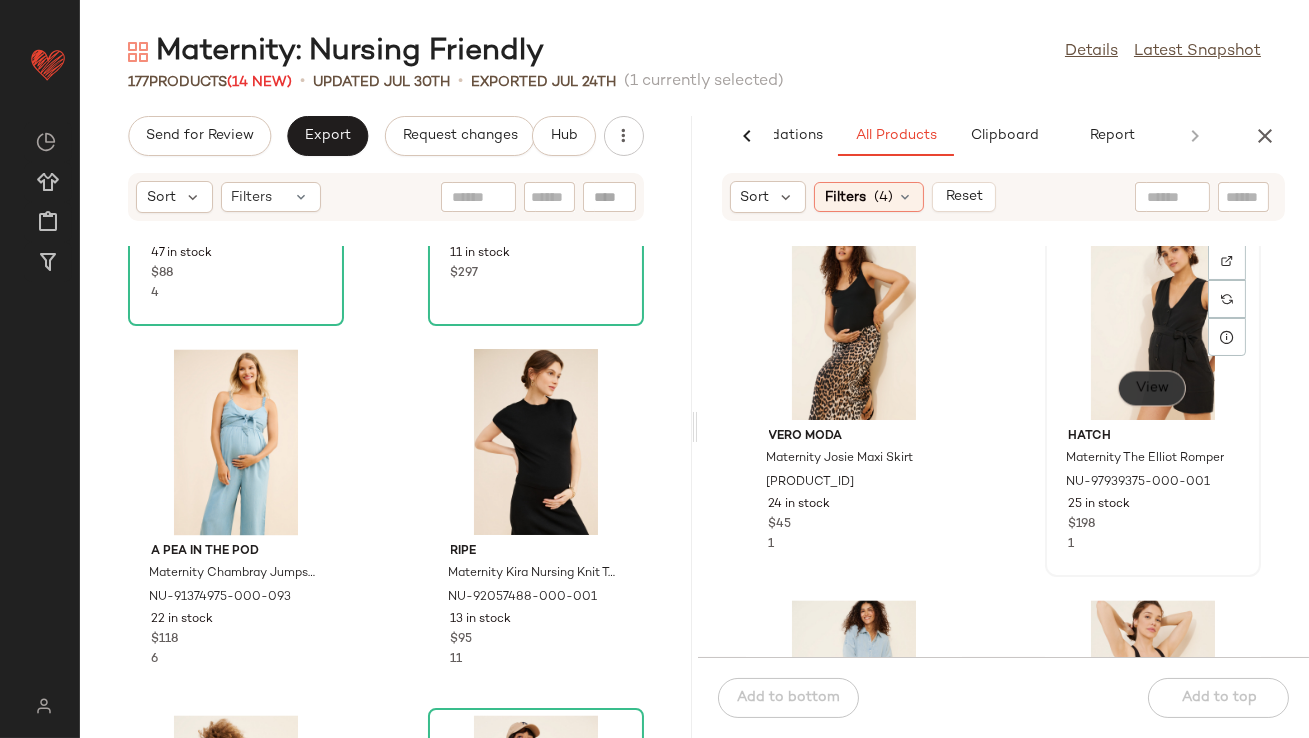 click on "View" 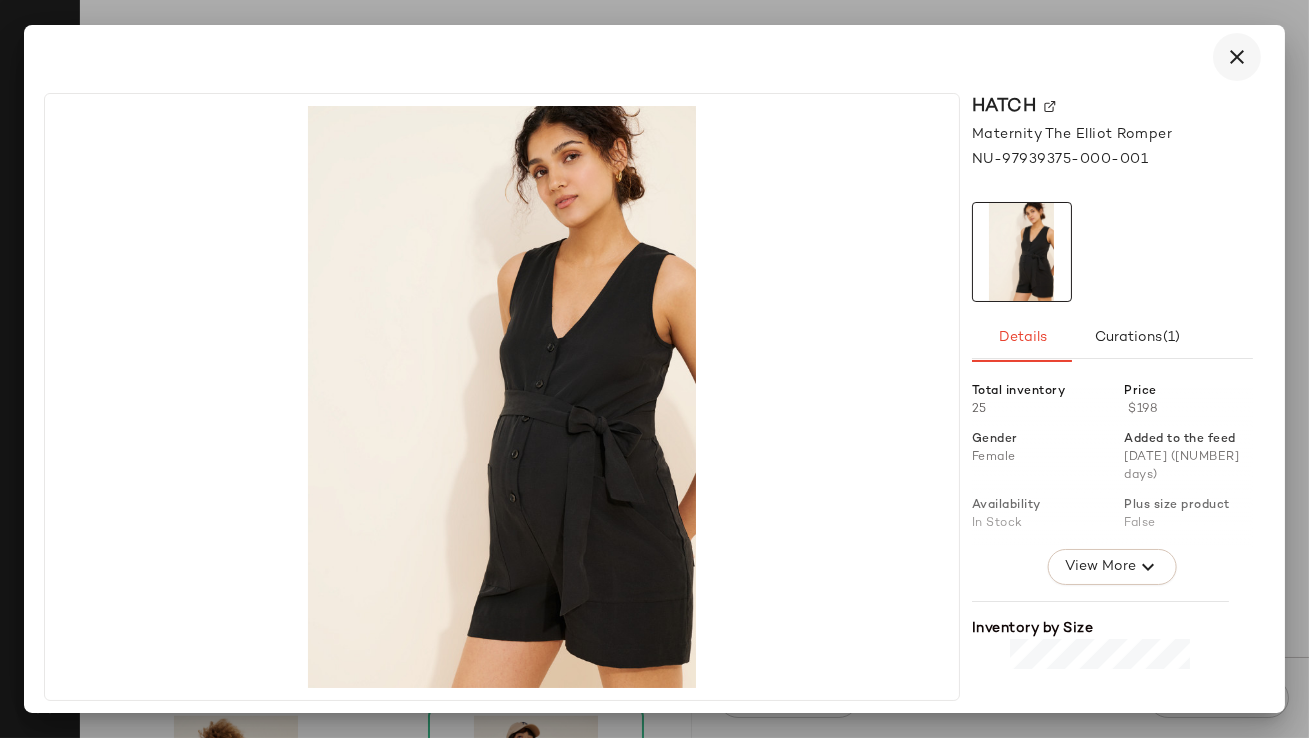 click at bounding box center [1237, 57] 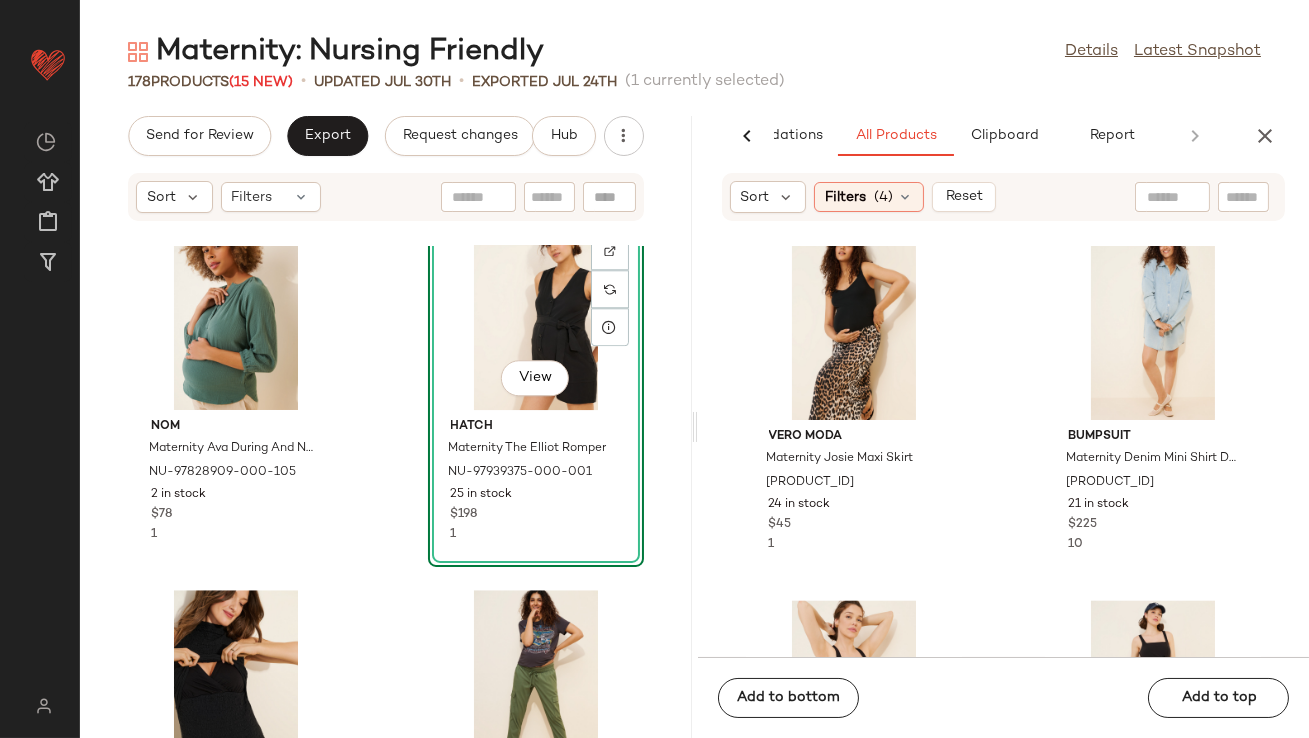 scroll, scrollTop: 10350, scrollLeft: 0, axis: vertical 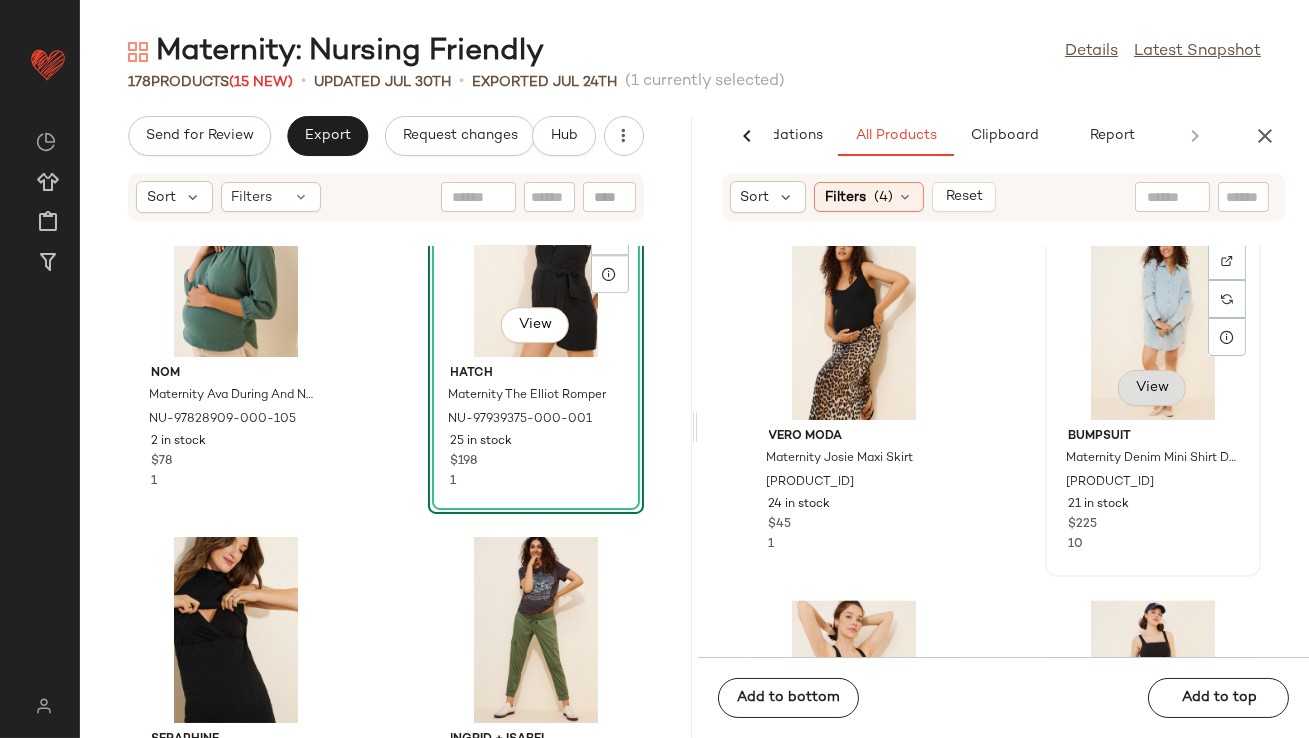 click on "View" 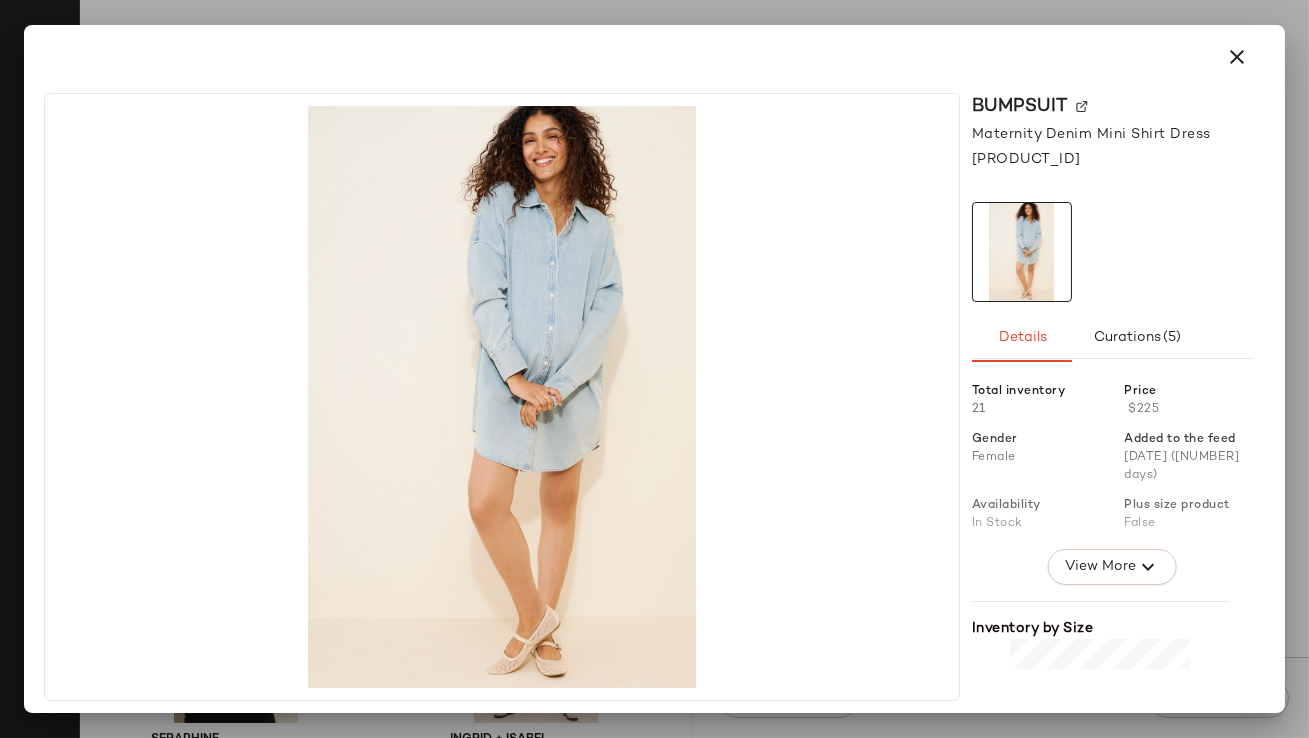 click at bounding box center (1237, 57) 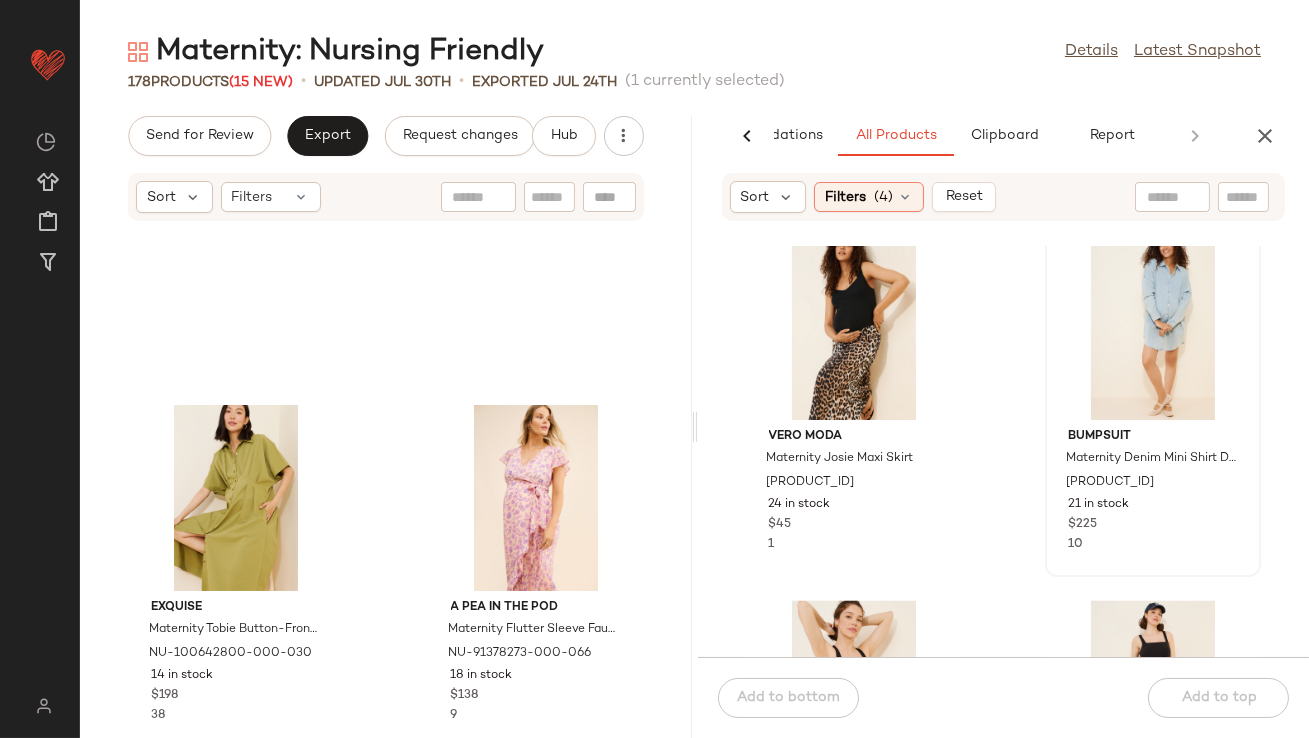 scroll, scrollTop: 8864, scrollLeft: 0, axis: vertical 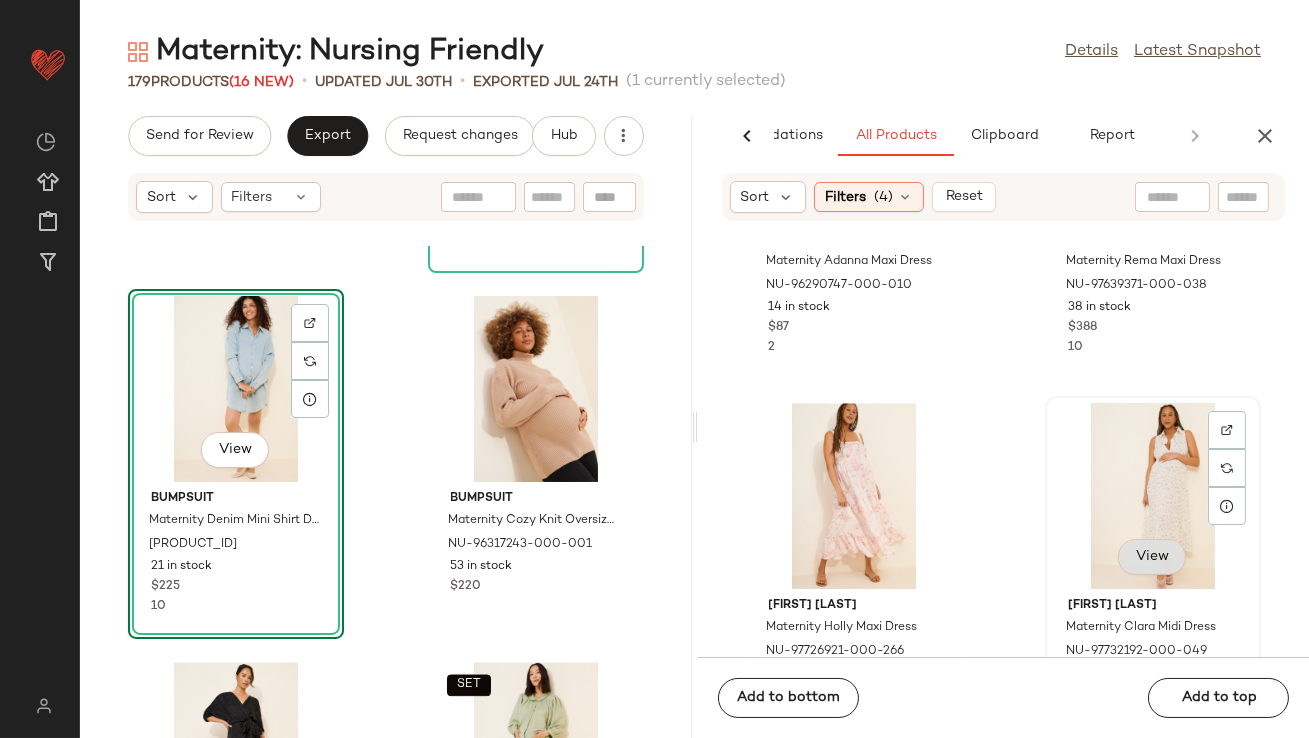 click on "View" 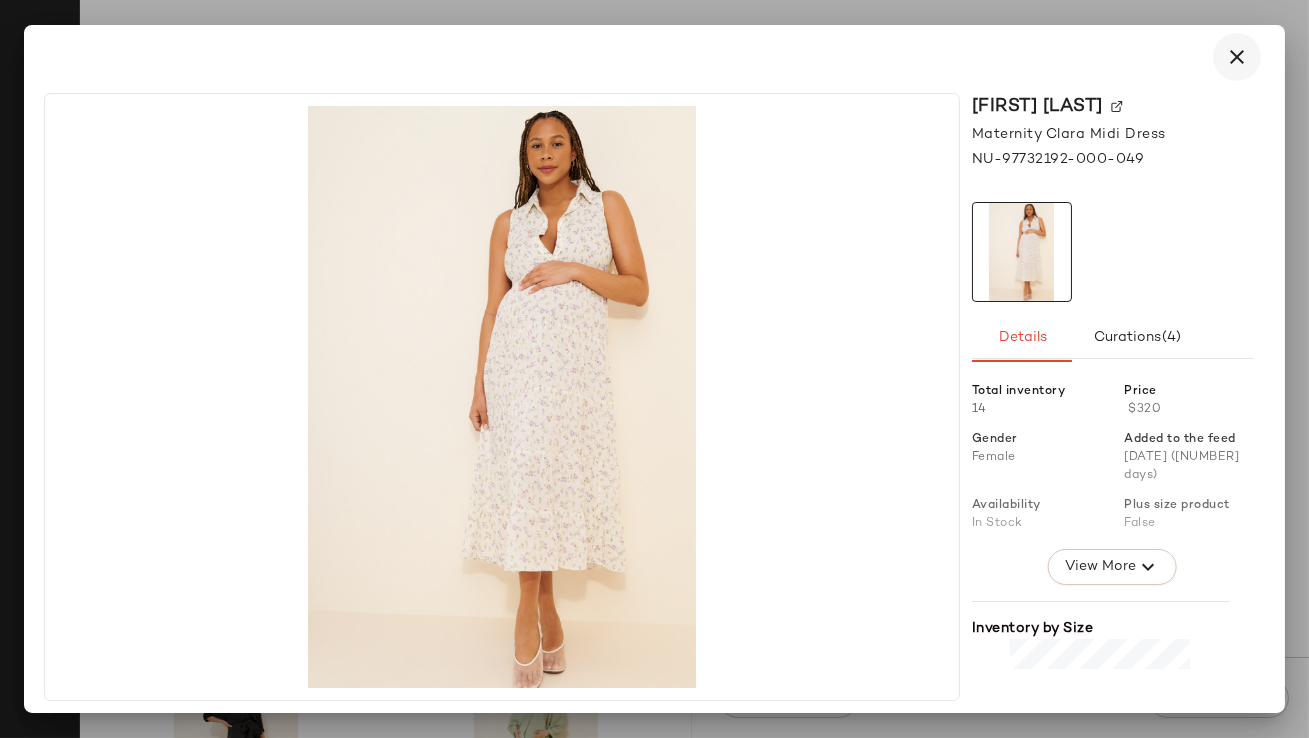 click at bounding box center (1237, 57) 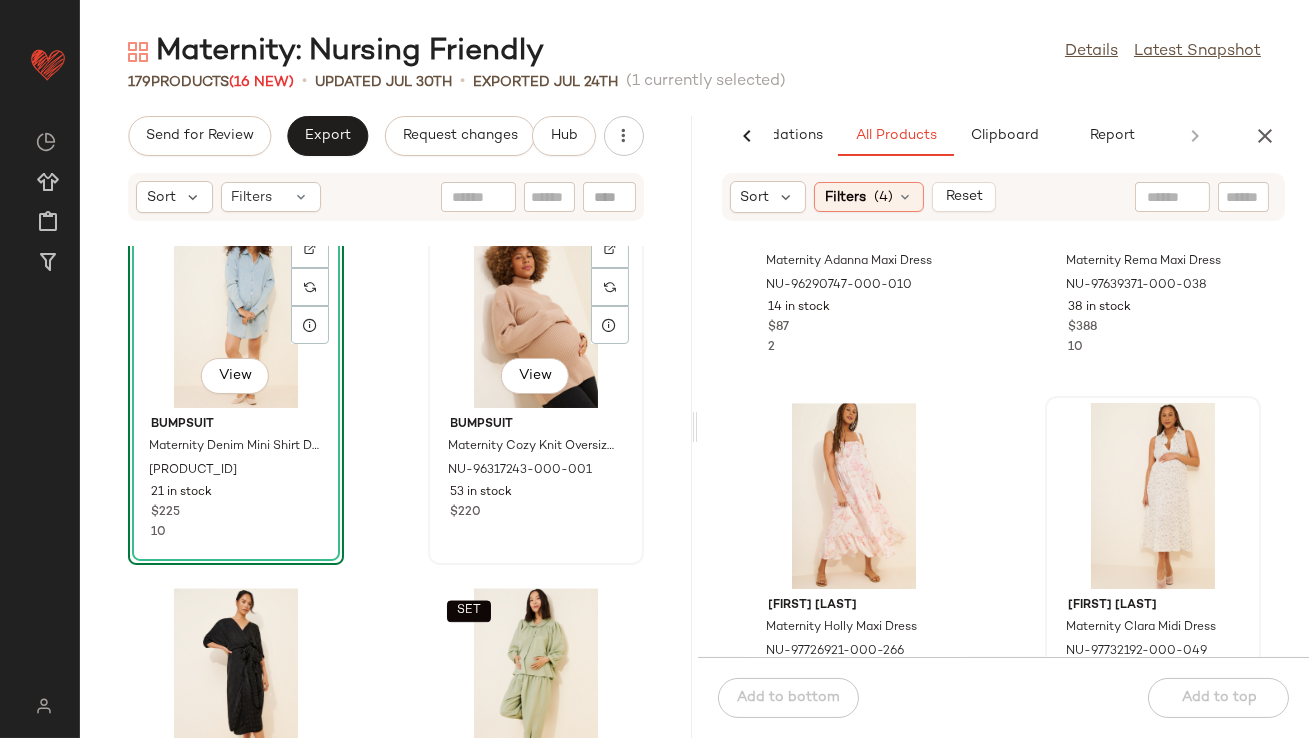 scroll, scrollTop: 8937, scrollLeft: 0, axis: vertical 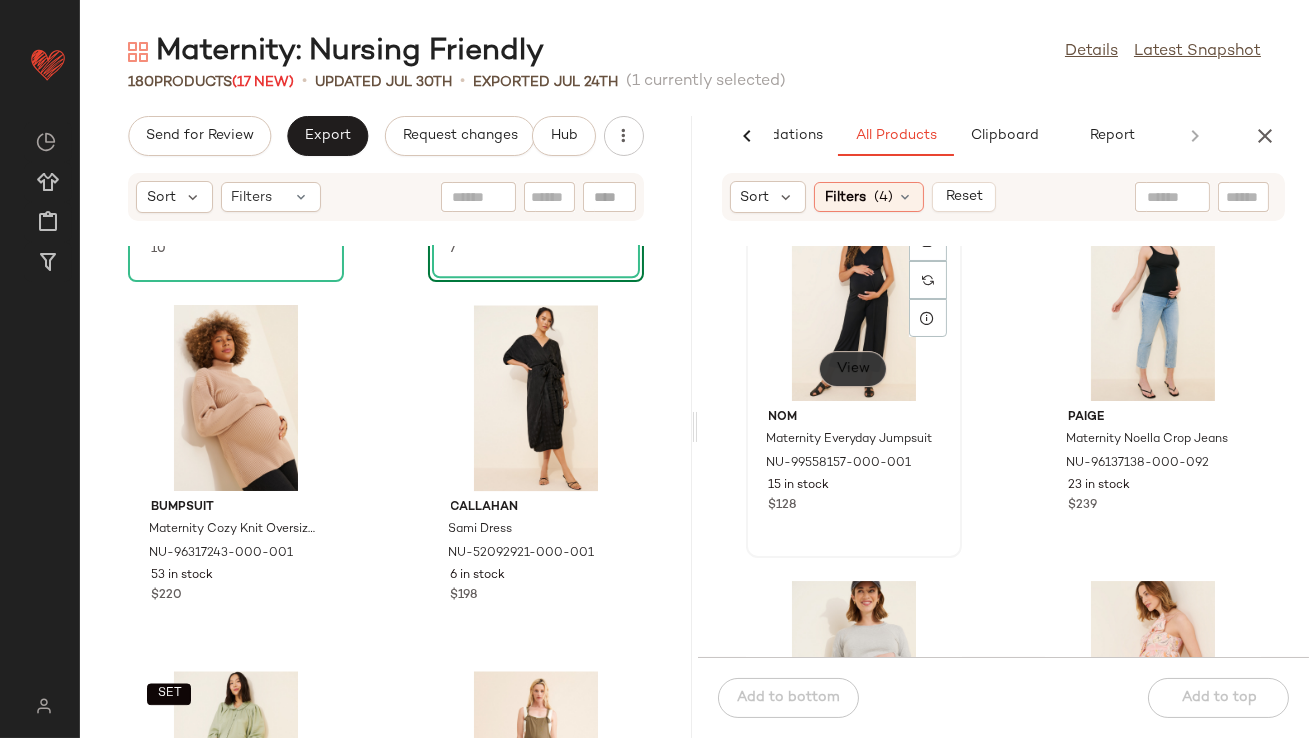 click on "View" 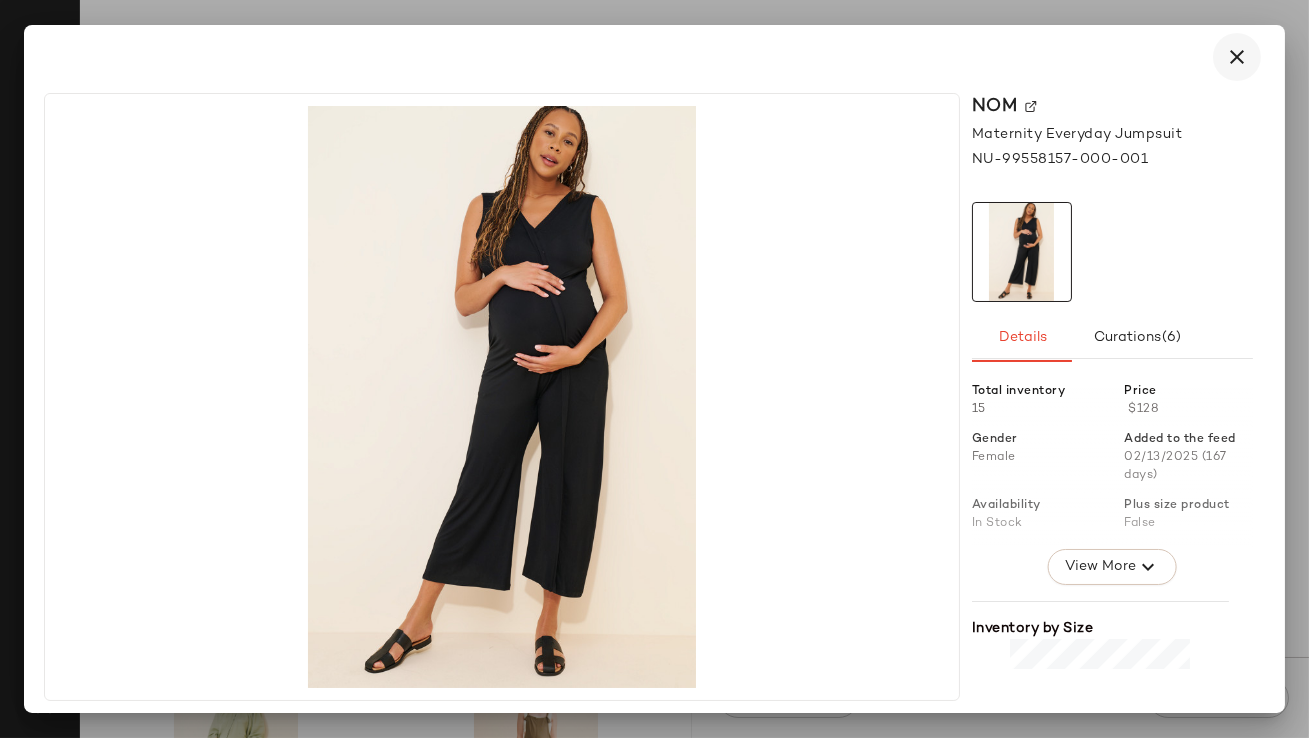 click at bounding box center (1237, 57) 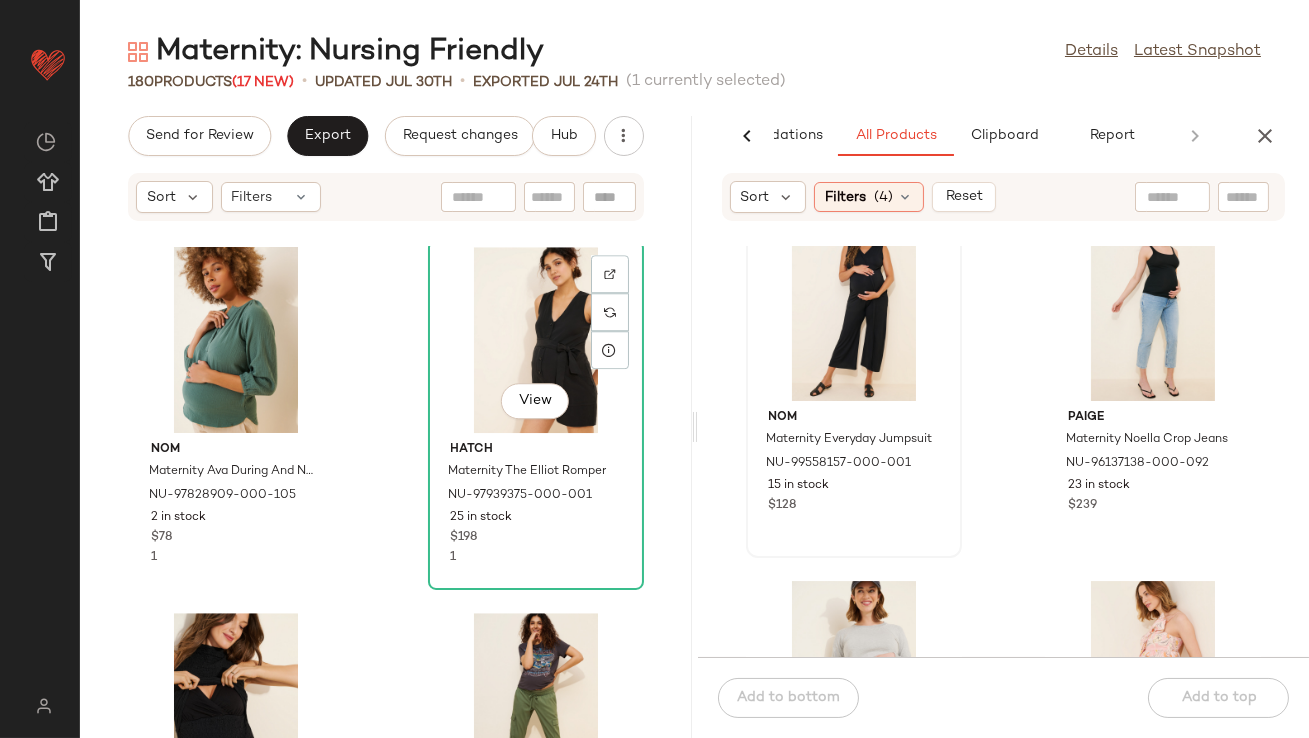 scroll, scrollTop: 10667, scrollLeft: 0, axis: vertical 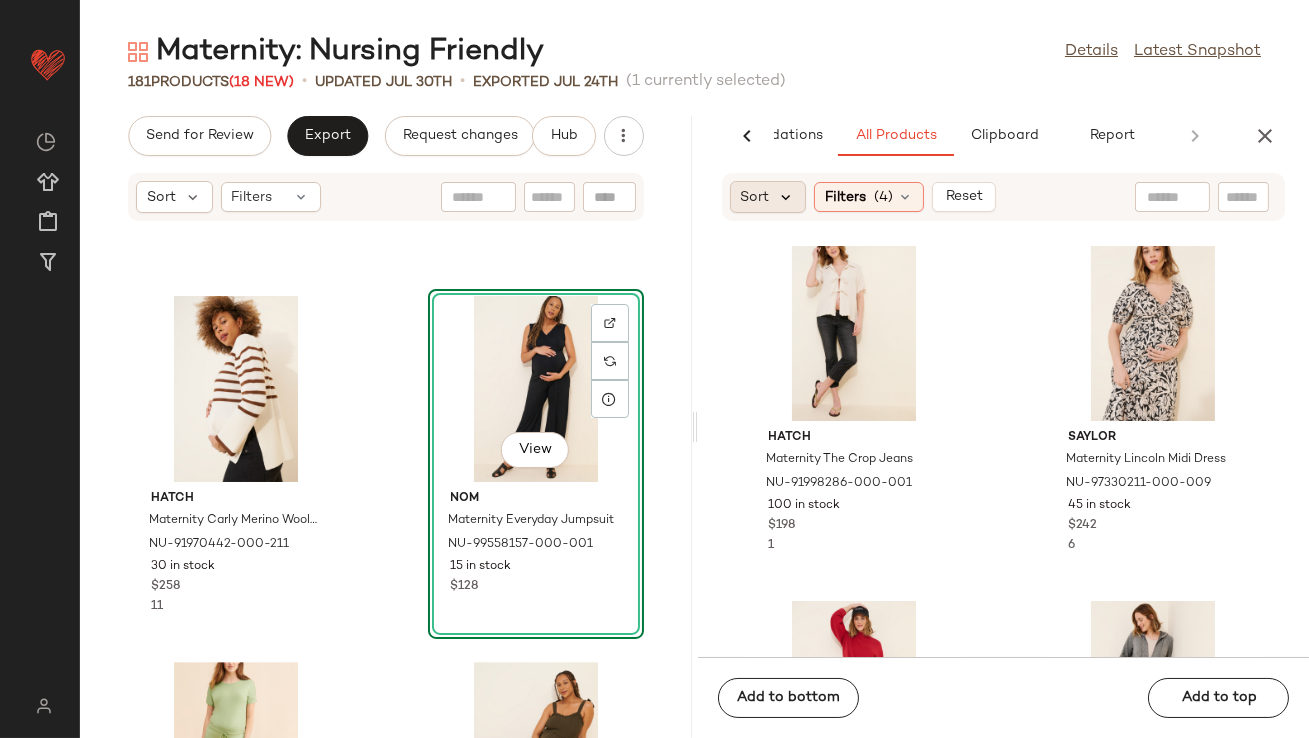 click at bounding box center [787, 197] 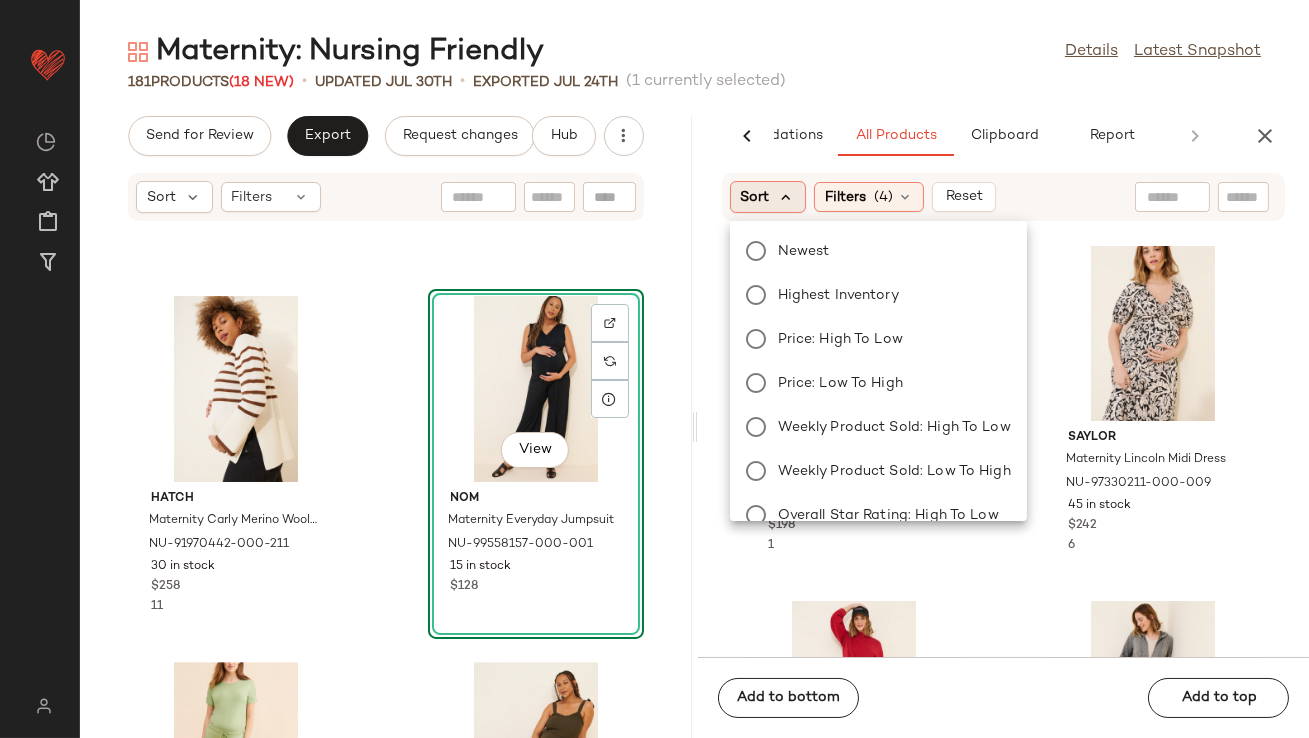 click at bounding box center (787, 197) 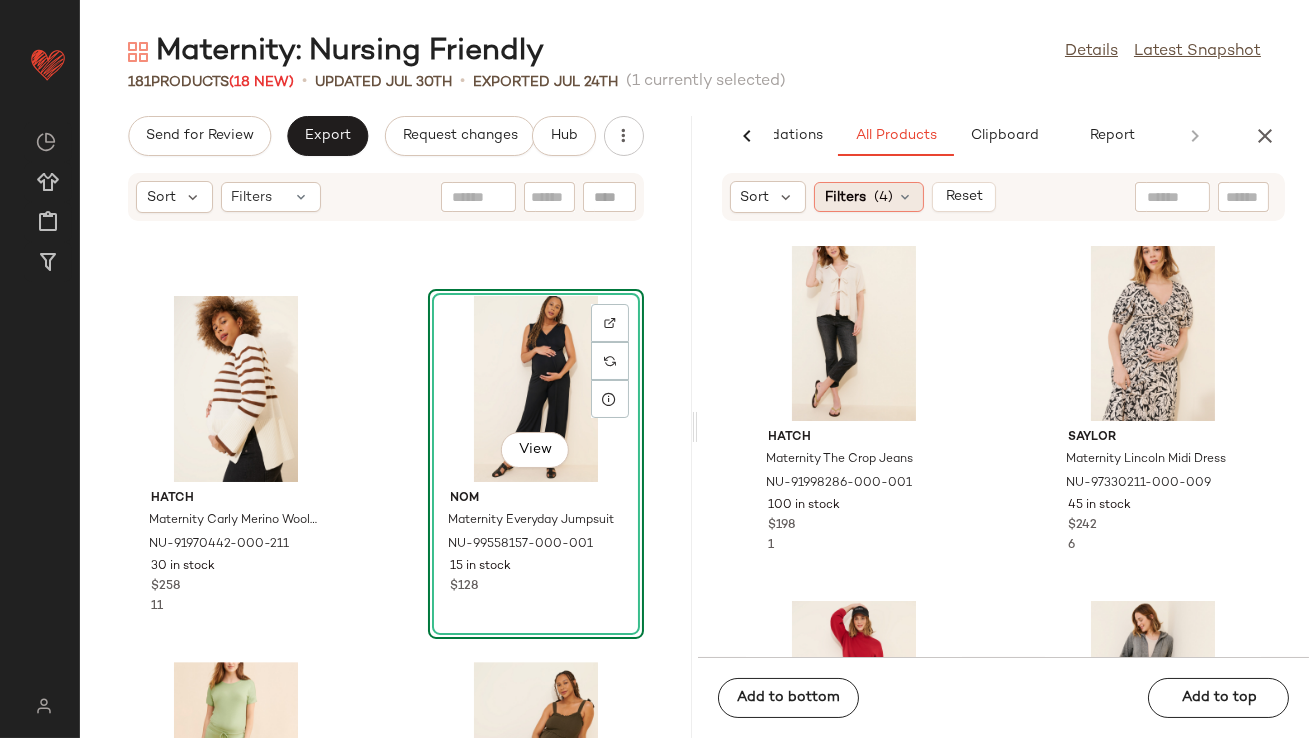 click on "Filters" at bounding box center [845, 197] 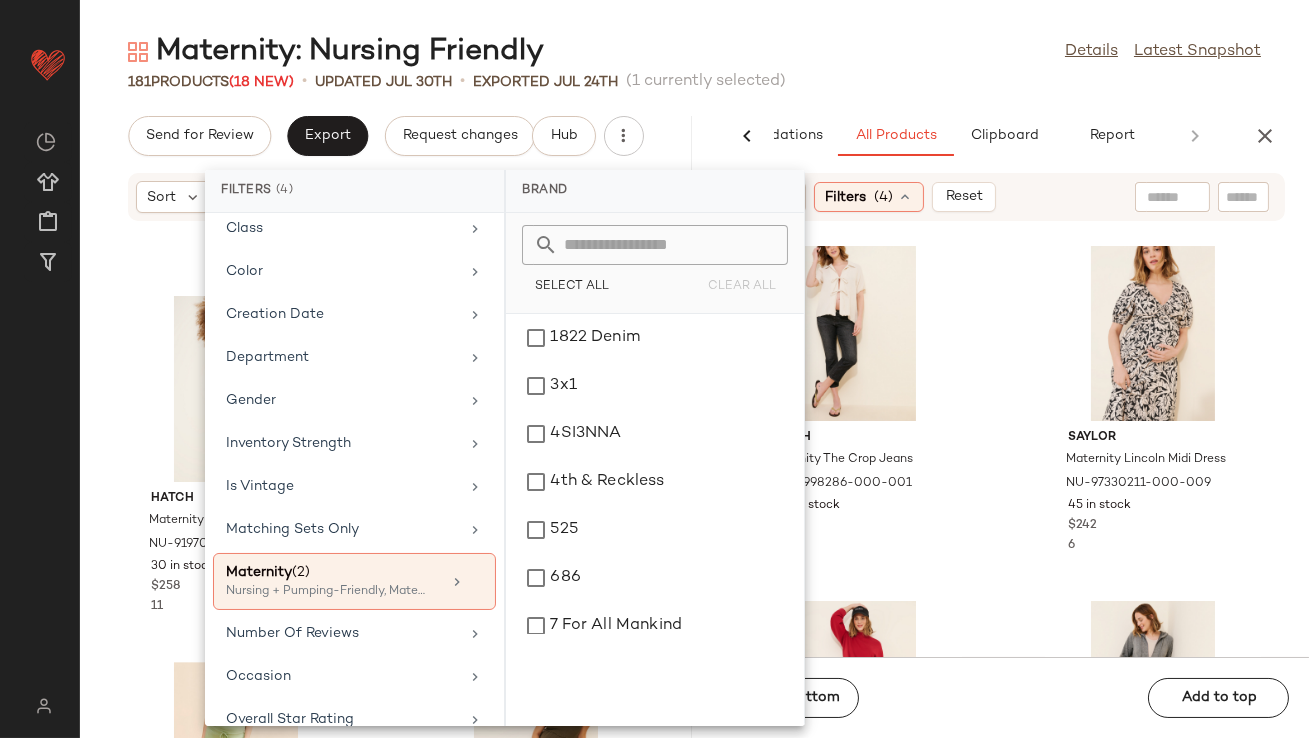 scroll, scrollTop: 393, scrollLeft: 0, axis: vertical 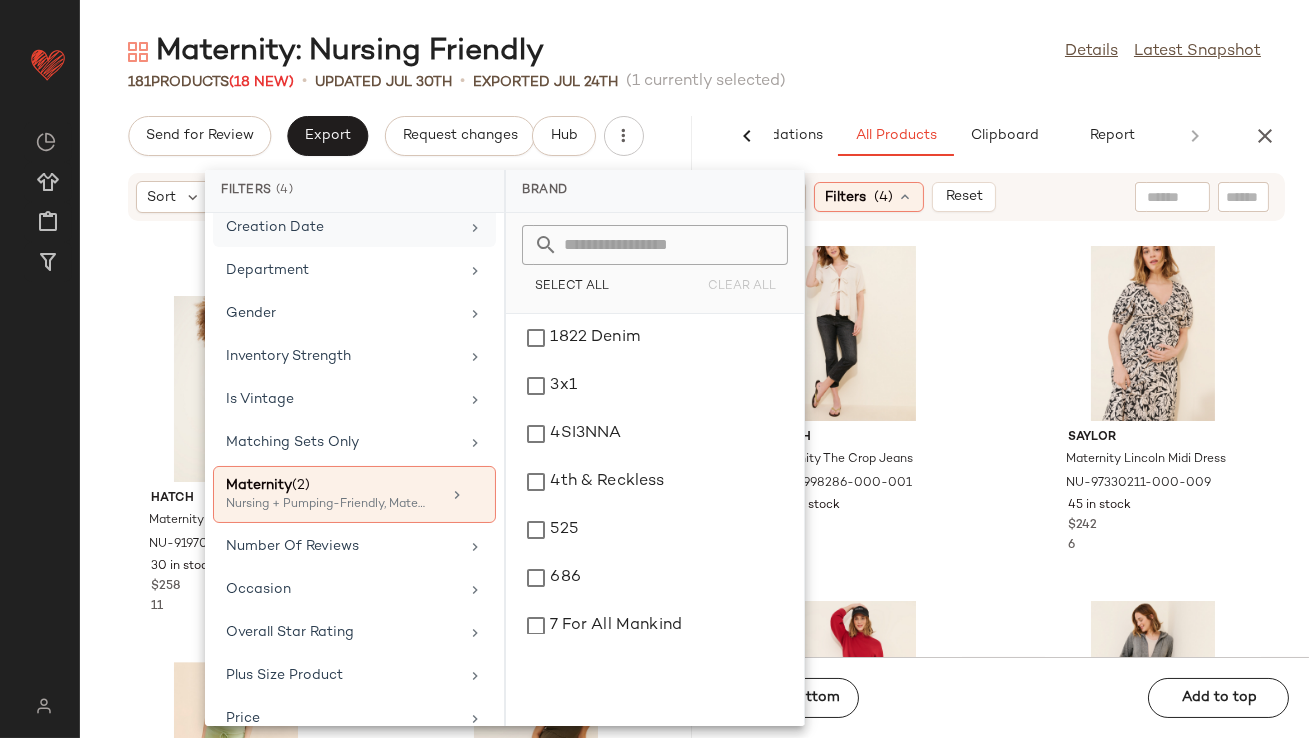click on "Creation Date" at bounding box center (342, 227) 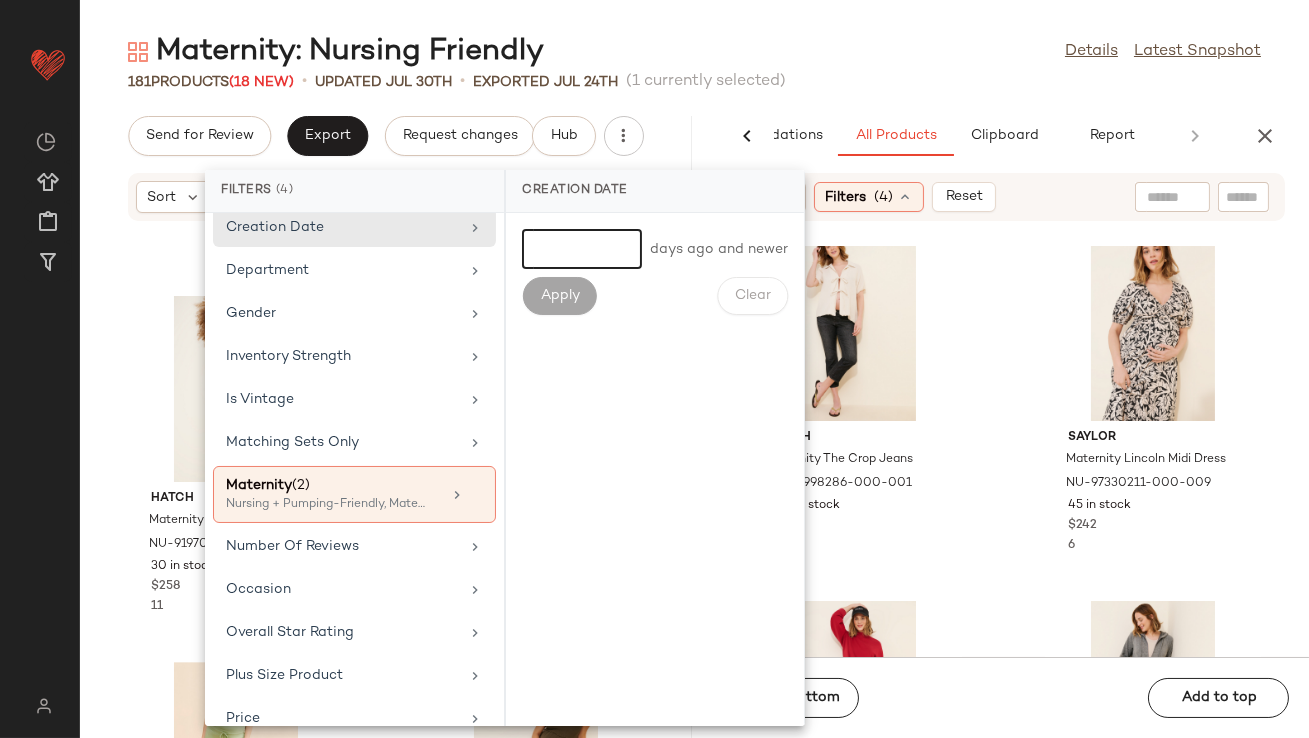 click 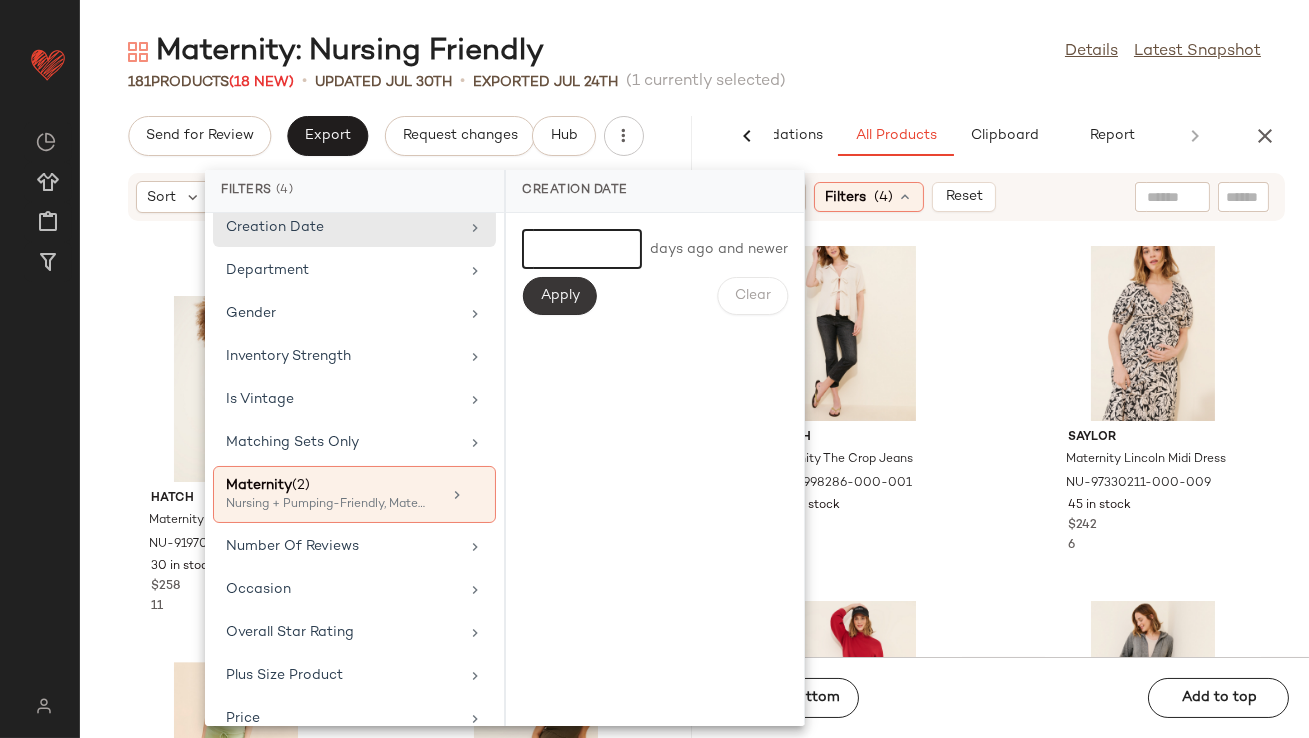 type on "*" 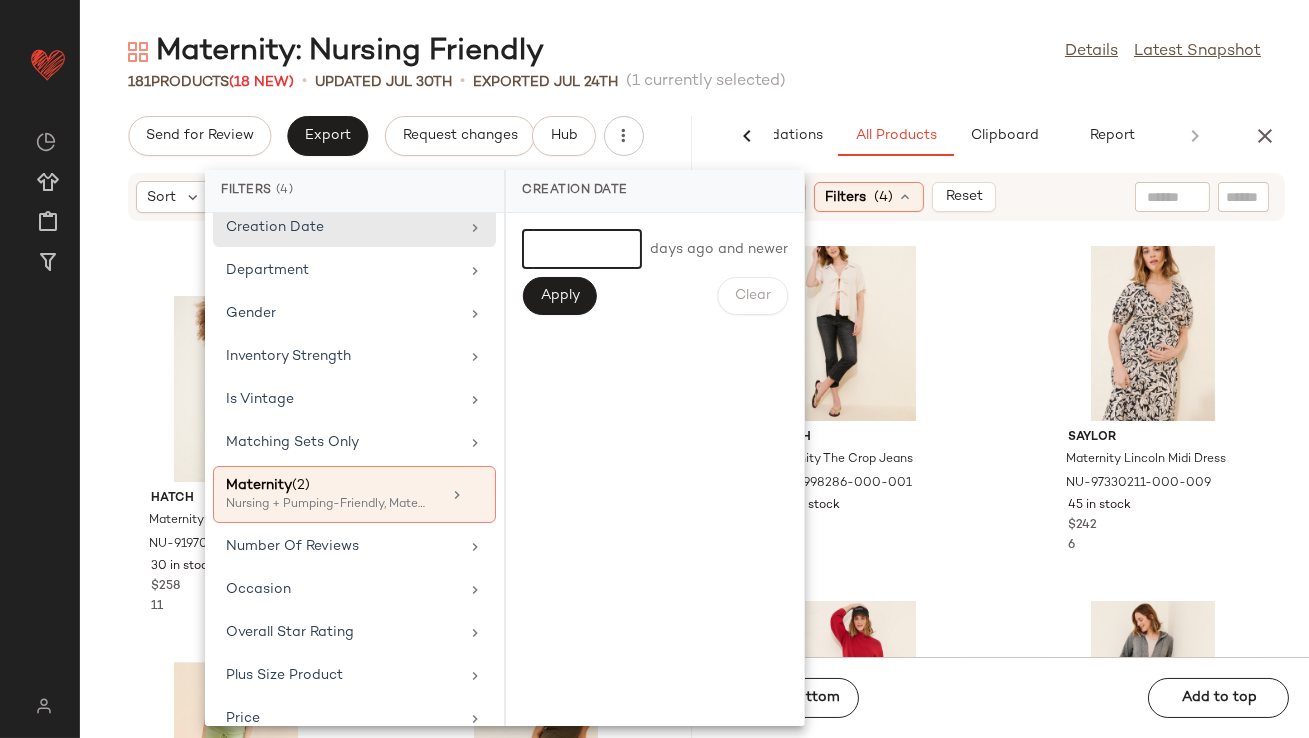 click on "Apply" 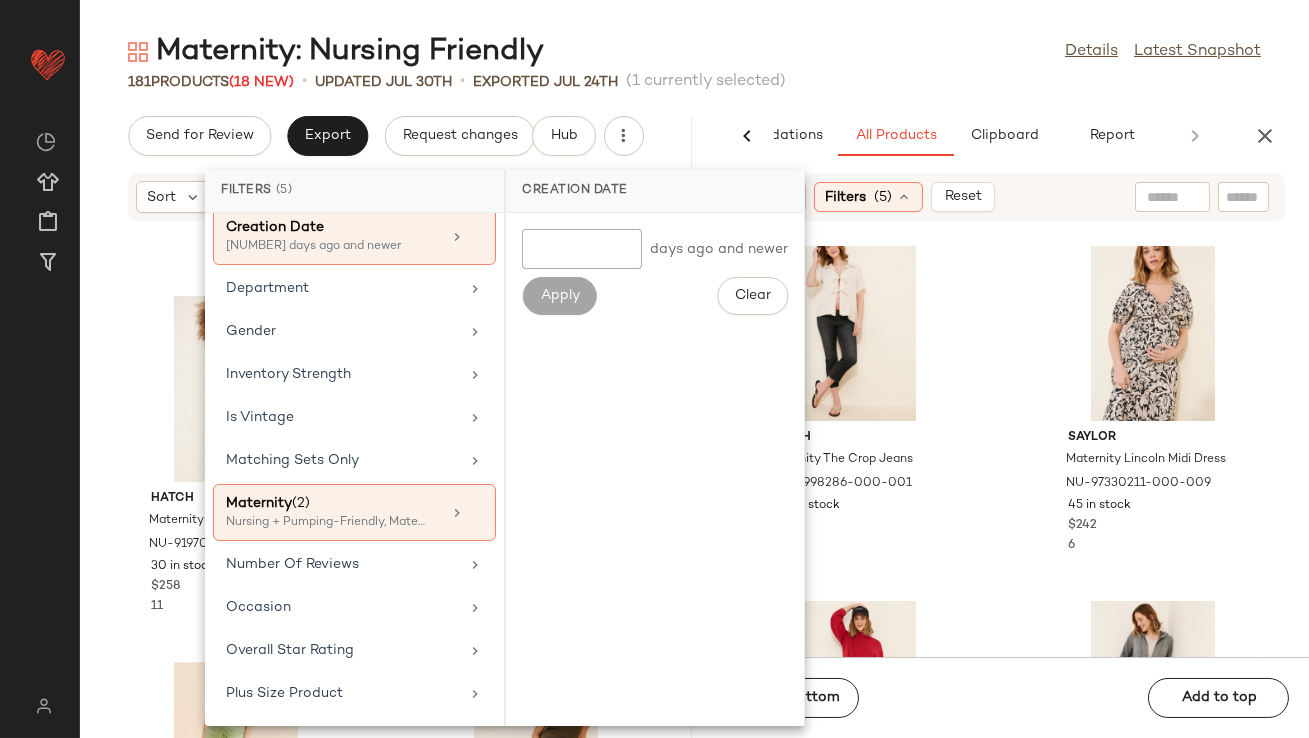 click on "181   Products  (18 New)  •   updated Jul 30th  •  Exported Jul 24th   (1 currently selected)" 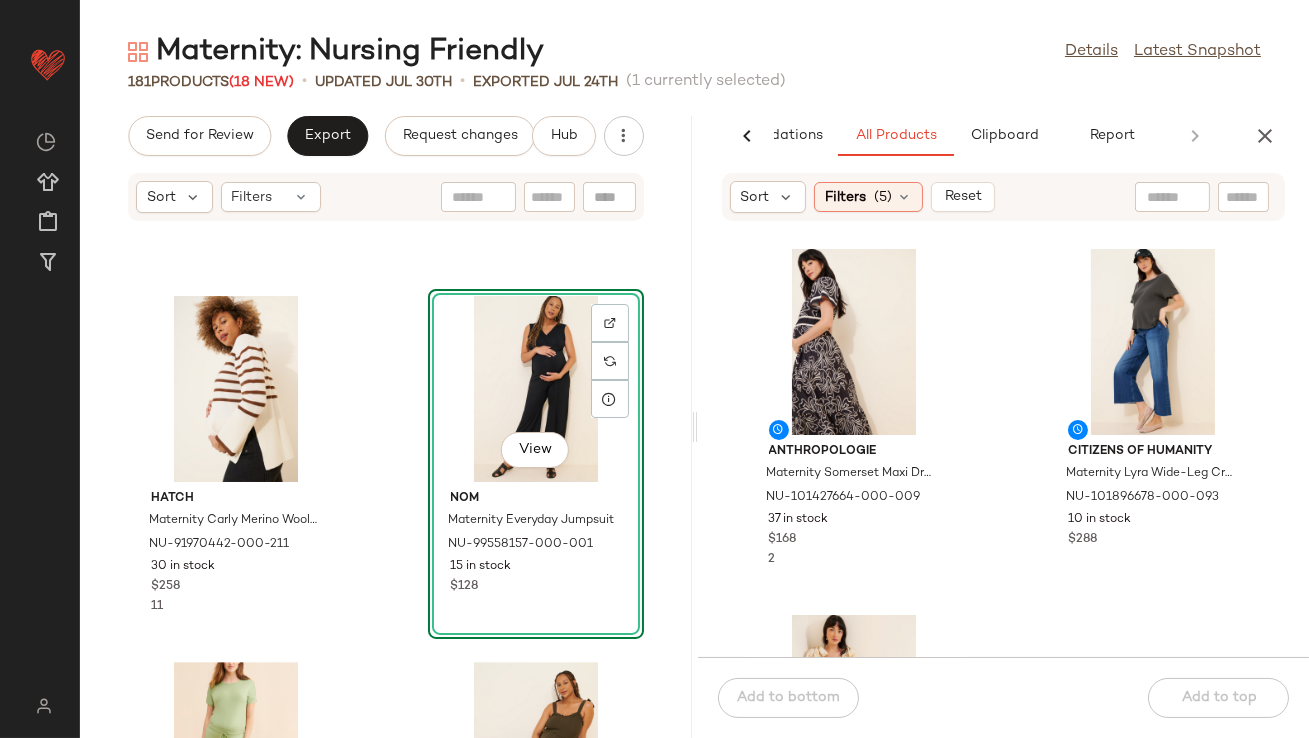 scroll, scrollTop: 2122, scrollLeft: 0, axis: vertical 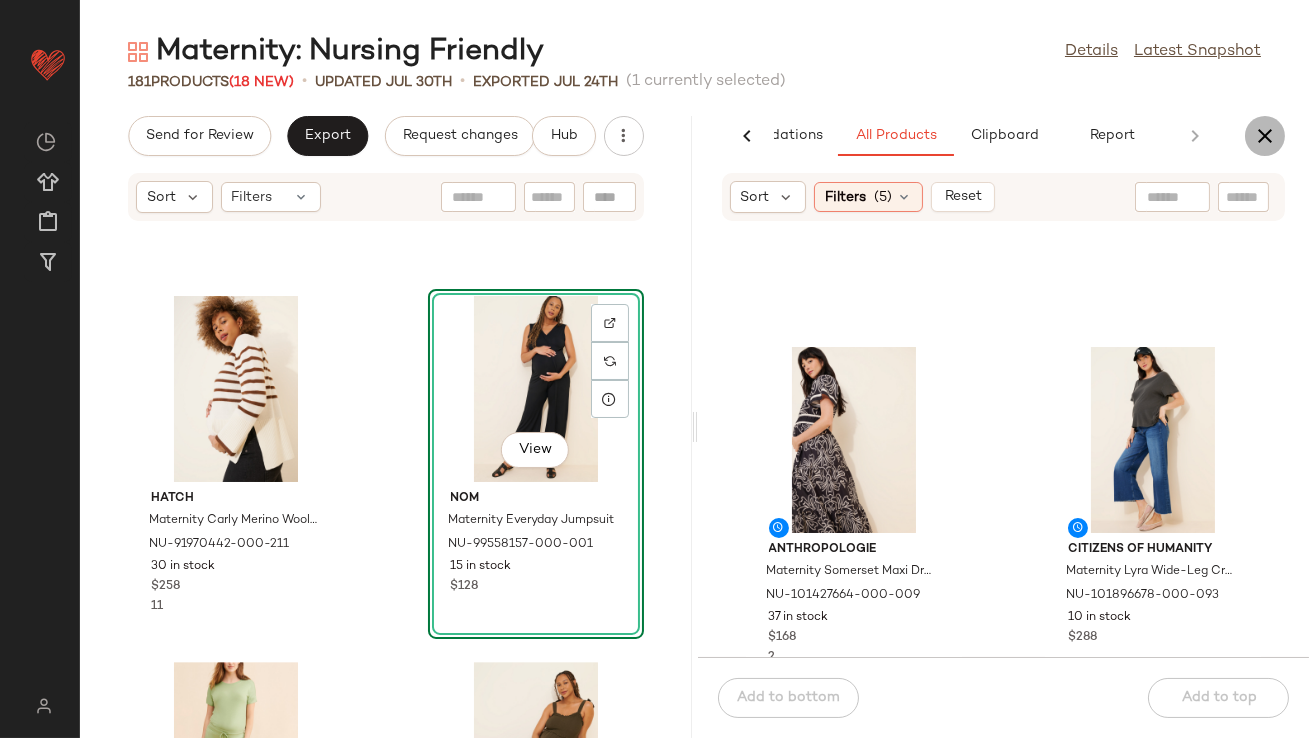 click at bounding box center (1265, 136) 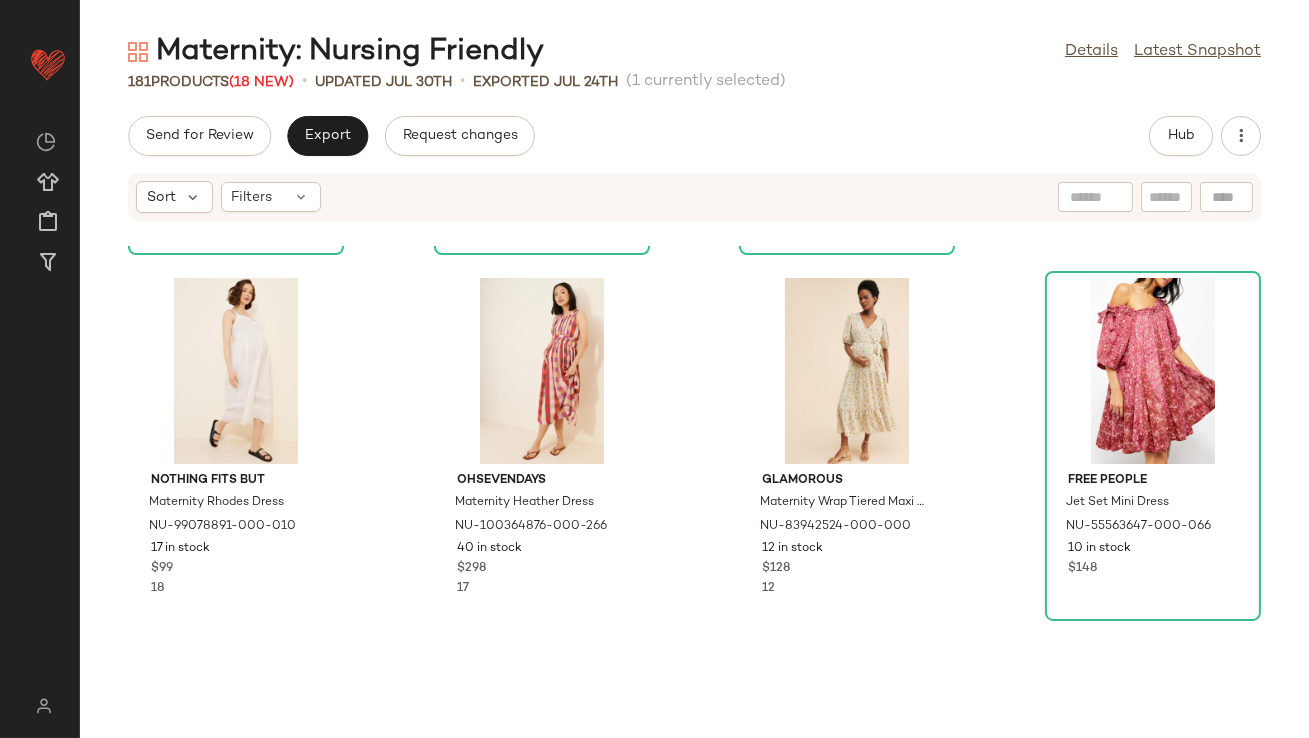 scroll, scrollTop: 0, scrollLeft: 0, axis: both 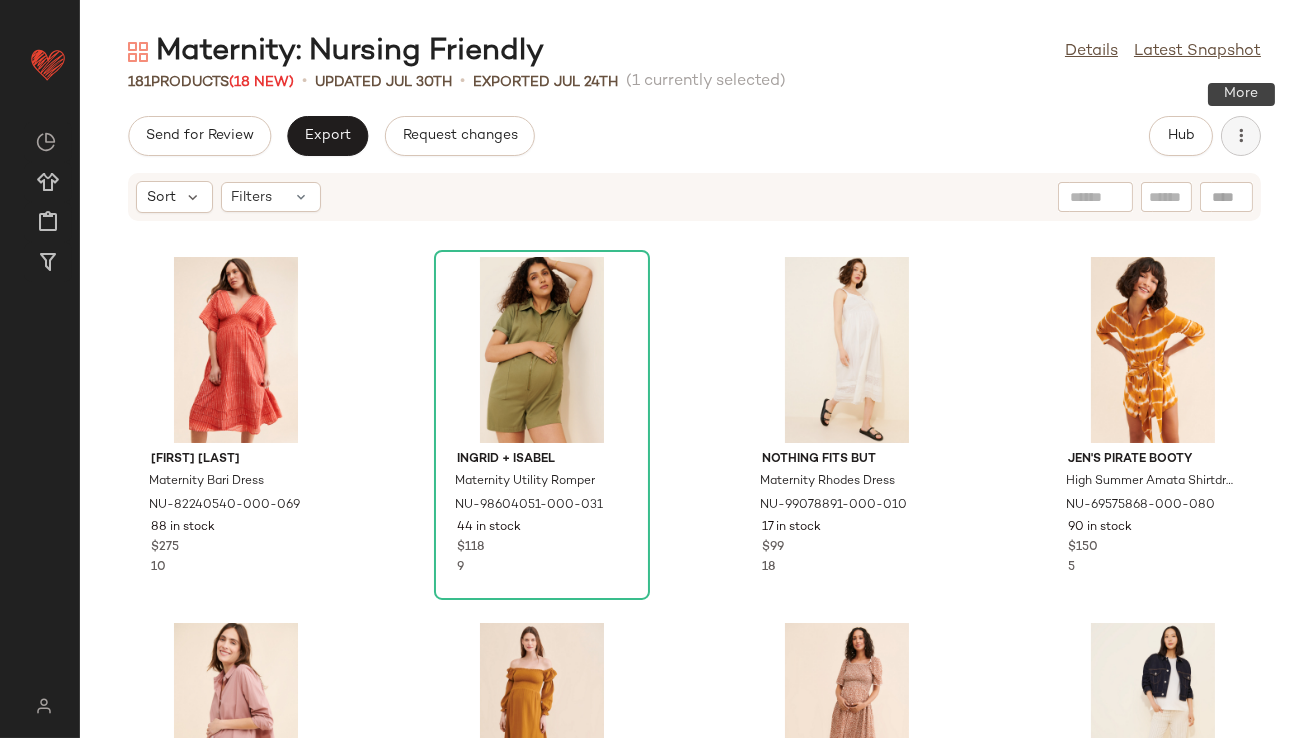 click 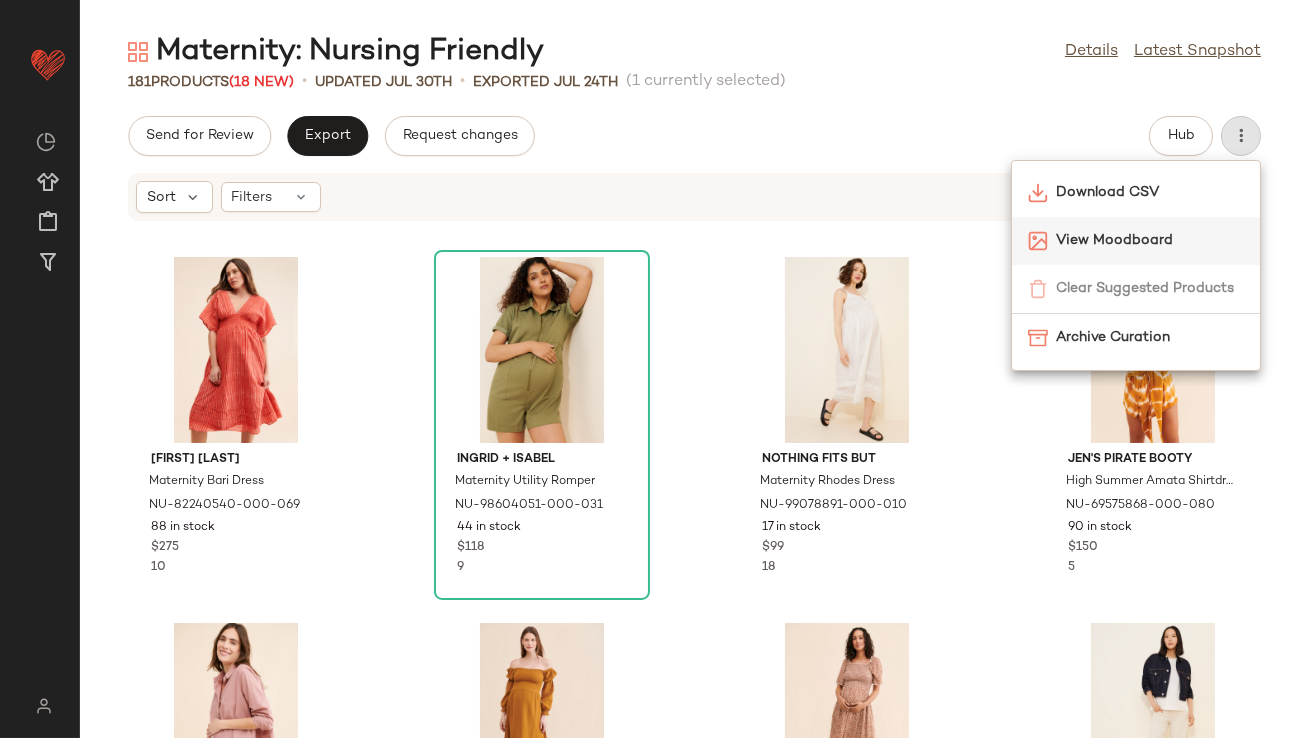 click on "View Moodboard" at bounding box center [1150, 240] 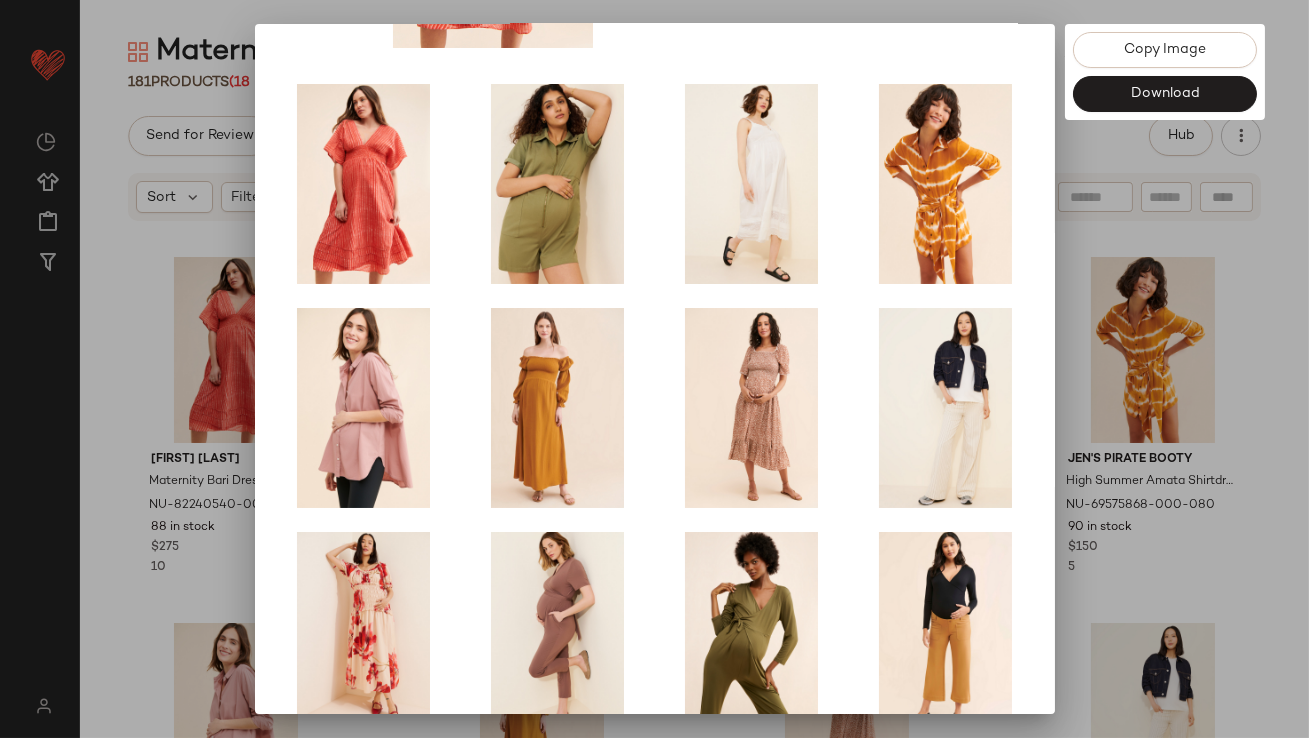 scroll, scrollTop: 341, scrollLeft: 0, axis: vertical 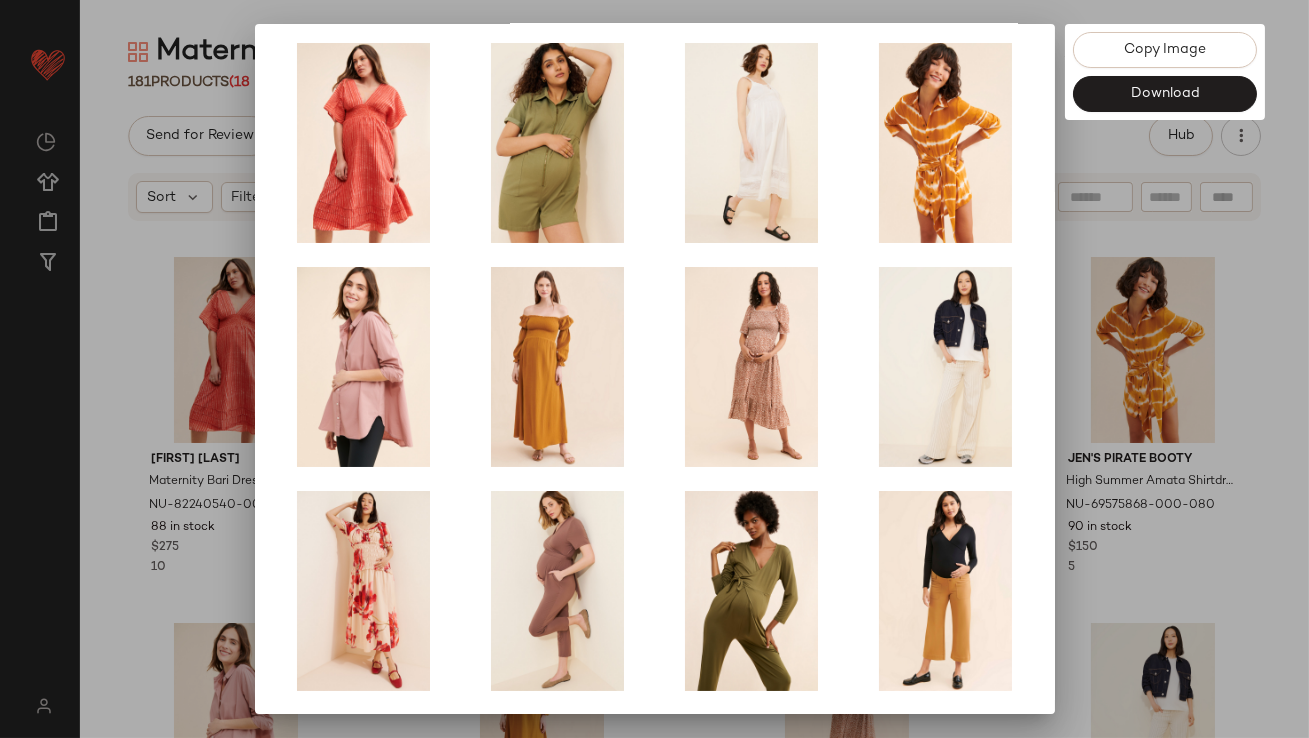click at bounding box center [654, 369] 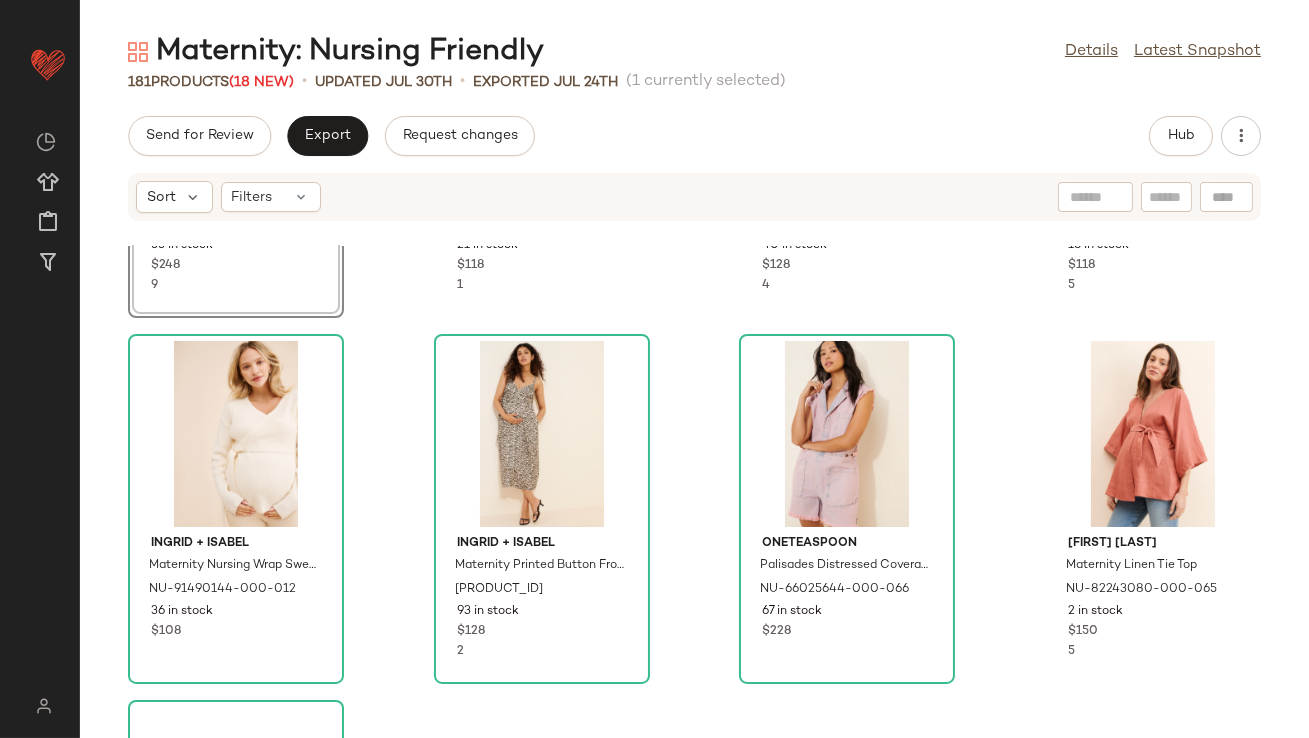 scroll, scrollTop: 1145, scrollLeft: 0, axis: vertical 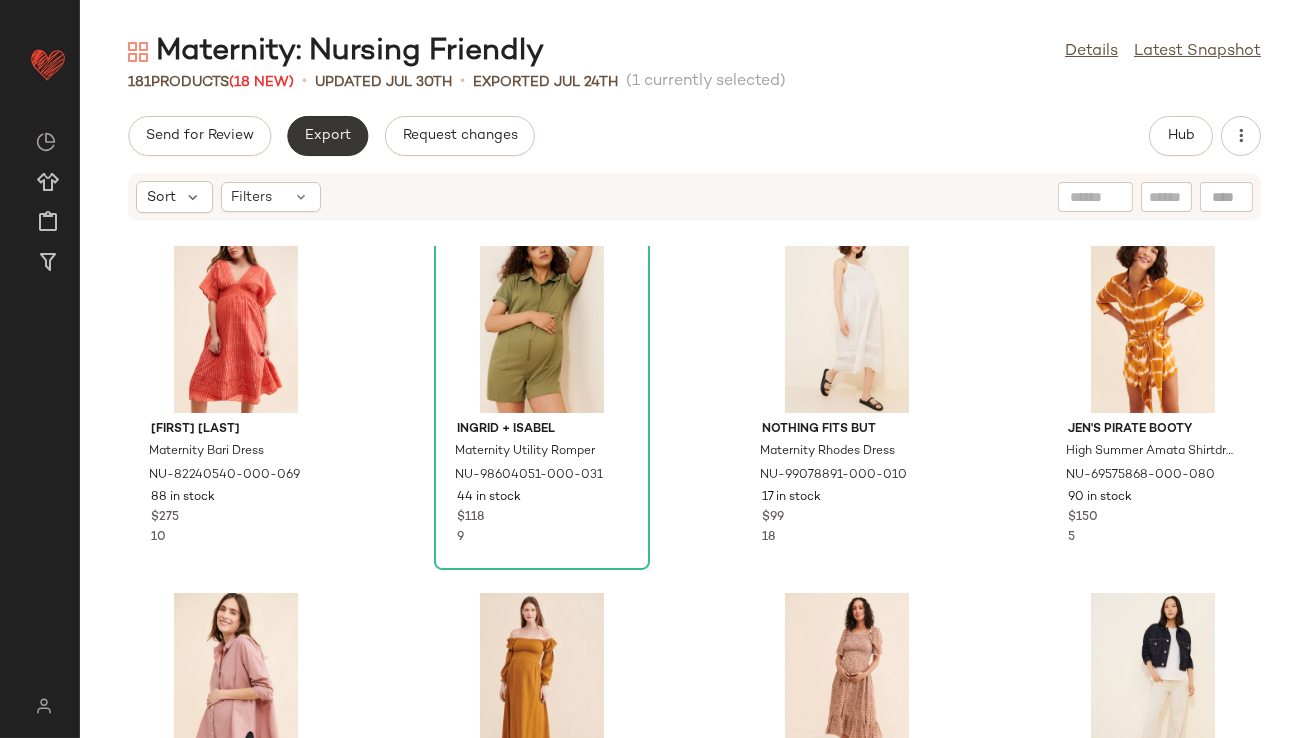 click on "Export" 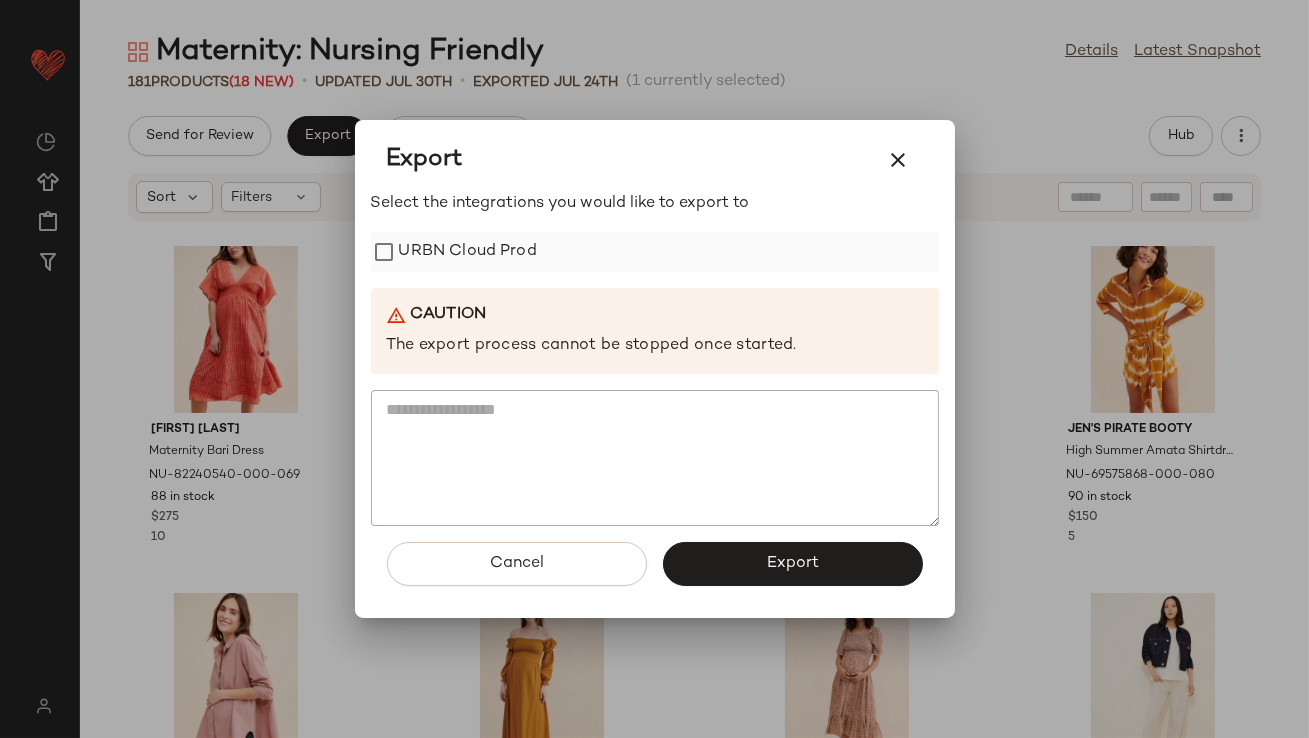 click on "URBN Cloud Prod" at bounding box center [468, 252] 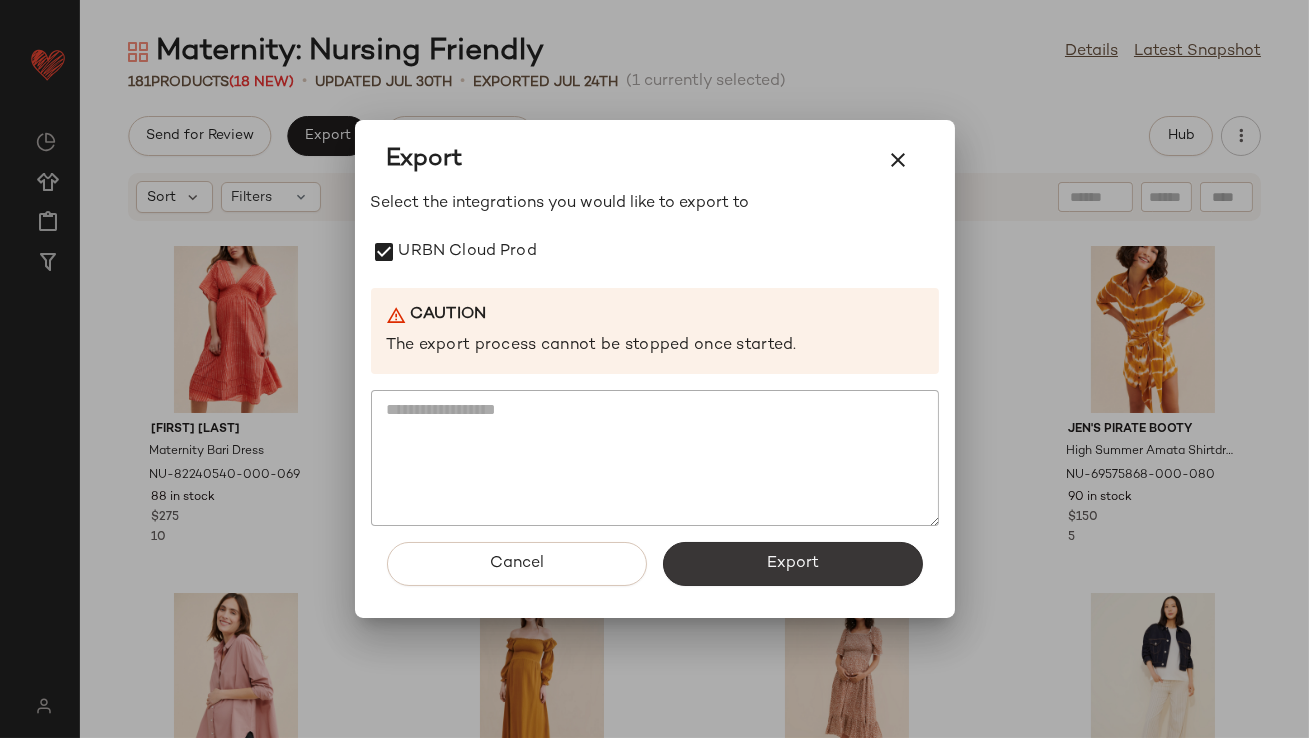 click on "Export" at bounding box center (793, 564) 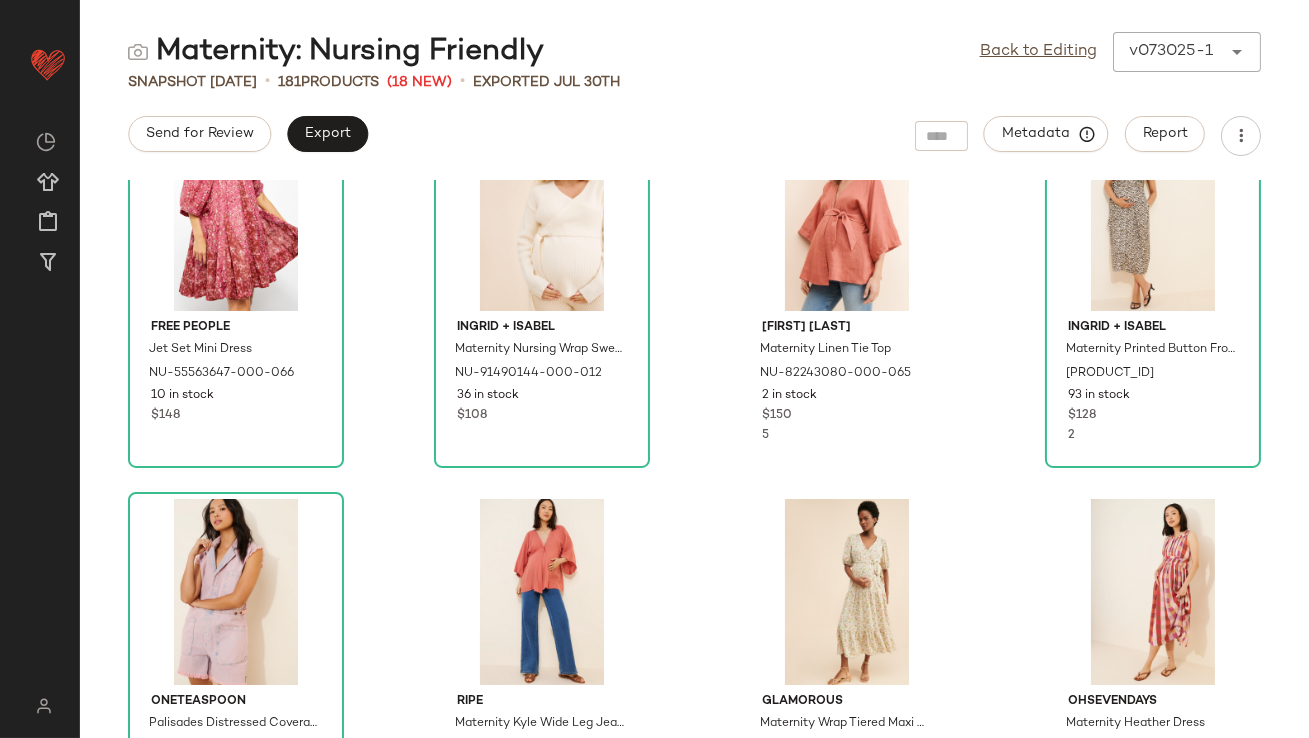 scroll, scrollTop: 1239, scrollLeft: 0, axis: vertical 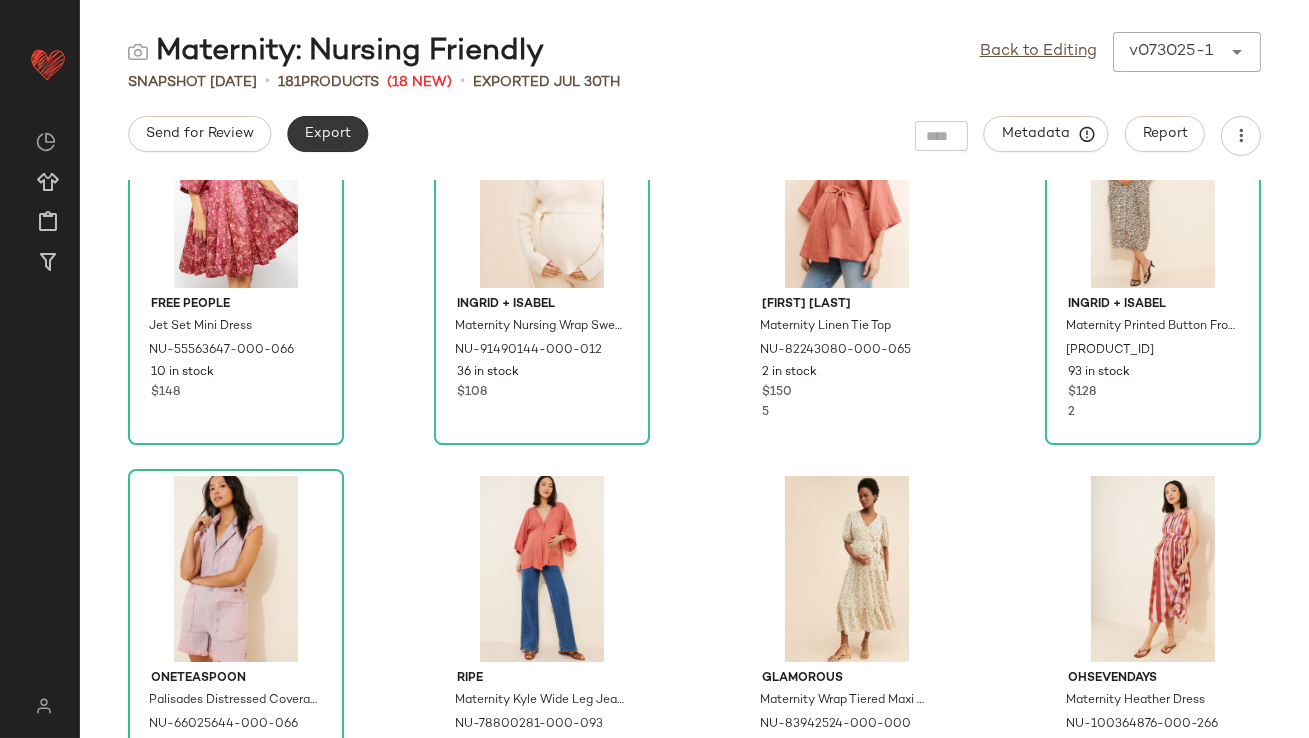 click on "Export" at bounding box center (327, 134) 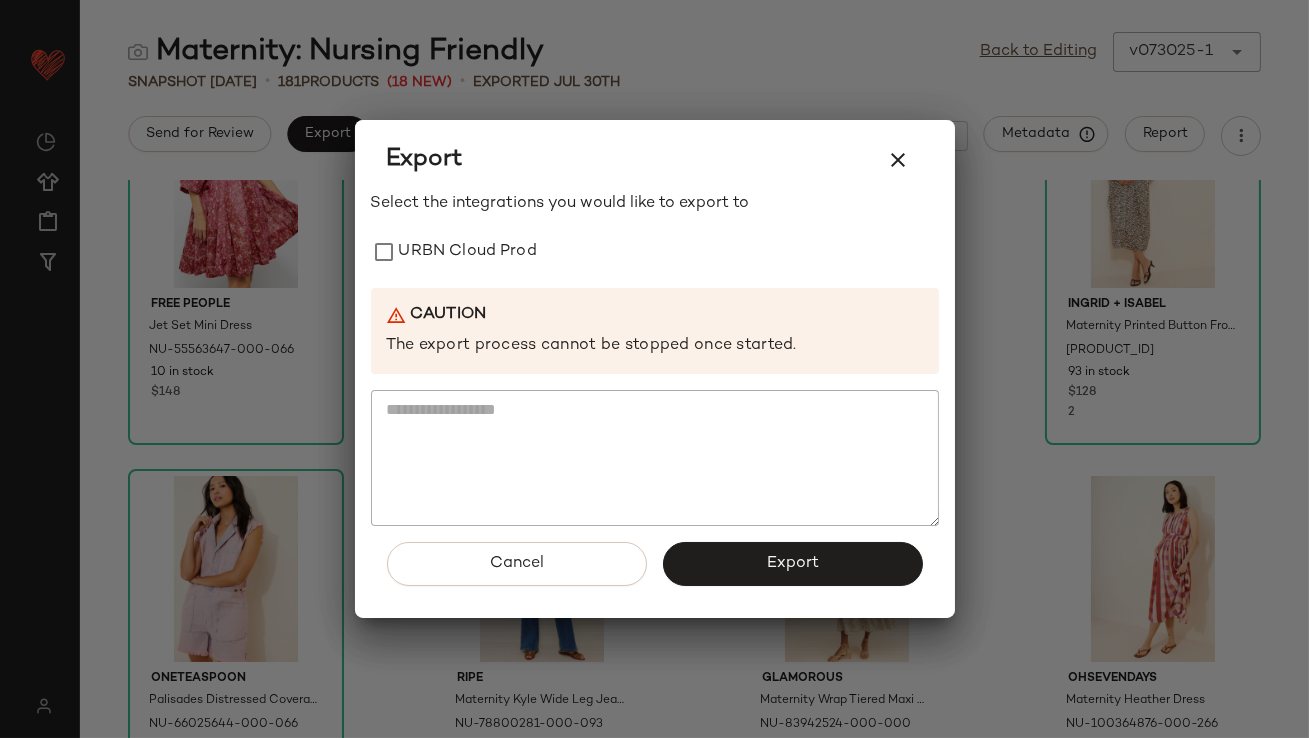click on "Select the integrations you would like to export to" at bounding box center [655, 204] 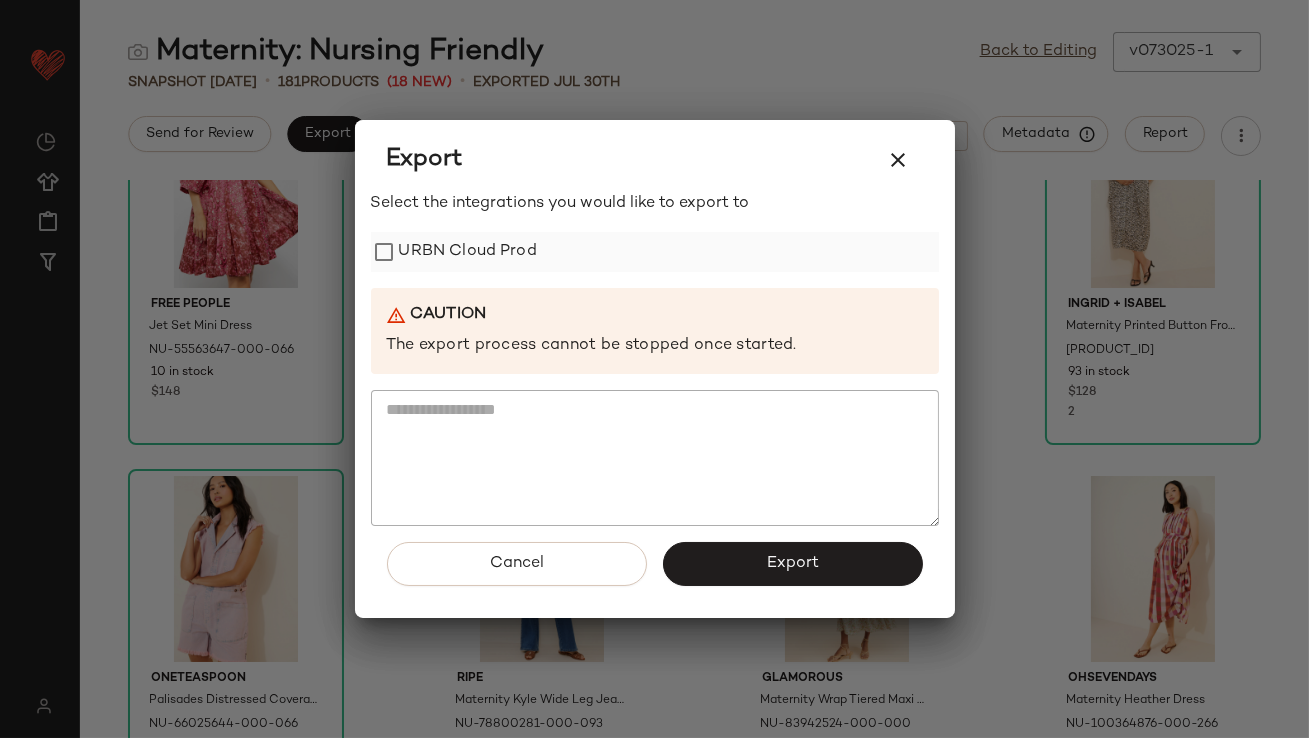 click on "URBN Cloud Prod" at bounding box center [468, 252] 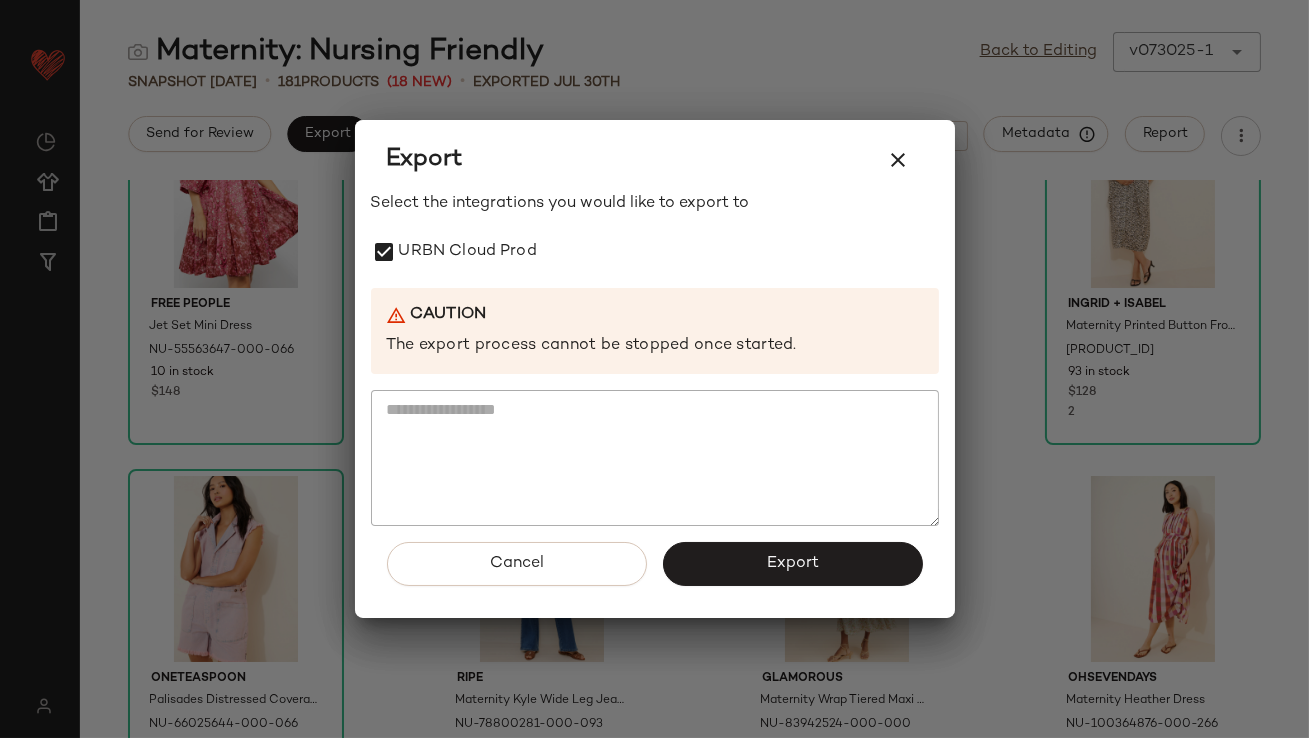click on "Export" at bounding box center (793, 564) 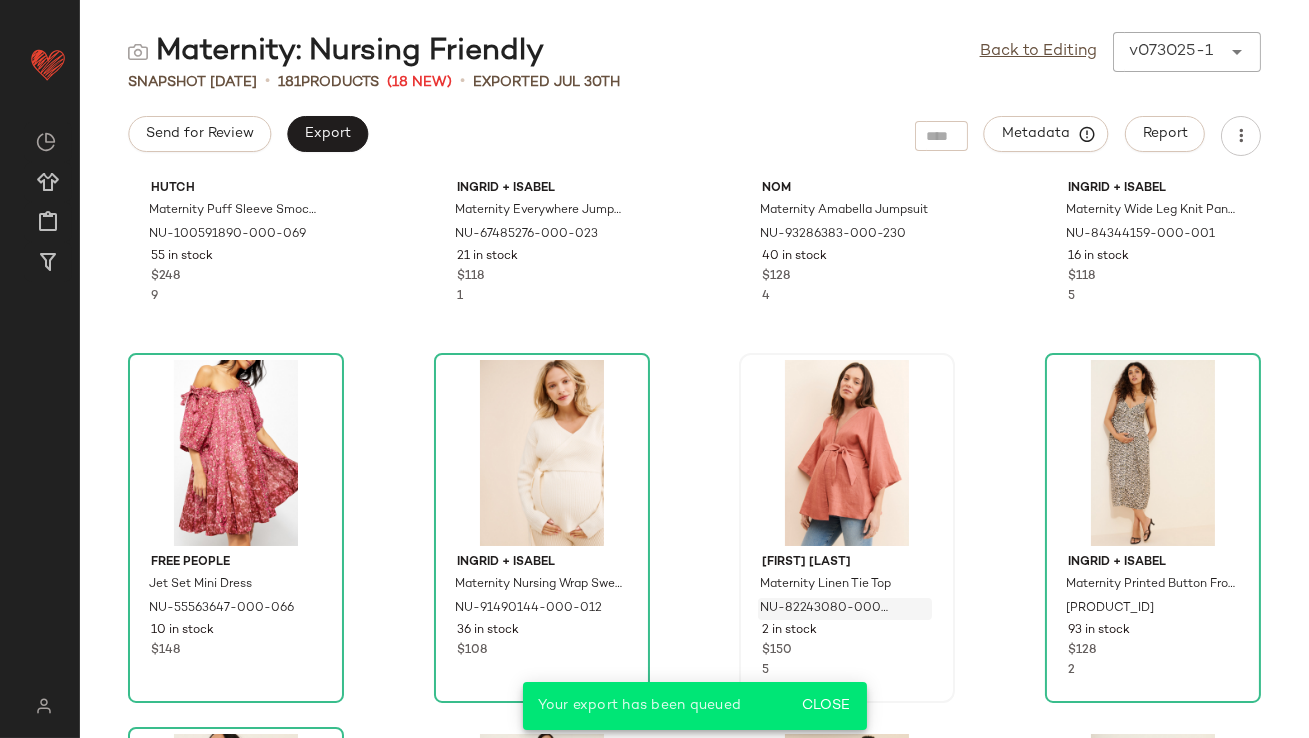 scroll, scrollTop: 0, scrollLeft: 0, axis: both 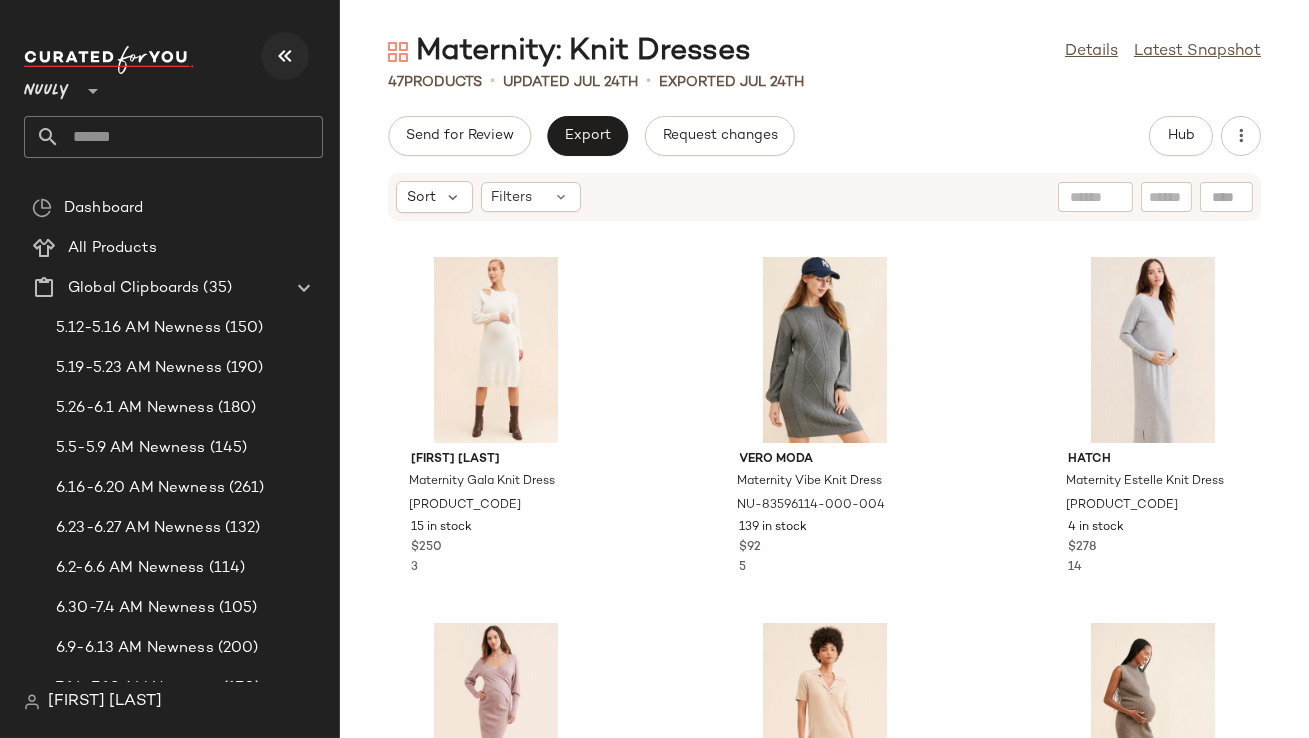 click at bounding box center (285, 56) 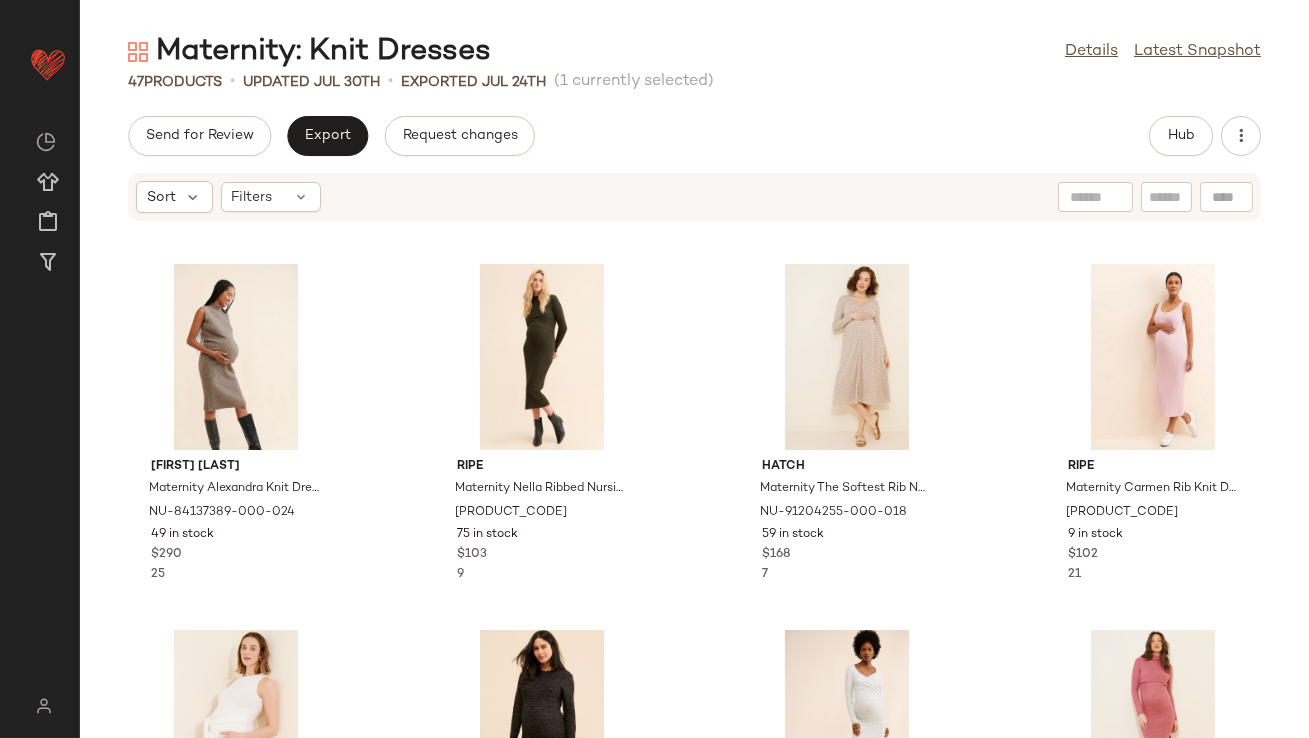 scroll, scrollTop: 370, scrollLeft: 0, axis: vertical 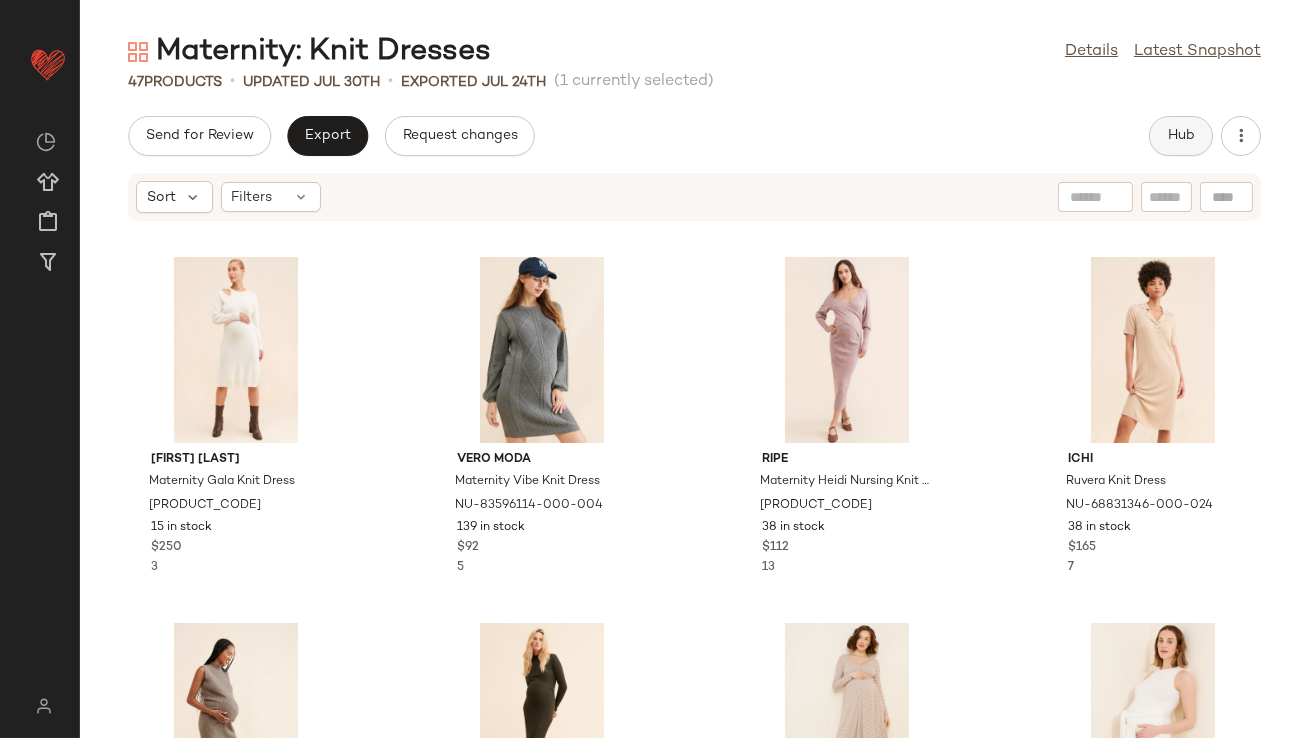click on "Hub" at bounding box center [1181, 136] 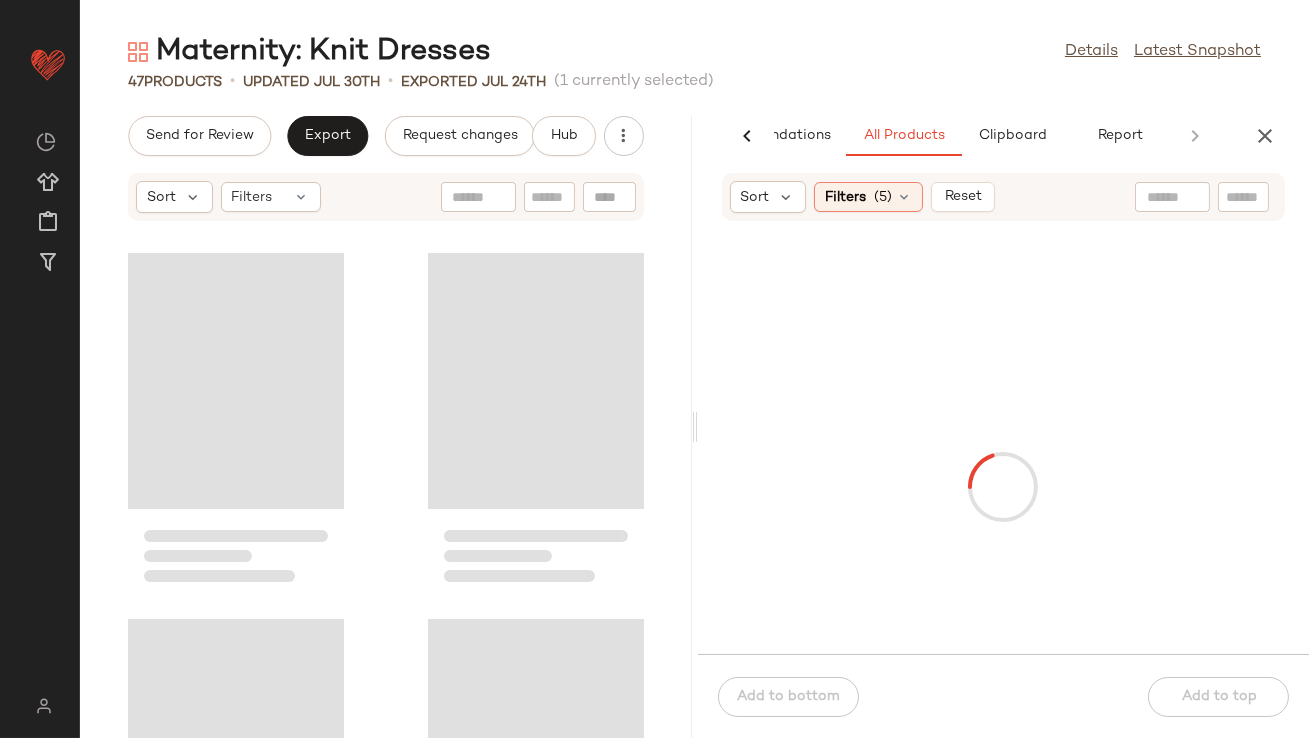 scroll, scrollTop: 0, scrollLeft: 112, axis: horizontal 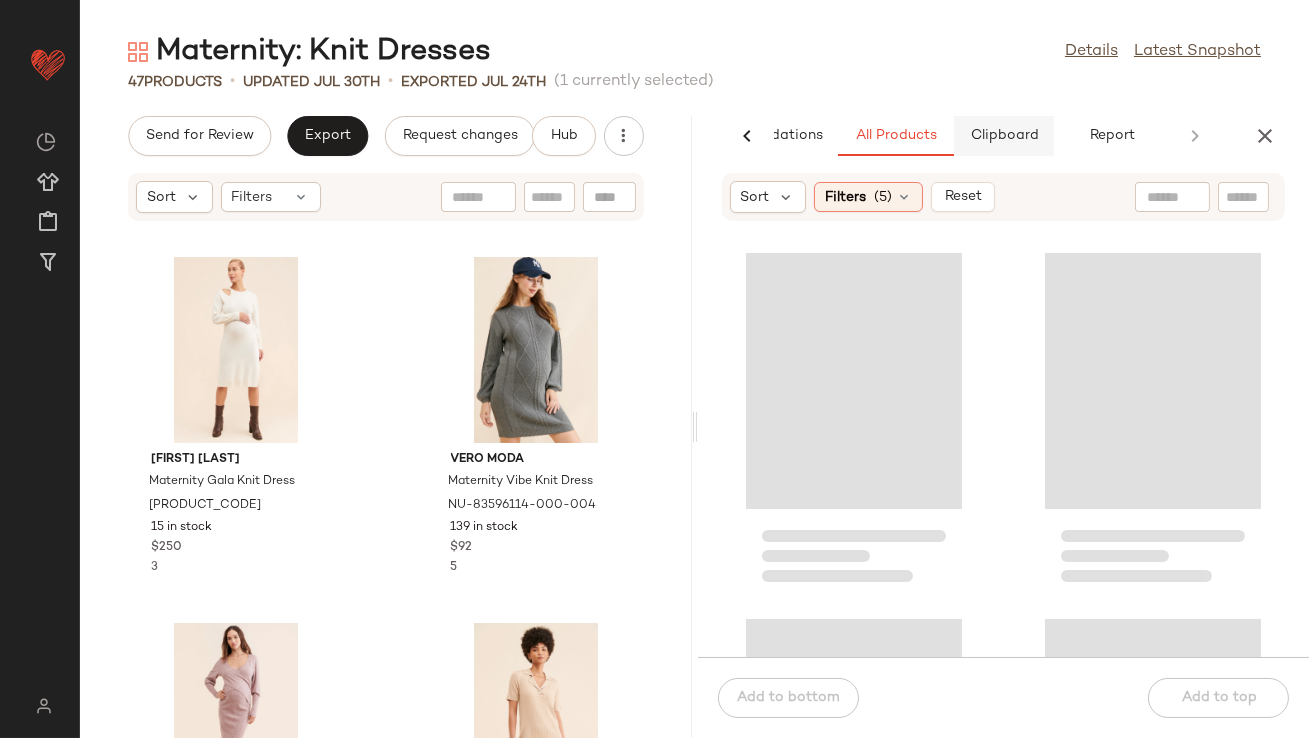 click on "Clipboard" 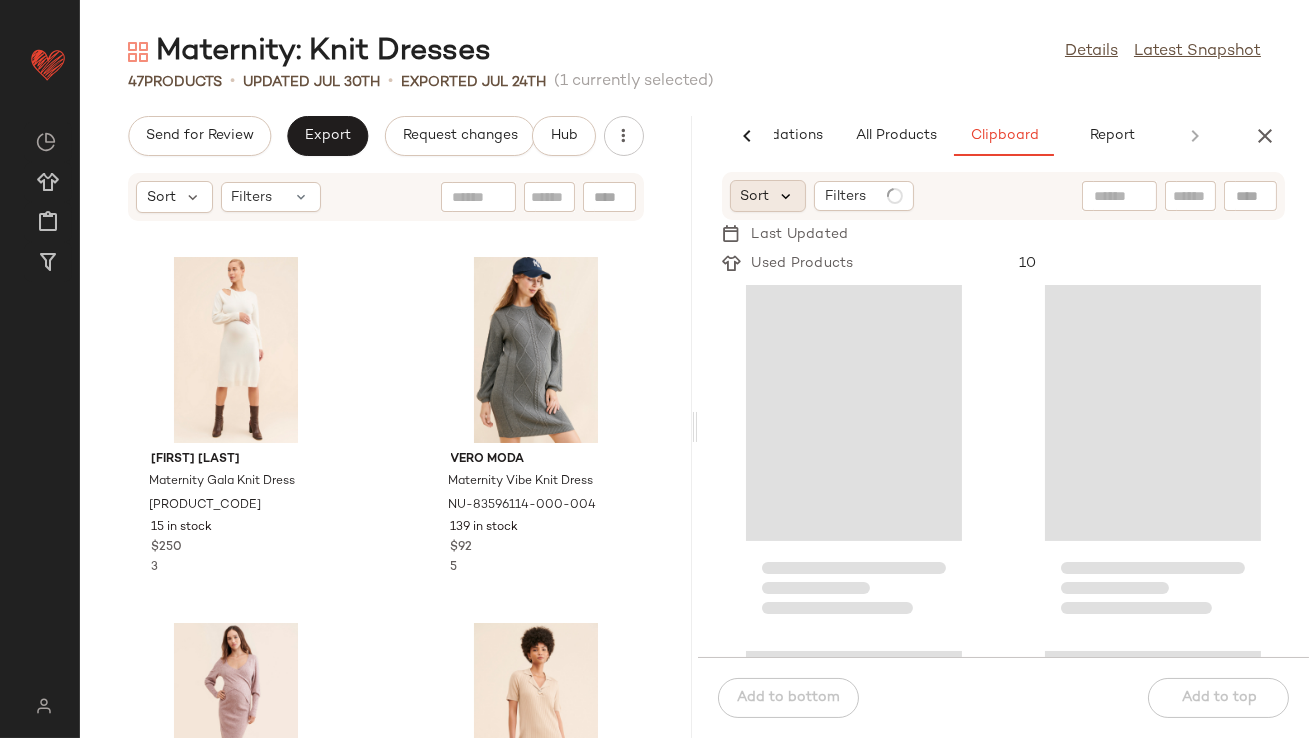 click at bounding box center (787, 196) 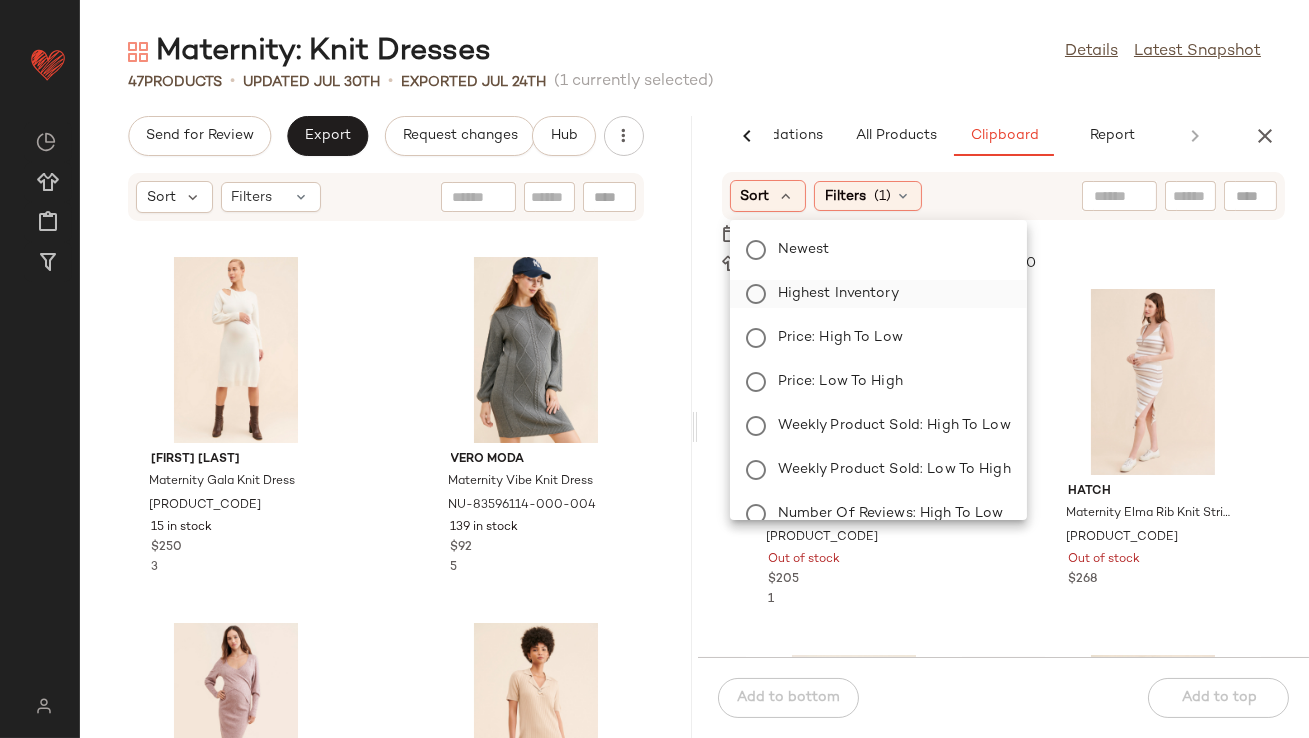 click on "Highest Inventory" 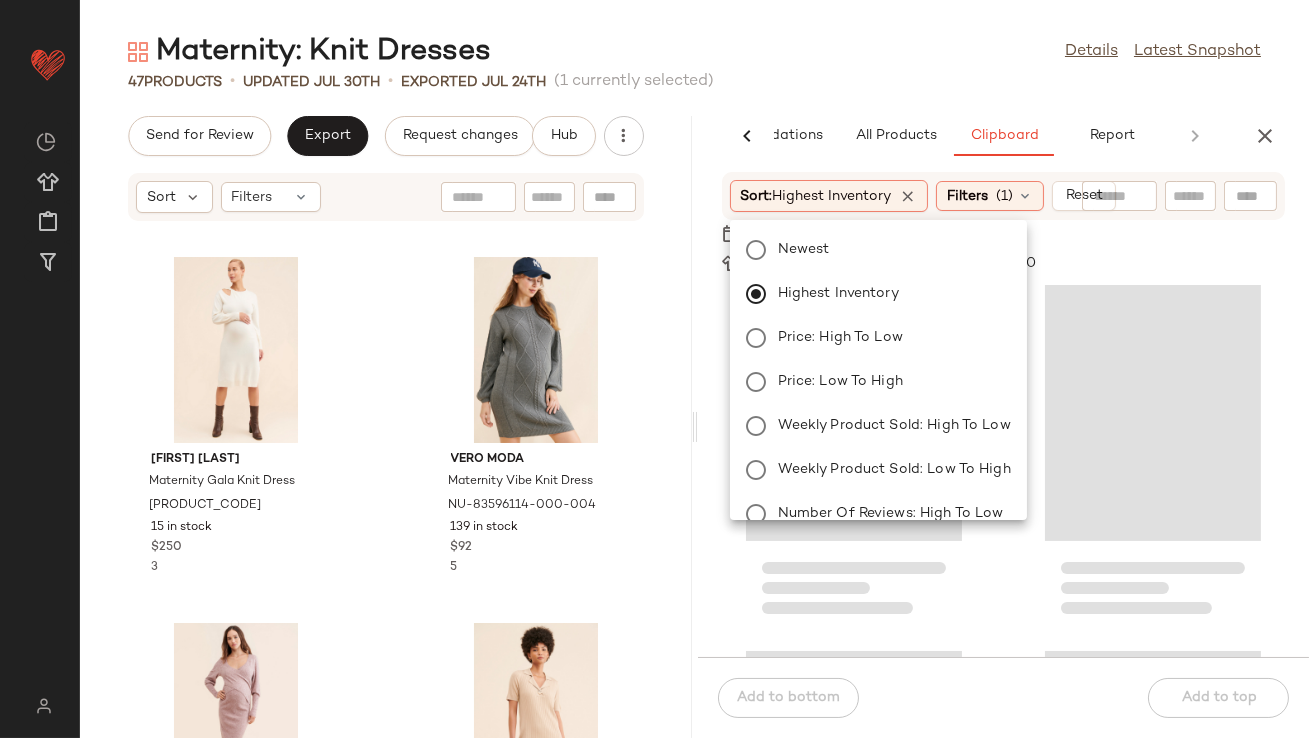 click on "Maternity: Knit Dresses  Details   Latest Snapshot" 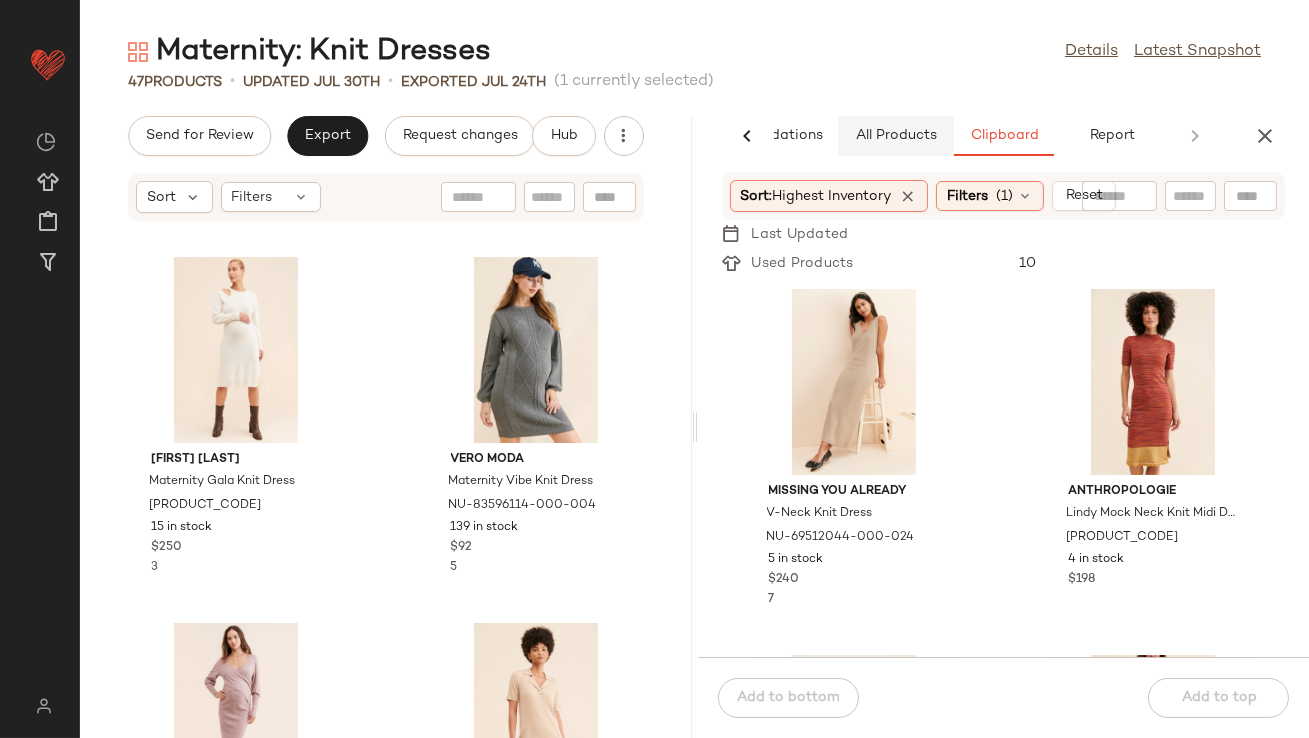 click on "All Products" 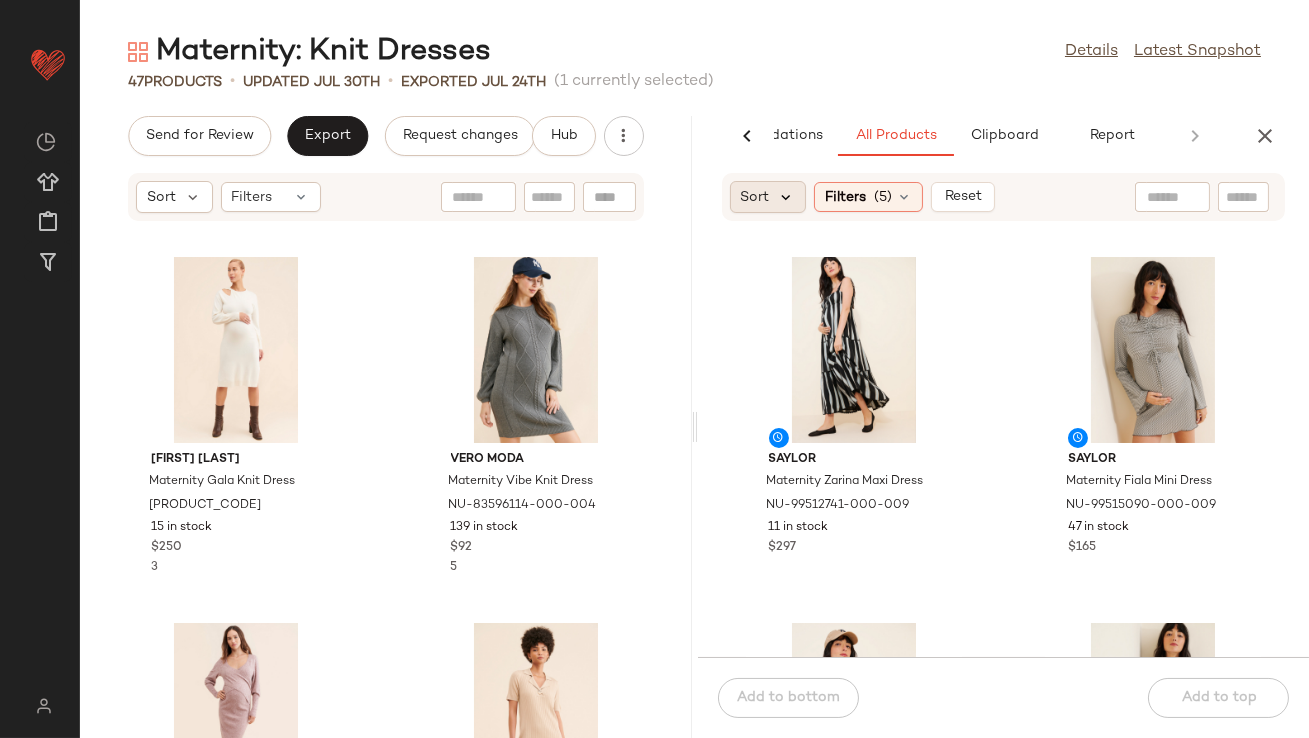click at bounding box center [787, 197] 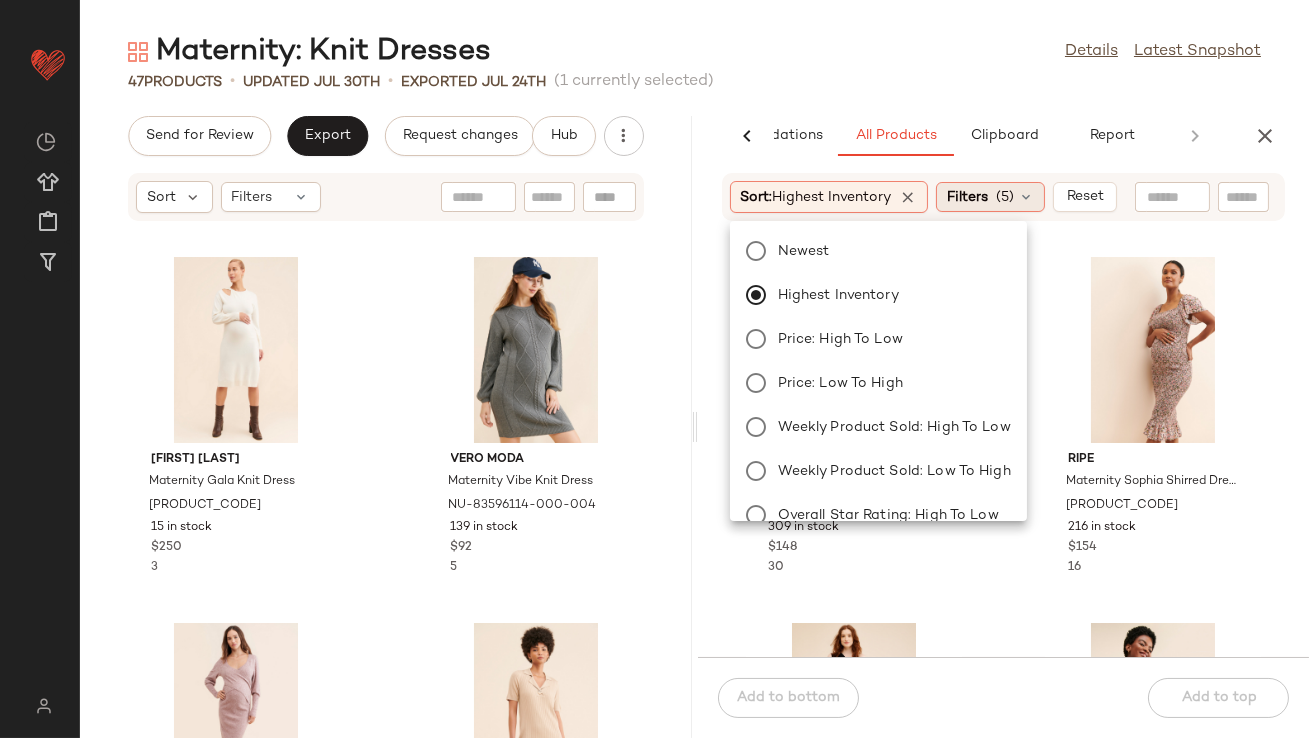 click on "Filters" at bounding box center [967, 197] 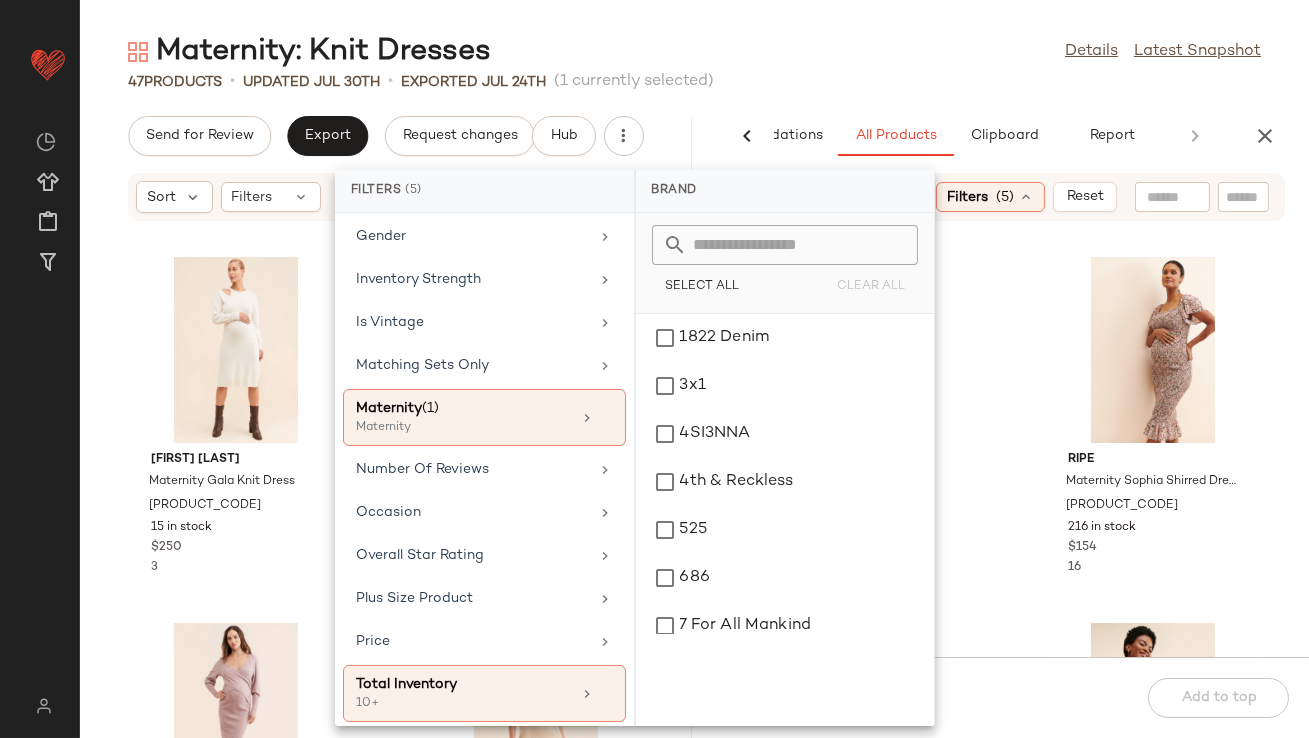 scroll, scrollTop: 534, scrollLeft: 0, axis: vertical 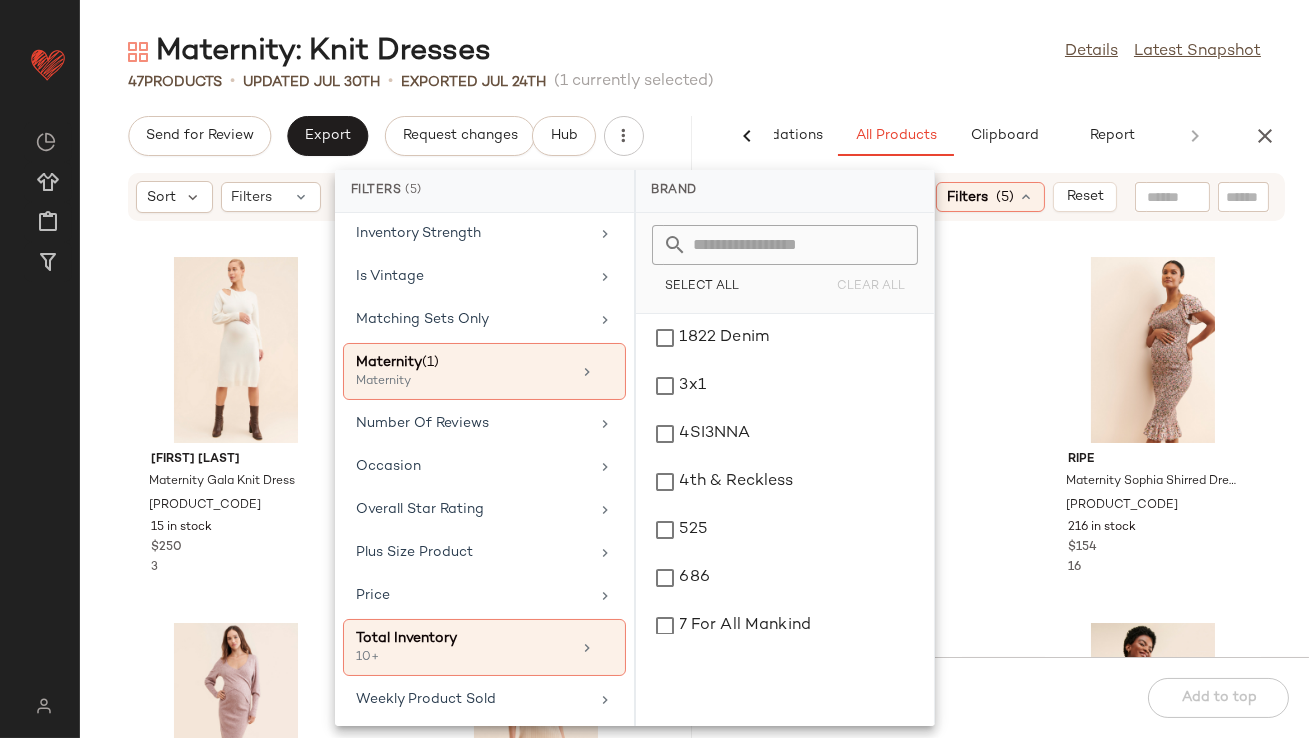 click on "Maternity: Knit Dresses  Details   Latest Snapshot" 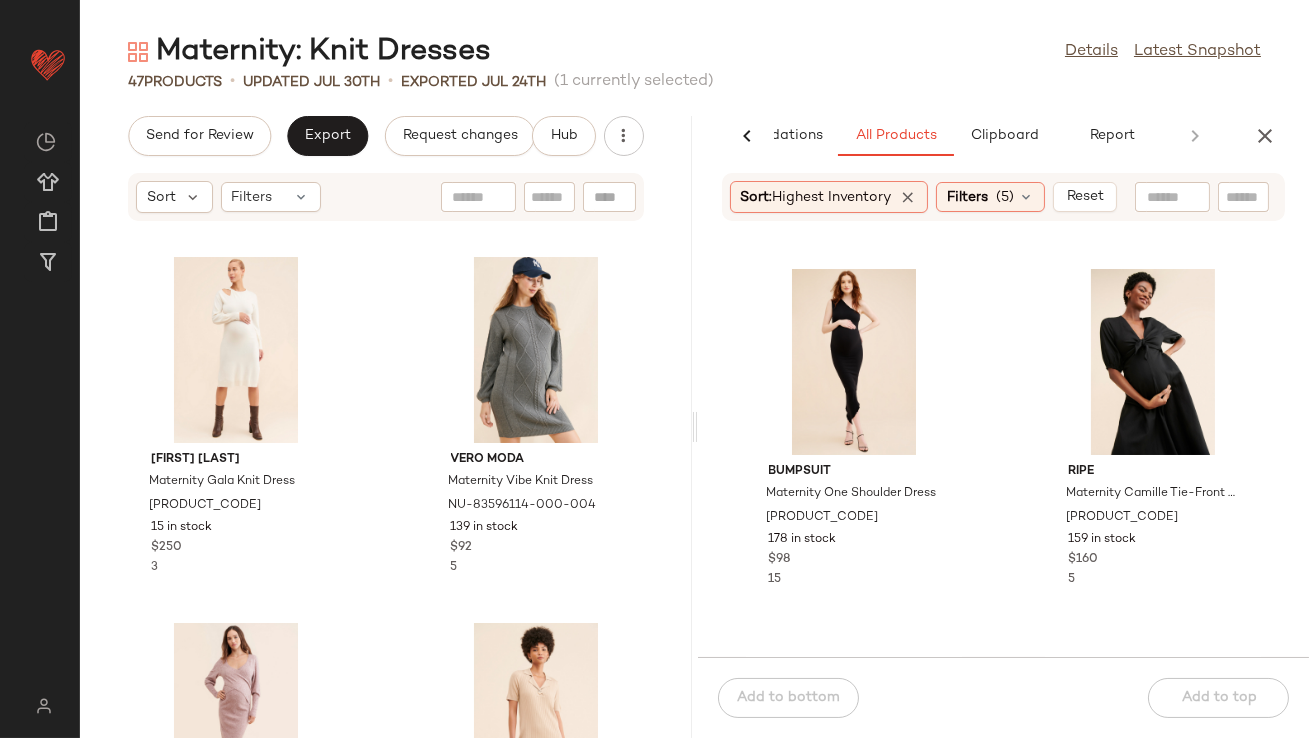 scroll, scrollTop: 358, scrollLeft: 0, axis: vertical 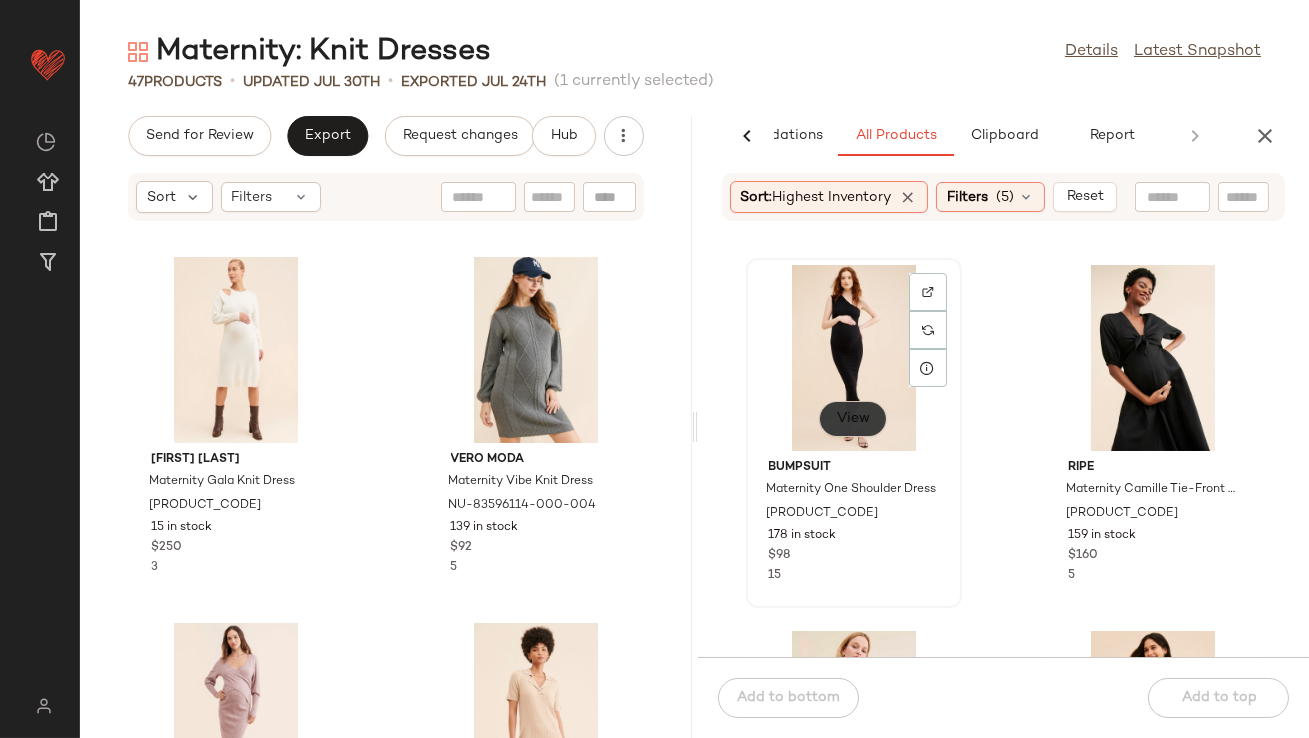 click on "View" 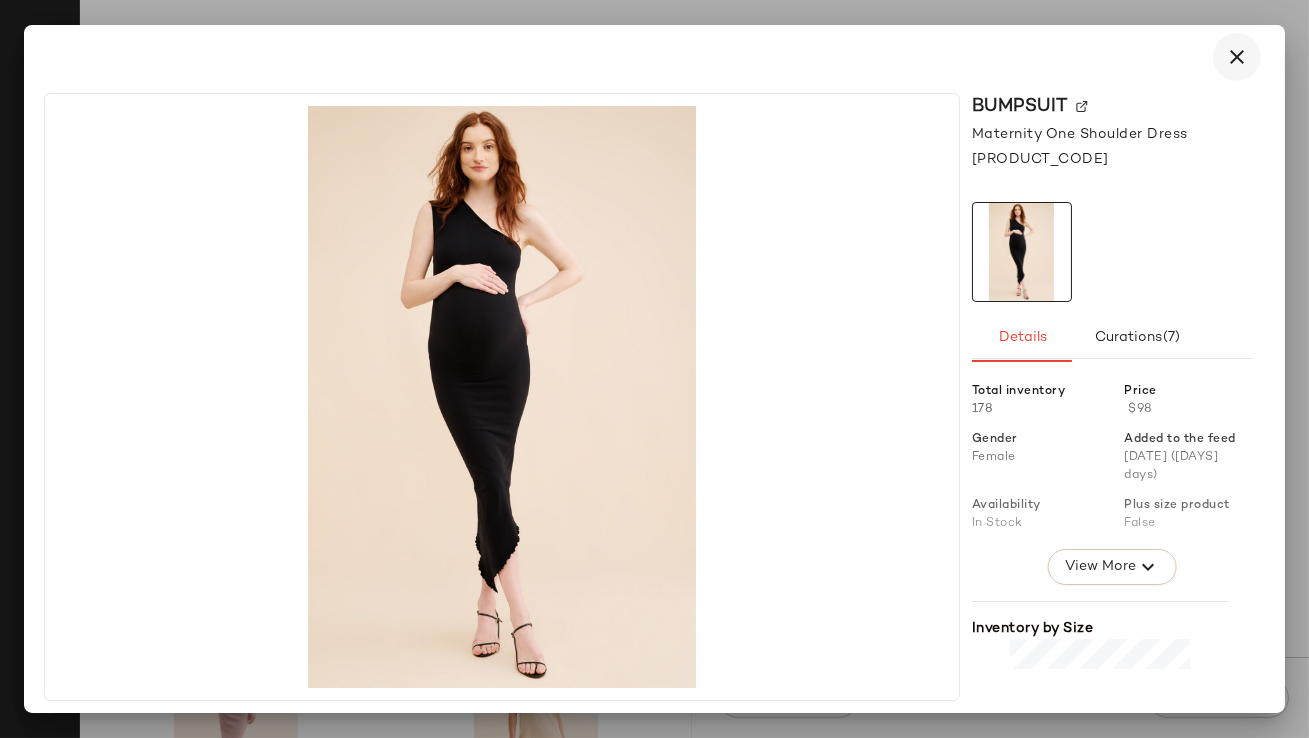 click at bounding box center (1237, 57) 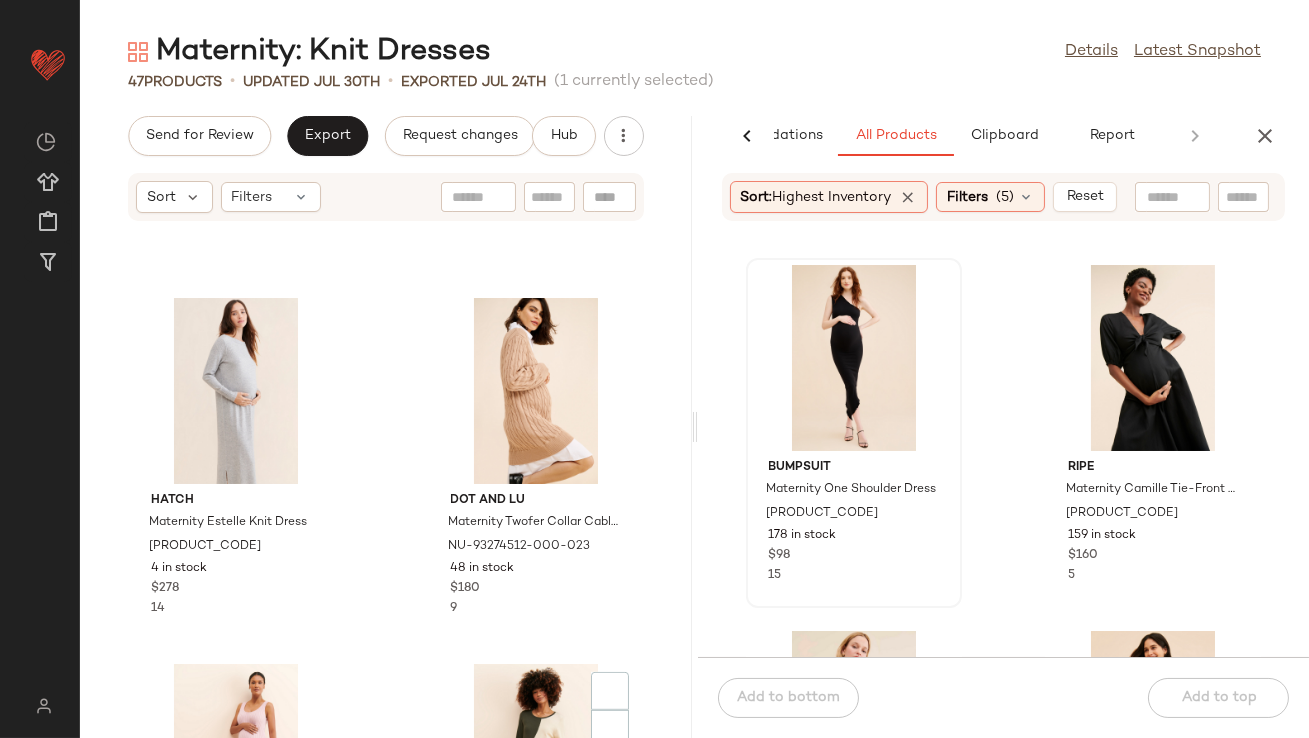 scroll, scrollTop: 3002, scrollLeft: 0, axis: vertical 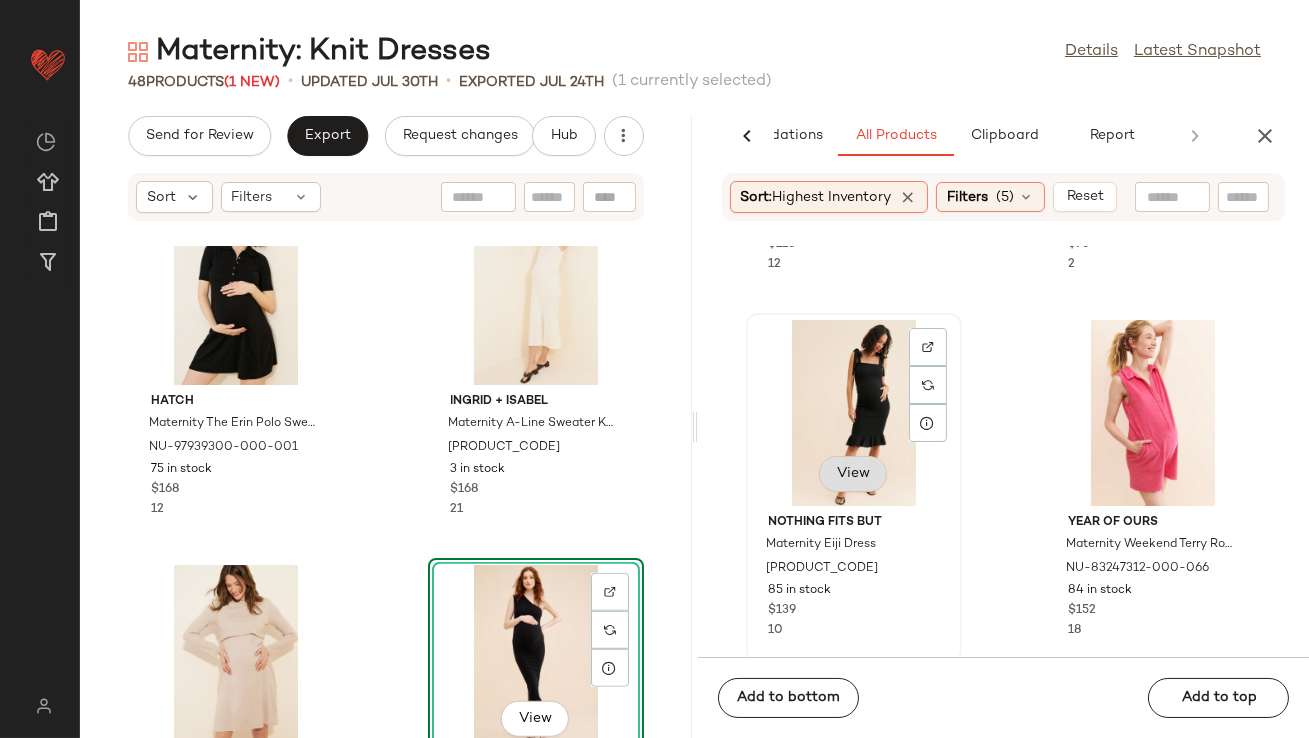 click on "View" at bounding box center [853, 474] 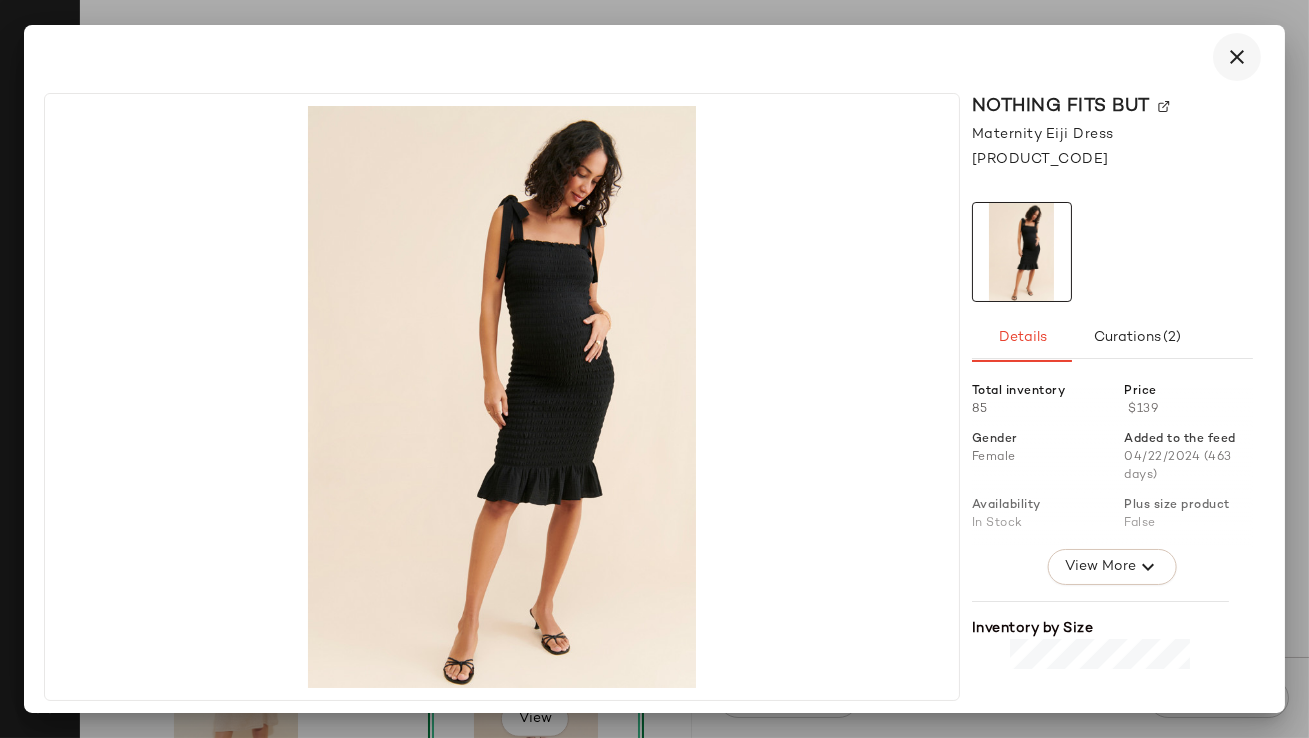 click at bounding box center (1237, 57) 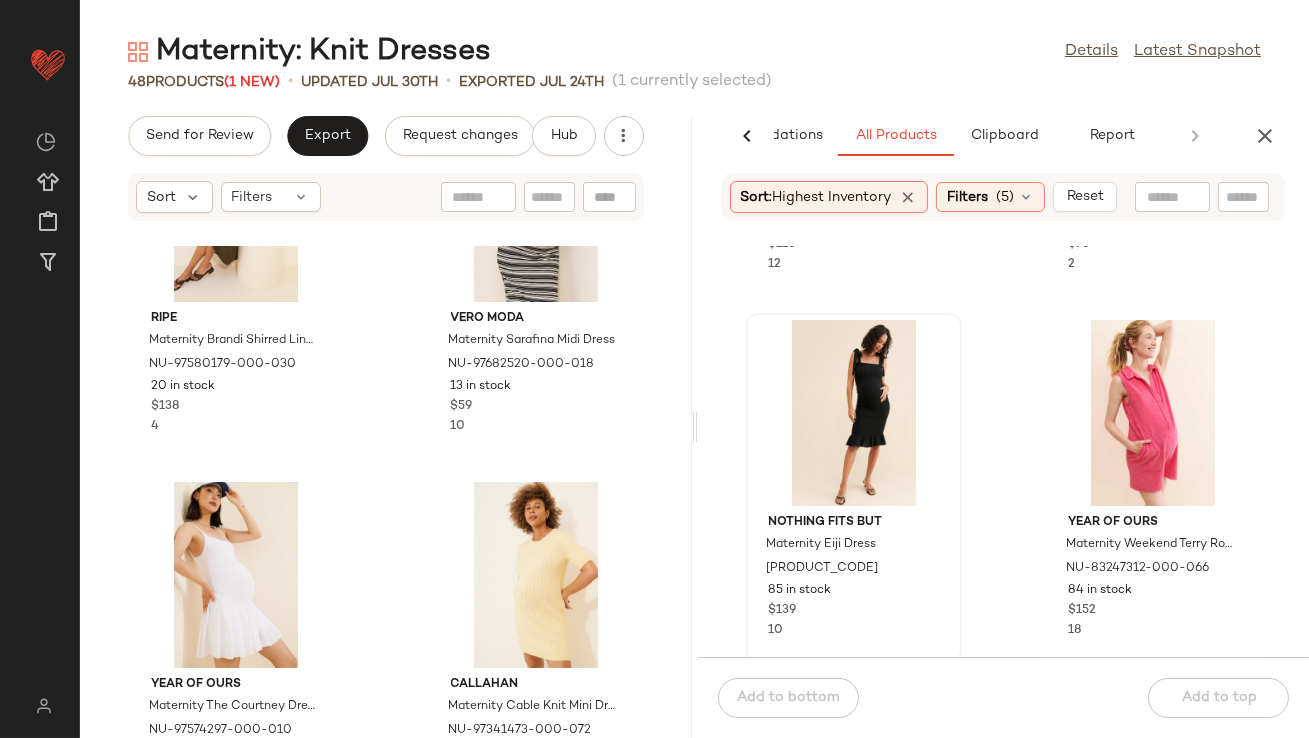 scroll, scrollTop: 5185, scrollLeft: 0, axis: vertical 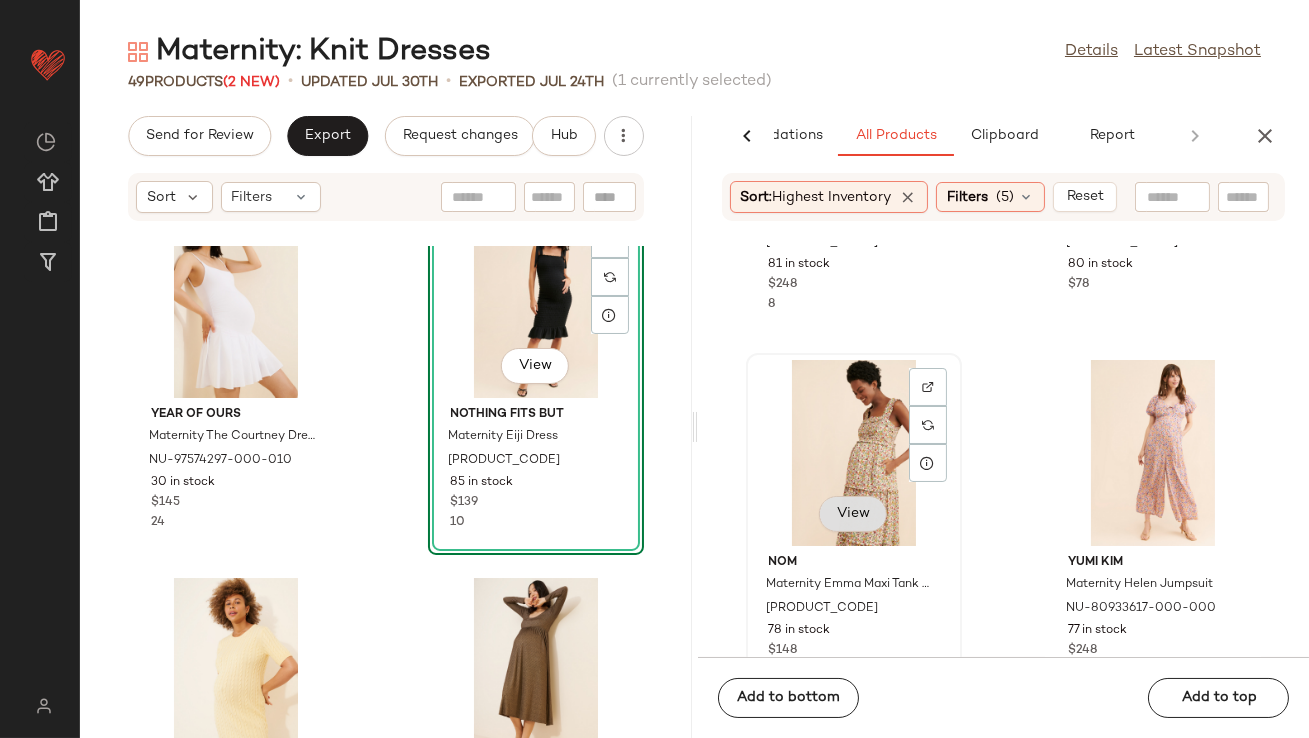 click on "View" 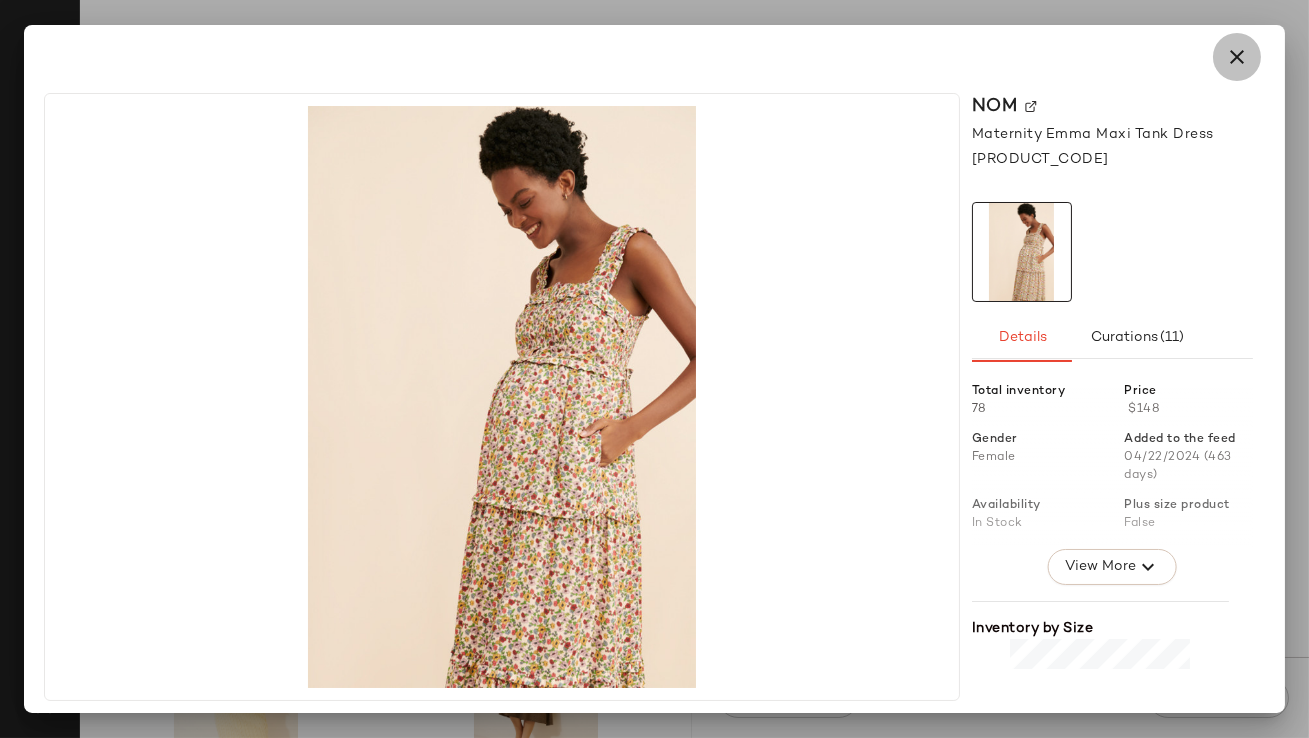 click at bounding box center (1237, 57) 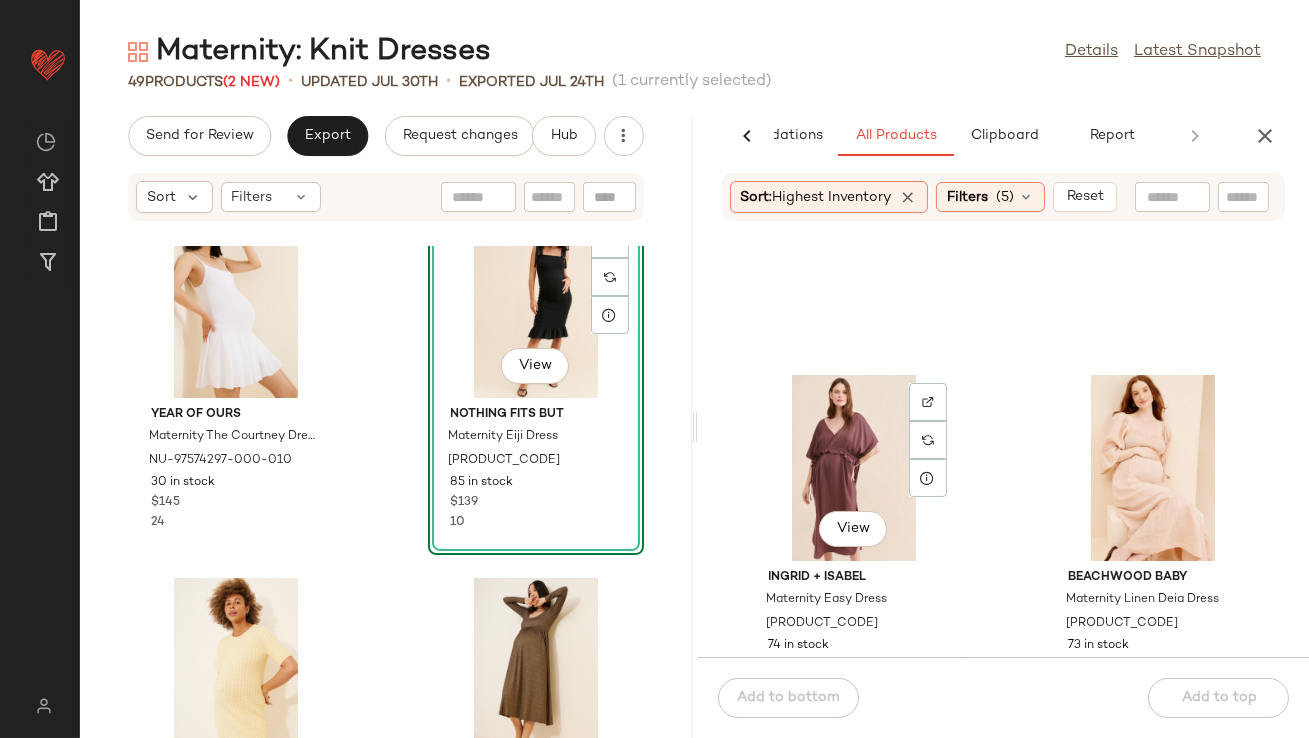scroll, scrollTop: 6224, scrollLeft: 0, axis: vertical 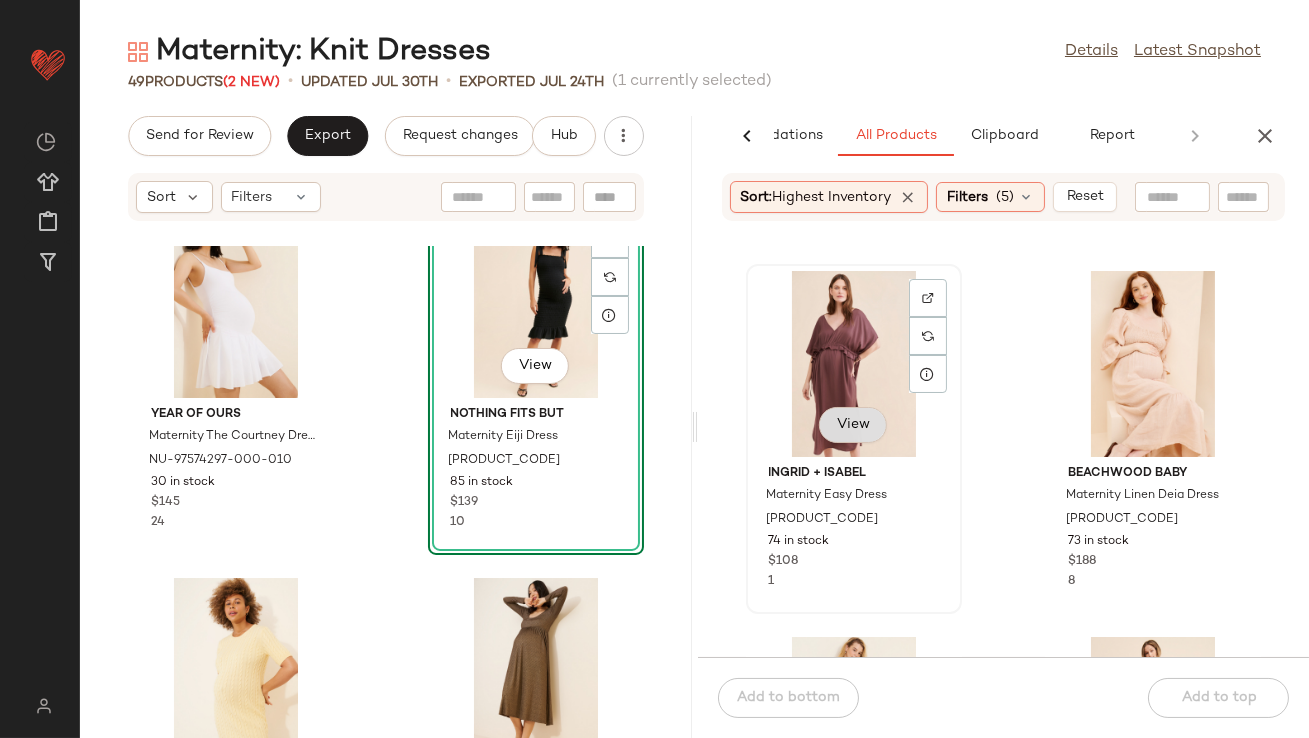 click on "View" 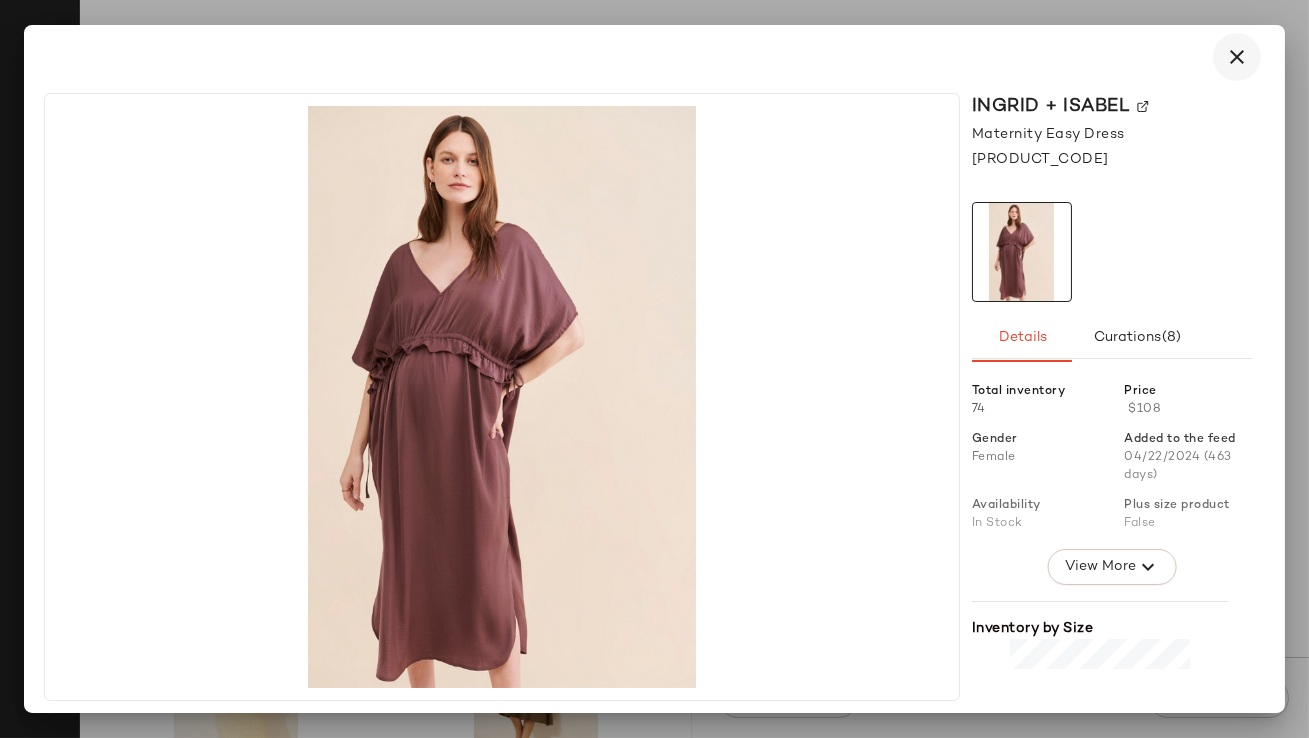 click at bounding box center (1237, 57) 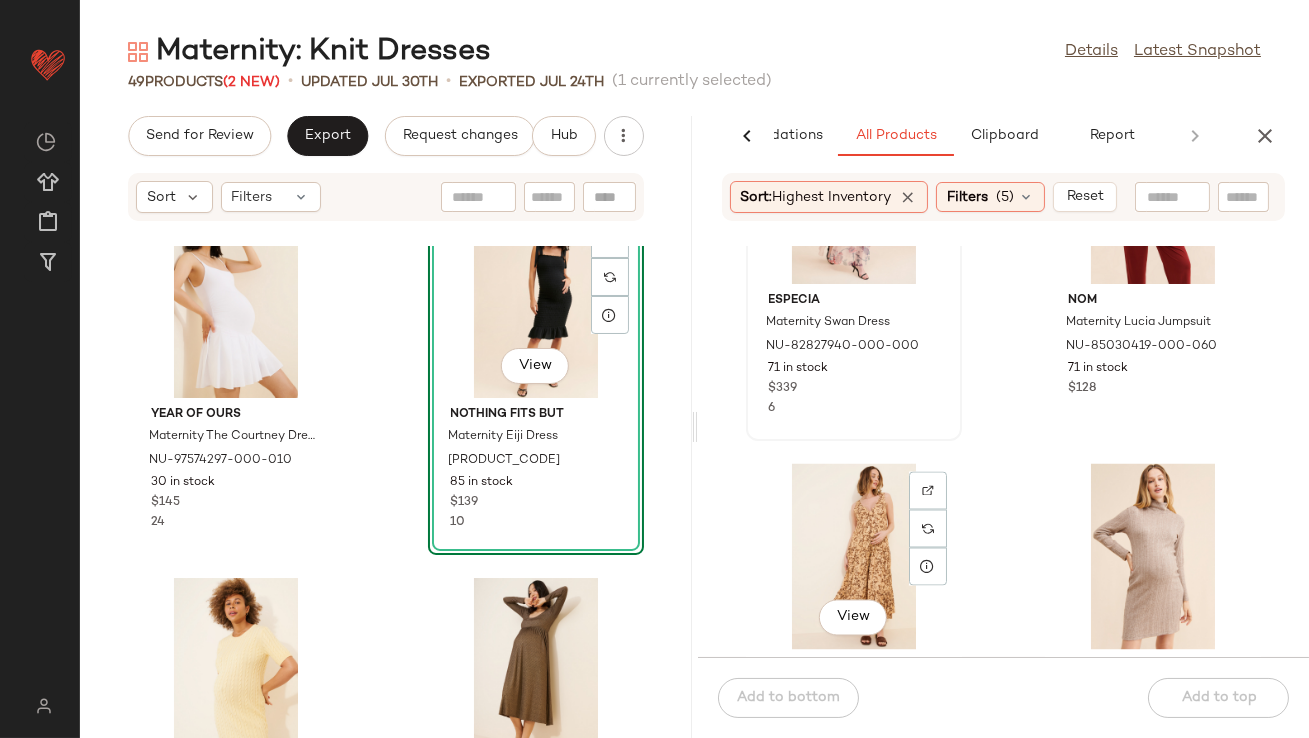 scroll, scrollTop: 7328, scrollLeft: 0, axis: vertical 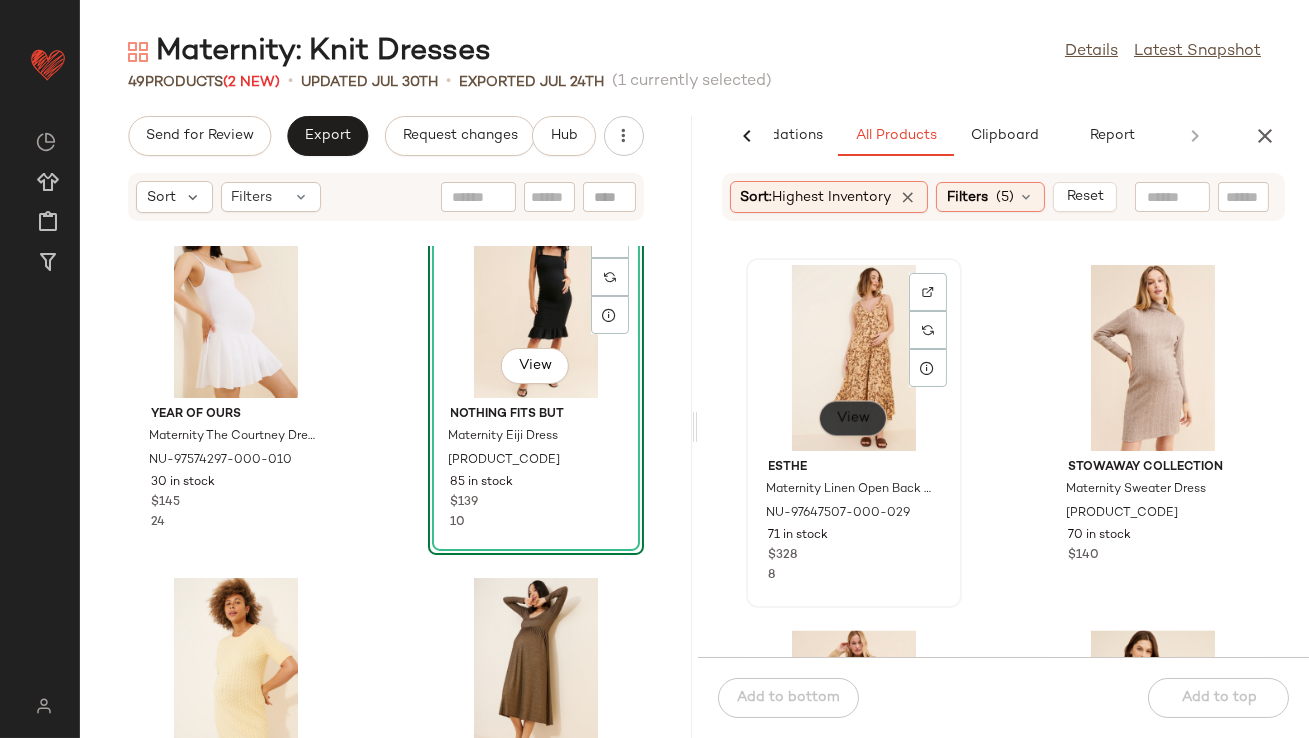 click on "View" 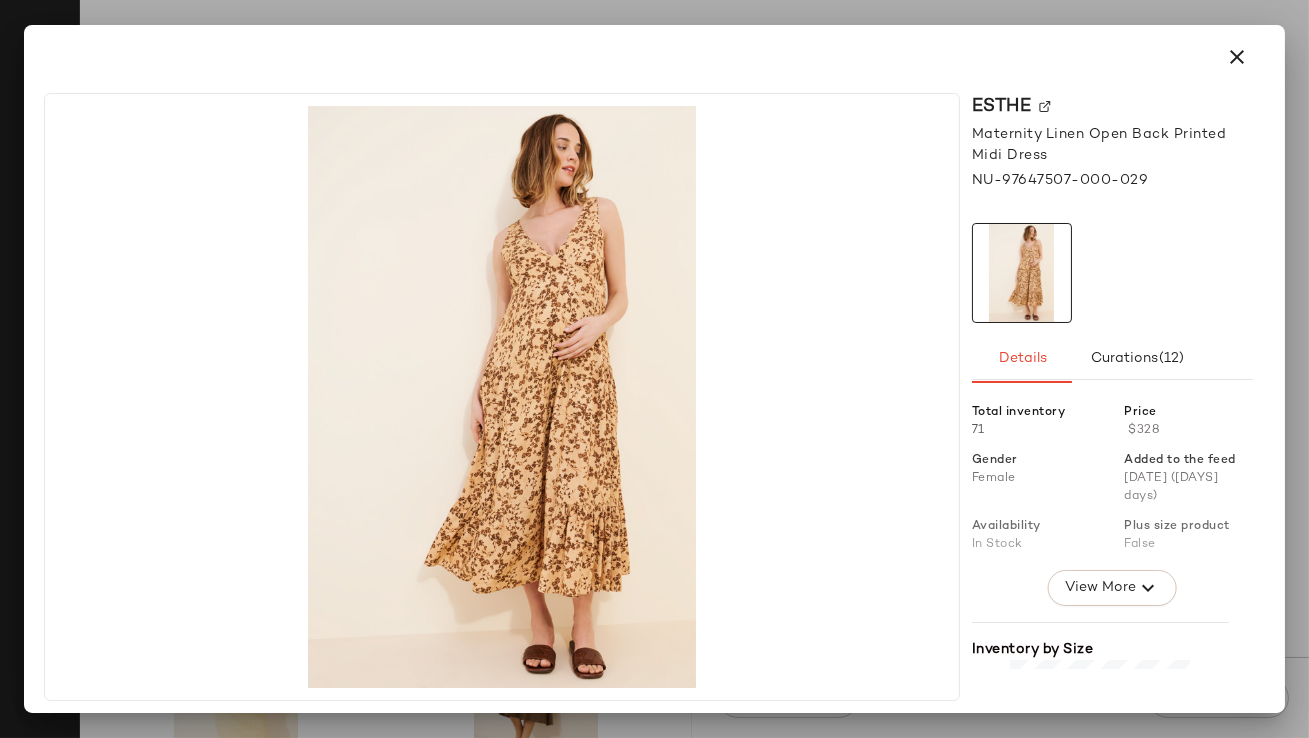 click at bounding box center [1237, 57] 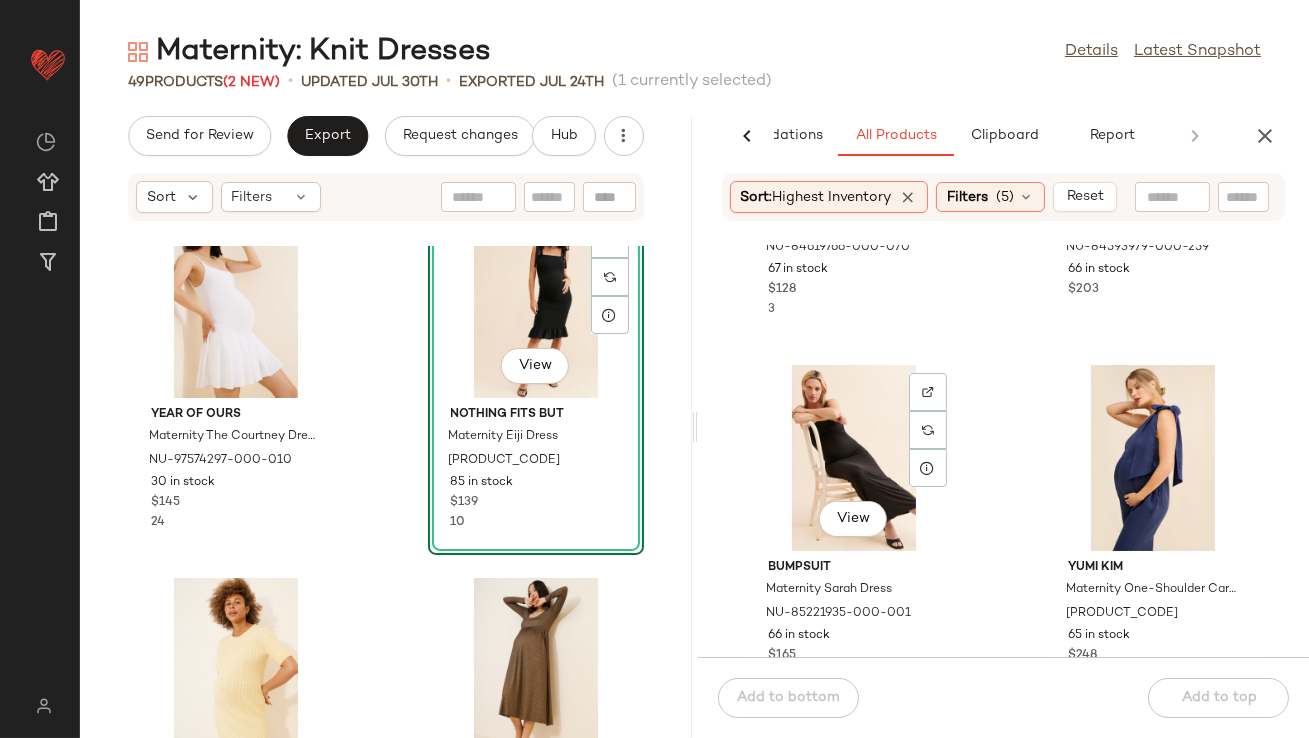scroll, scrollTop: 8725, scrollLeft: 0, axis: vertical 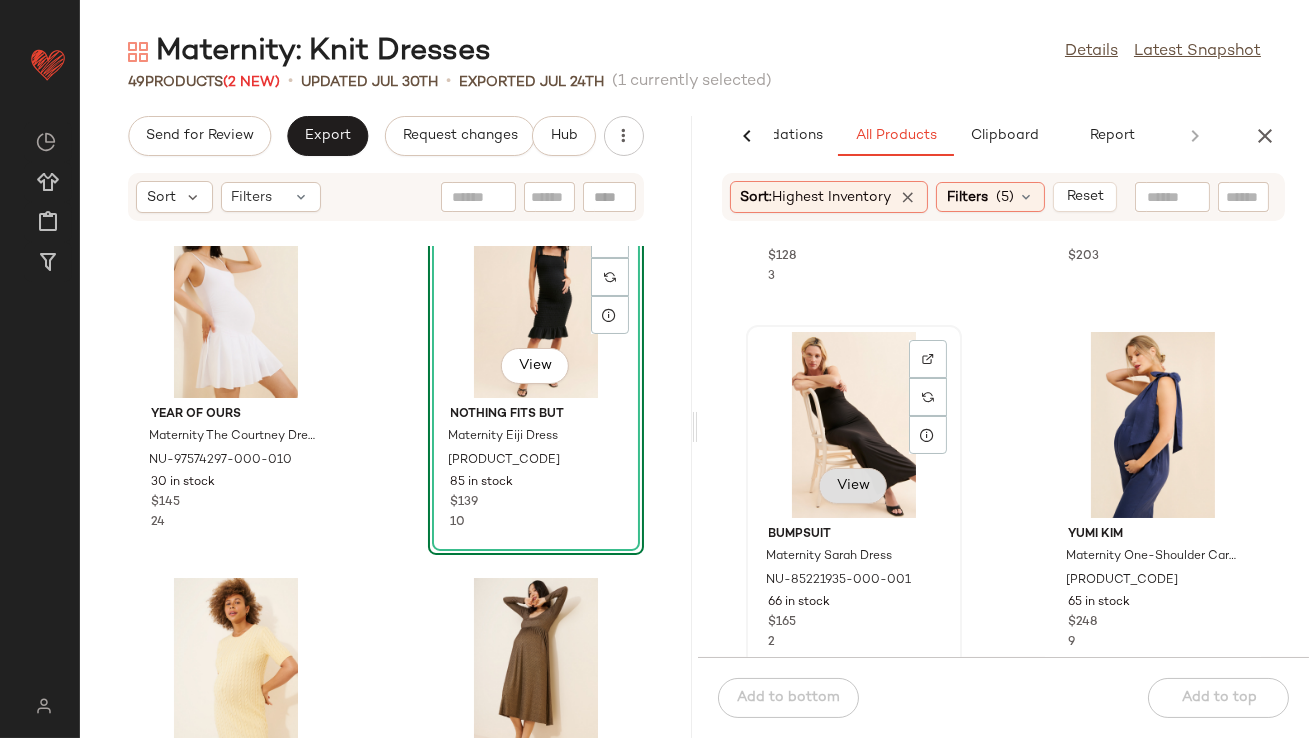 click on "View" 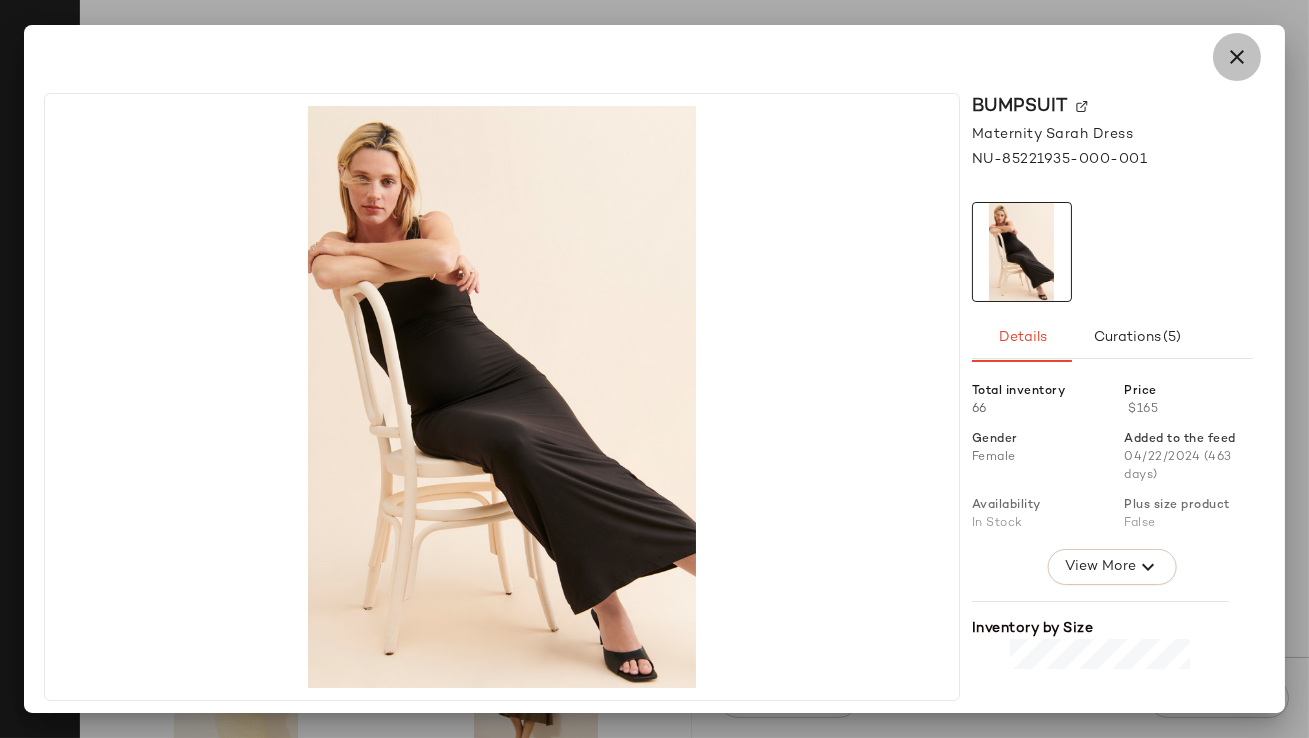 click at bounding box center [1237, 57] 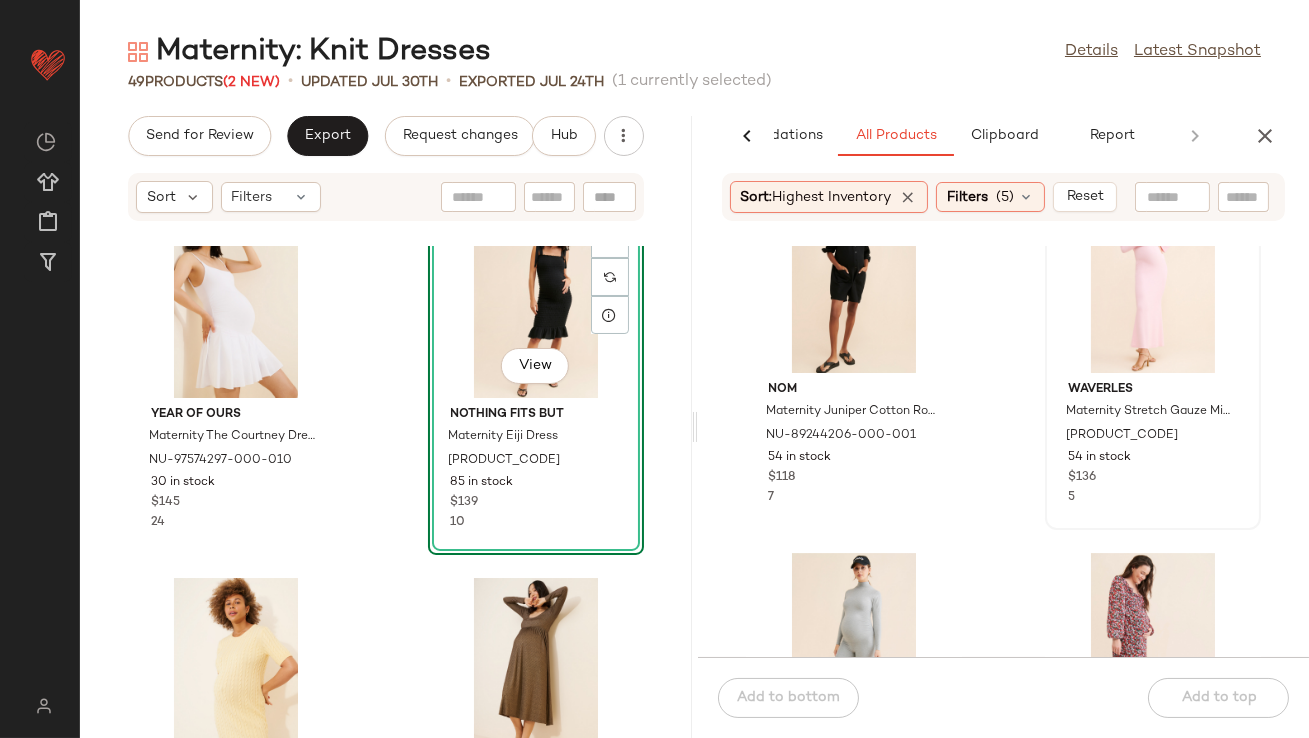 scroll, scrollTop: 12451, scrollLeft: 0, axis: vertical 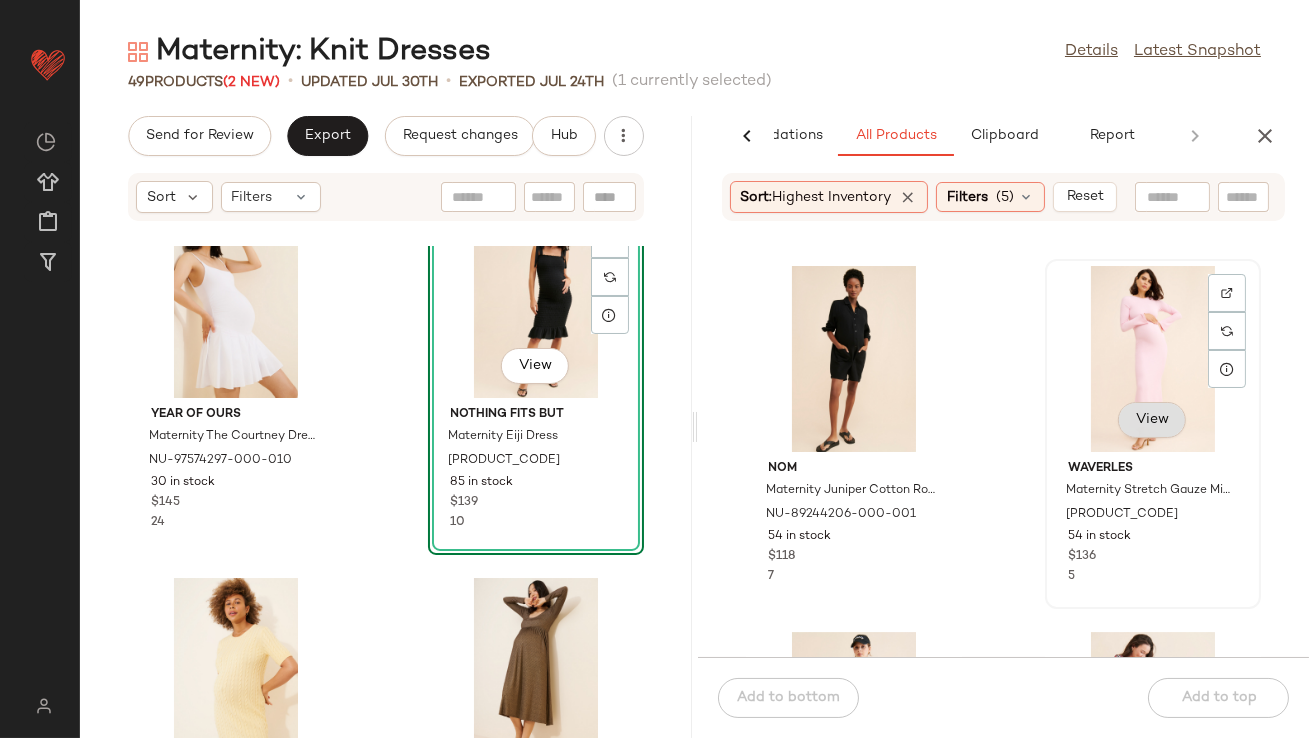 click on "View" 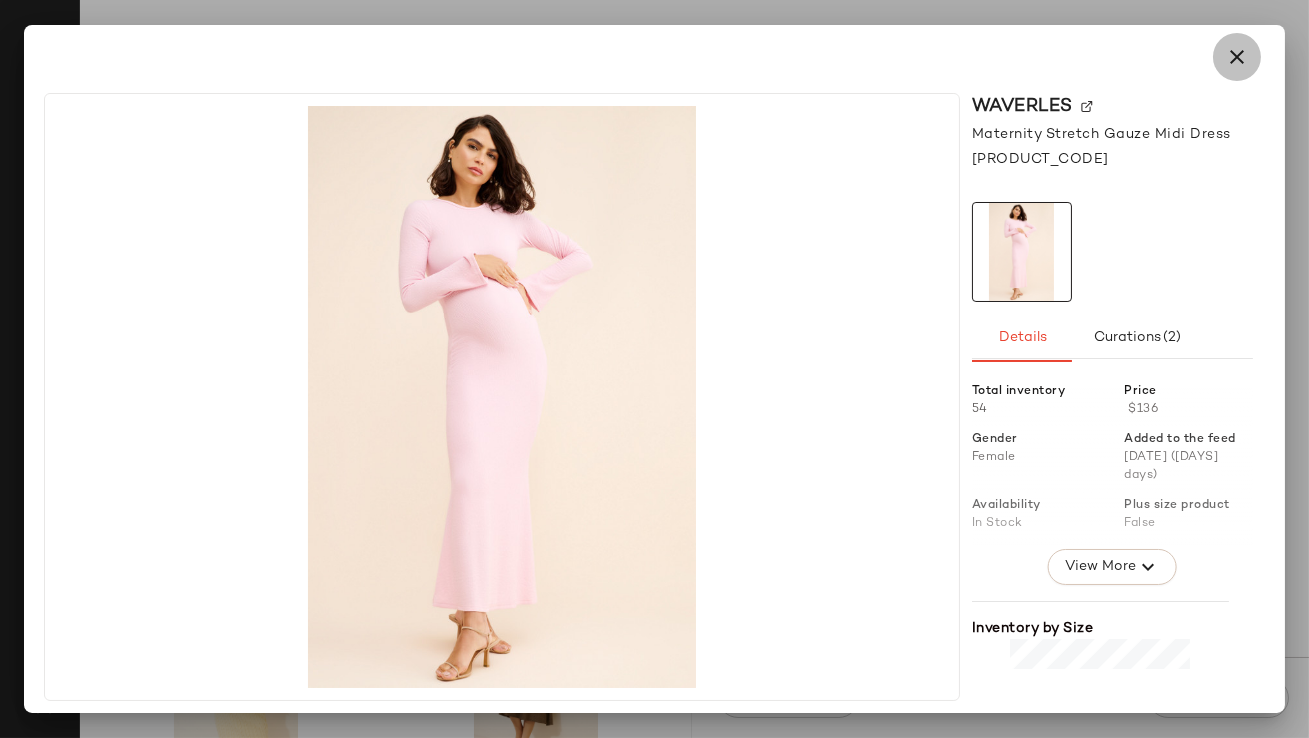 click at bounding box center [1237, 57] 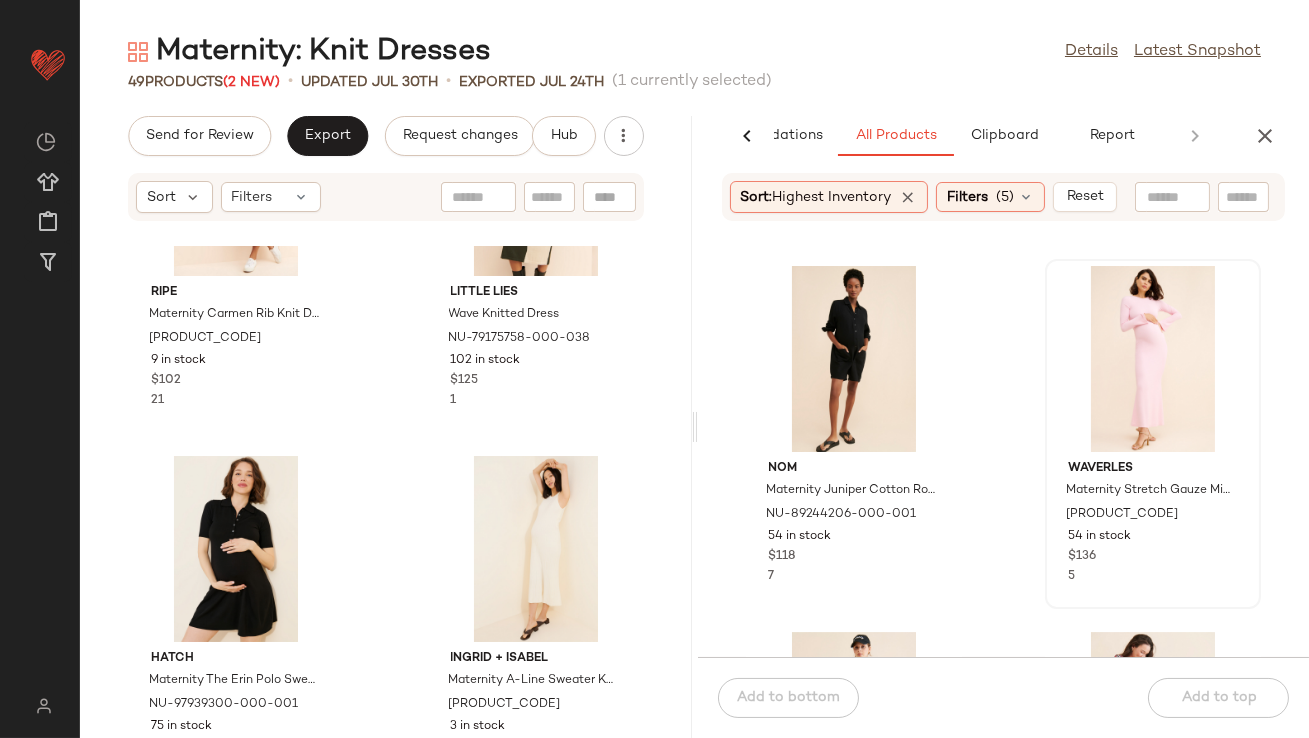 scroll, scrollTop: 3202, scrollLeft: 0, axis: vertical 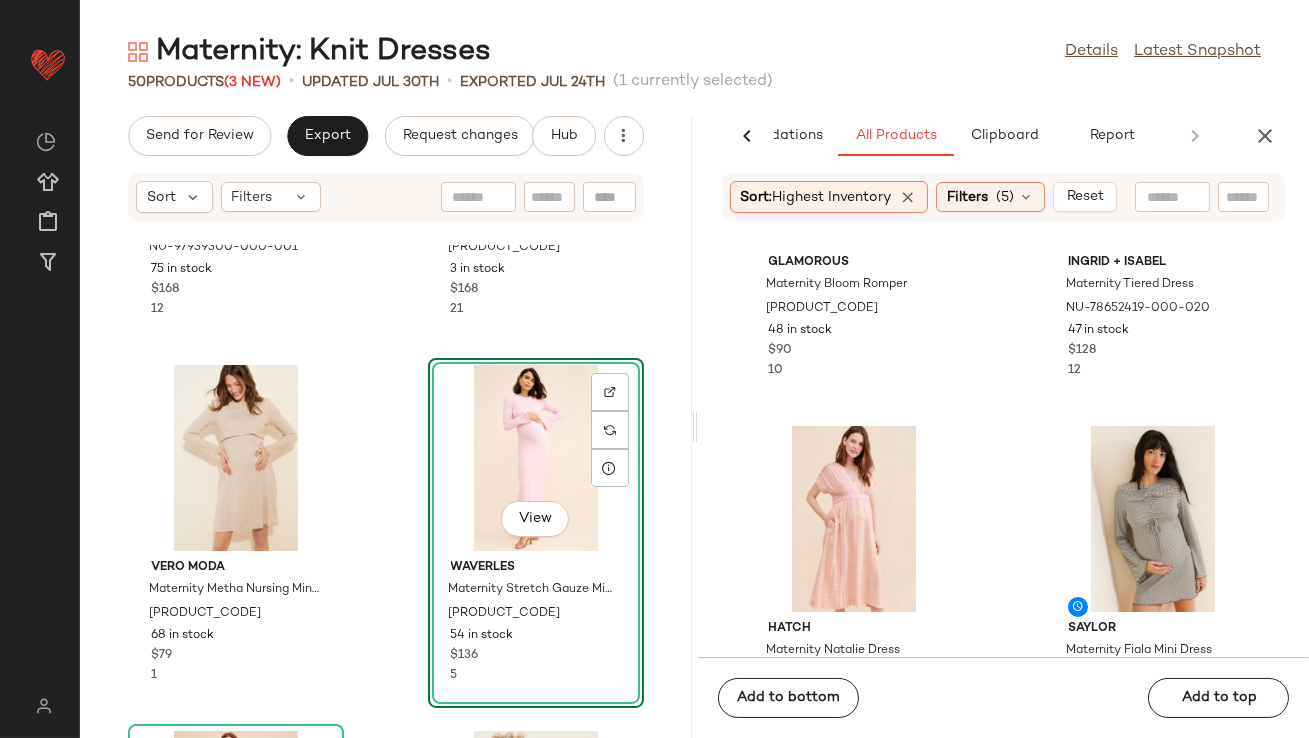 click on "Maternity: Knit Dresses  Details   Latest Snapshot  50   Products  (3 New)  •   updated Jul 30th  •  Exported Jul 24th   (1 currently selected)   Send for Review   Export   Request changes   Hub  Sort  Filters Hatch Maternity The Erin Polo Sweater Mini Dress NU-97939300-000-001 75 in stock $168 12 Ingrid + Isabel Maternity A-Line Sweater Knit Dress NU-98600539-000-011 3 in stock $168 21 Vero Moda Maternity Metha Nursing Mini Dress NU-92583483-000-011 68 in stock $79 1  View  Waverles Maternity Stretch Gauze Midi Dress NU-91919506-000-066 54 in stock $136 5 BUMPSUIT Maternity One Shoulder Dress NU-90077793-000-001 178 in stock $98 15 Hatch Maternity Eliza Mini Dress NU-91995944-000-021 30 in stock $198 3 ripe Maternity Cowl Neck Knit Dress NU-65999146-000-004 8 in stock $115 Ingrid + Isabel Maternity A-Line Ruched Knit Dress NU-98634462-000-006 2 in stock $118 7  AI Recommendations   All Products   Clipboard   Report  Sort:   Highest Inventory Filters  (5)   Reset  Glamorous Maternity Bloom Romper $90" at bounding box center (694, 385) 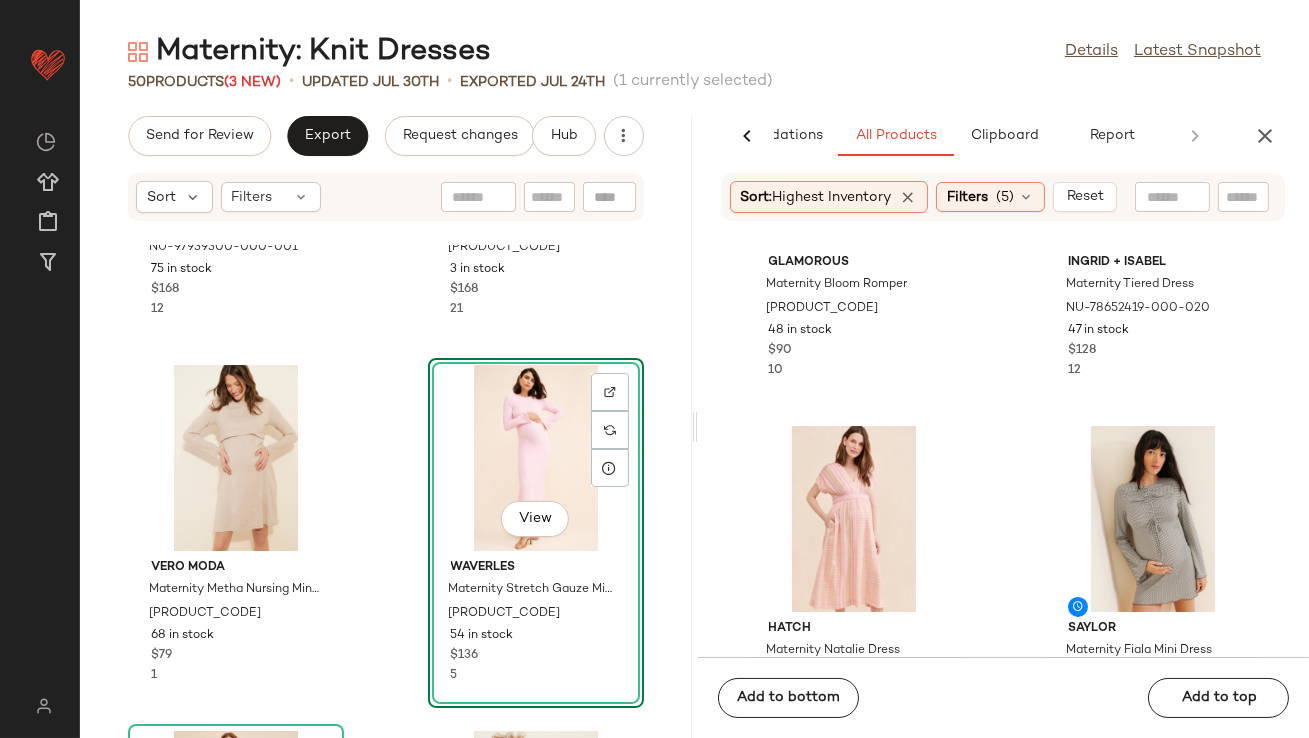 click at bounding box center (1265, 136) 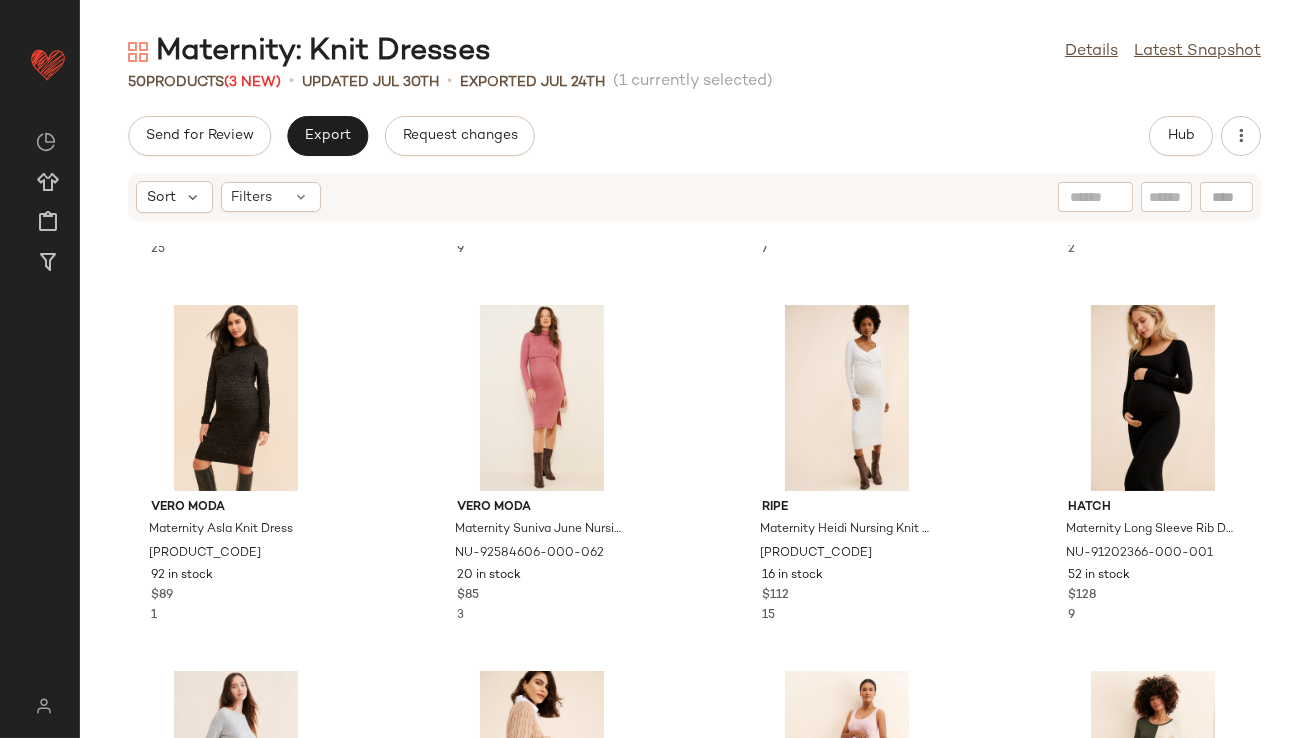 scroll, scrollTop: 705, scrollLeft: 0, axis: vertical 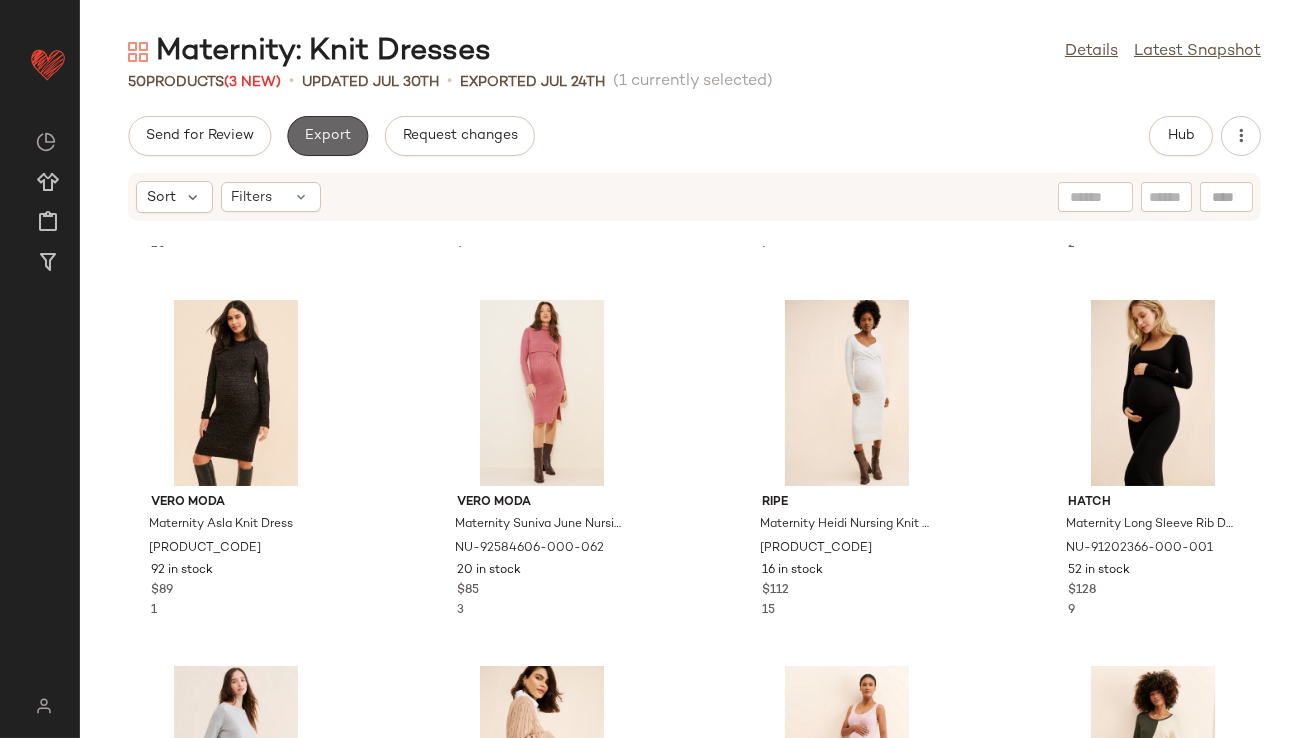 click on "Export" at bounding box center [327, 136] 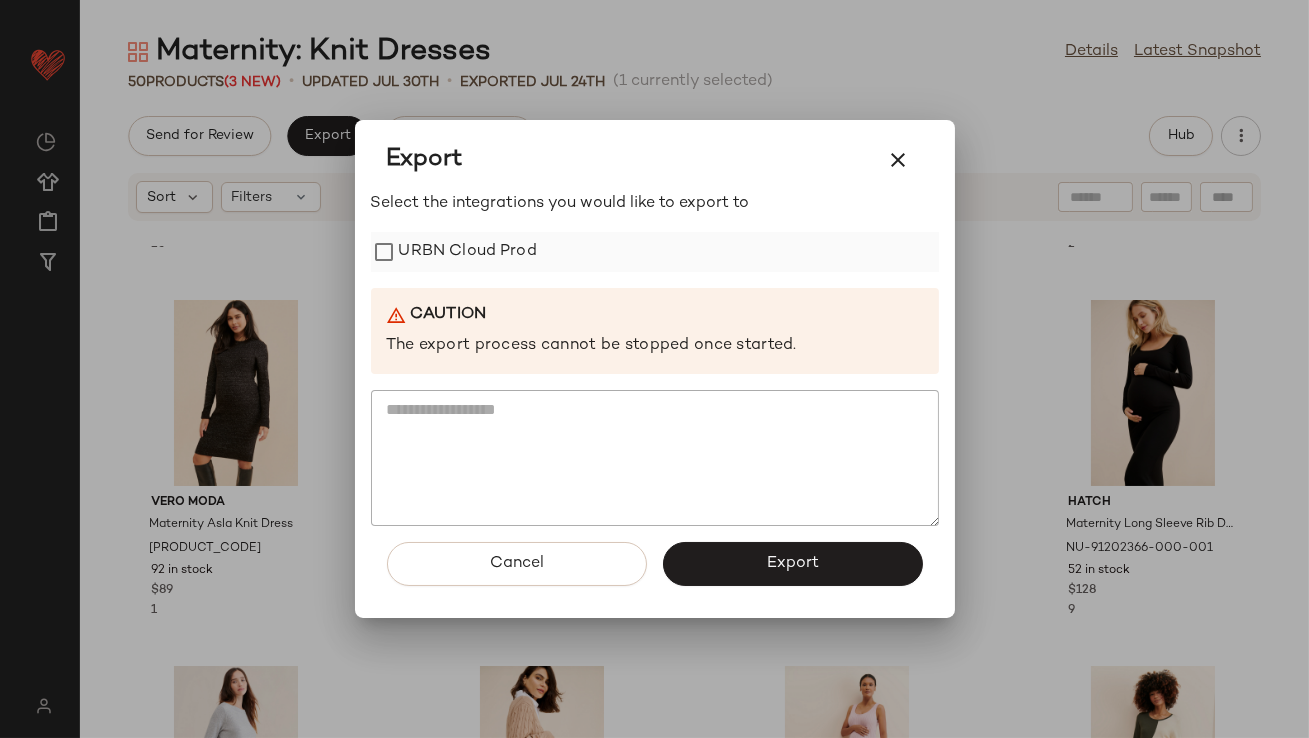 click on "URBN Cloud Prod" at bounding box center [468, 252] 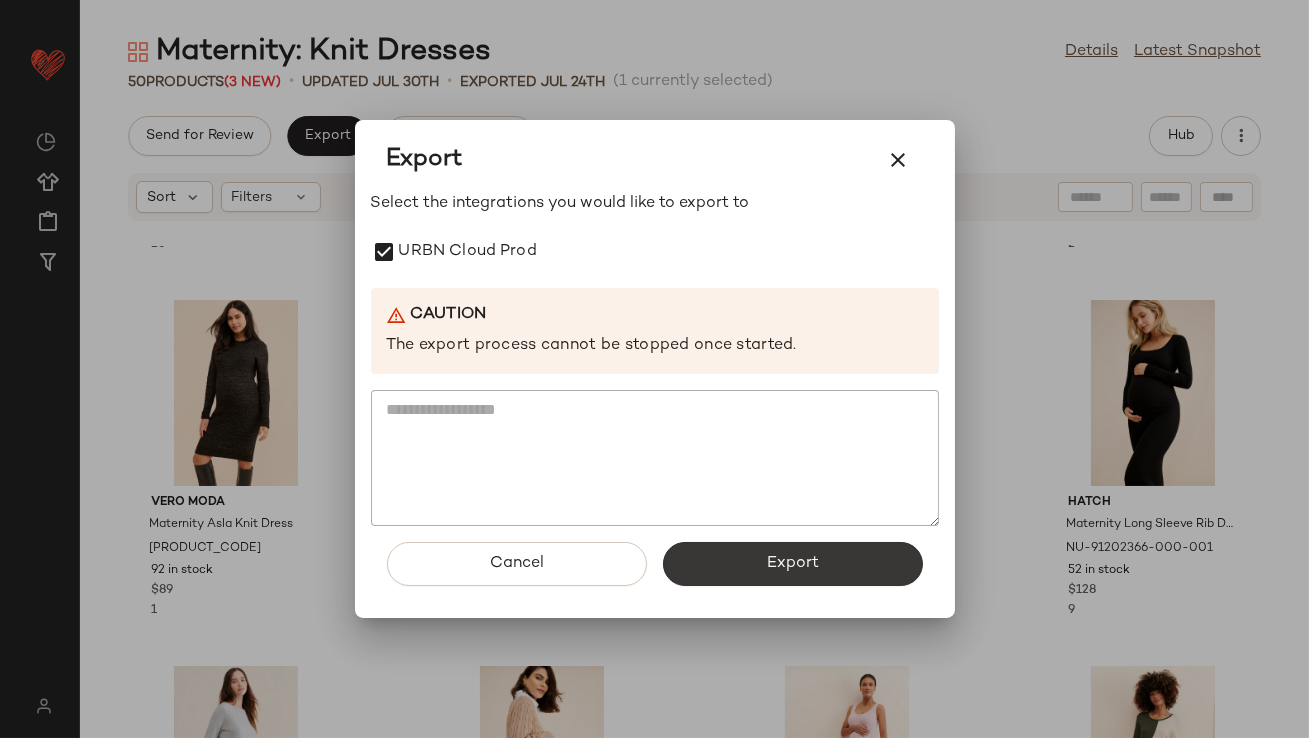 click on "Export" at bounding box center (793, 564) 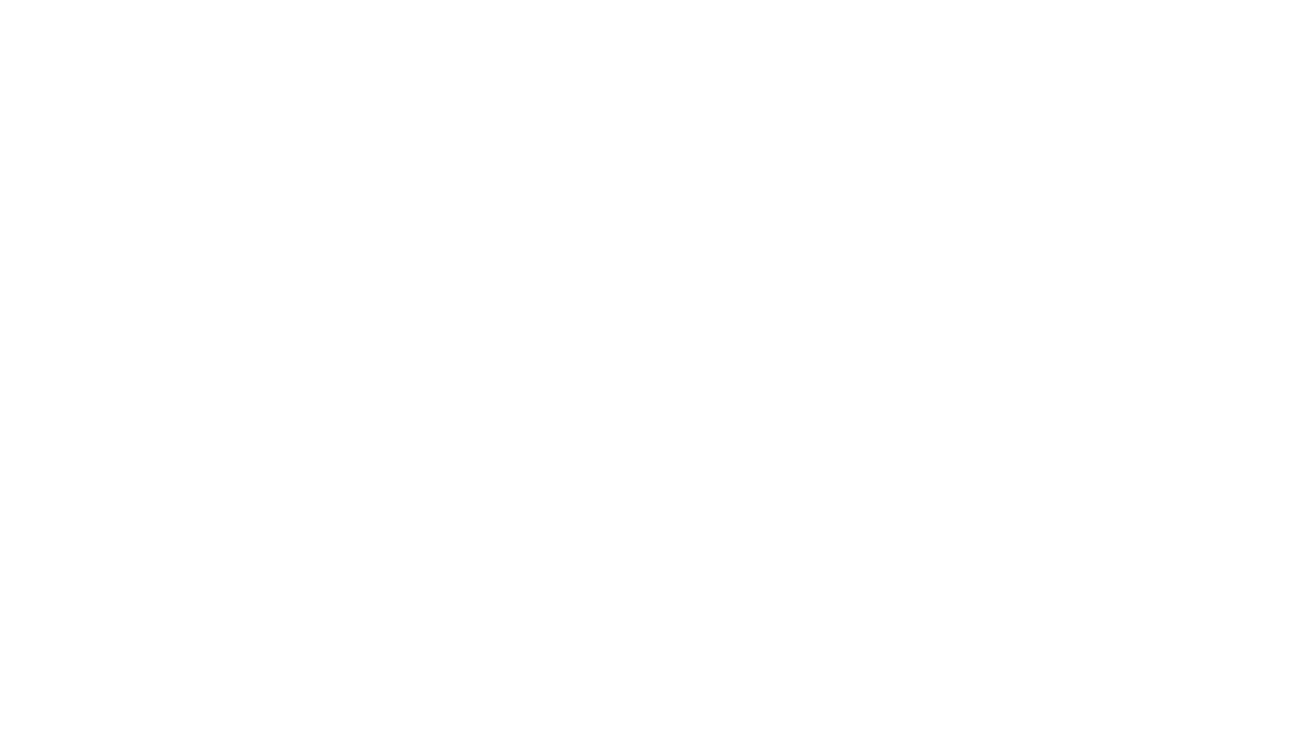 scroll, scrollTop: 0, scrollLeft: 0, axis: both 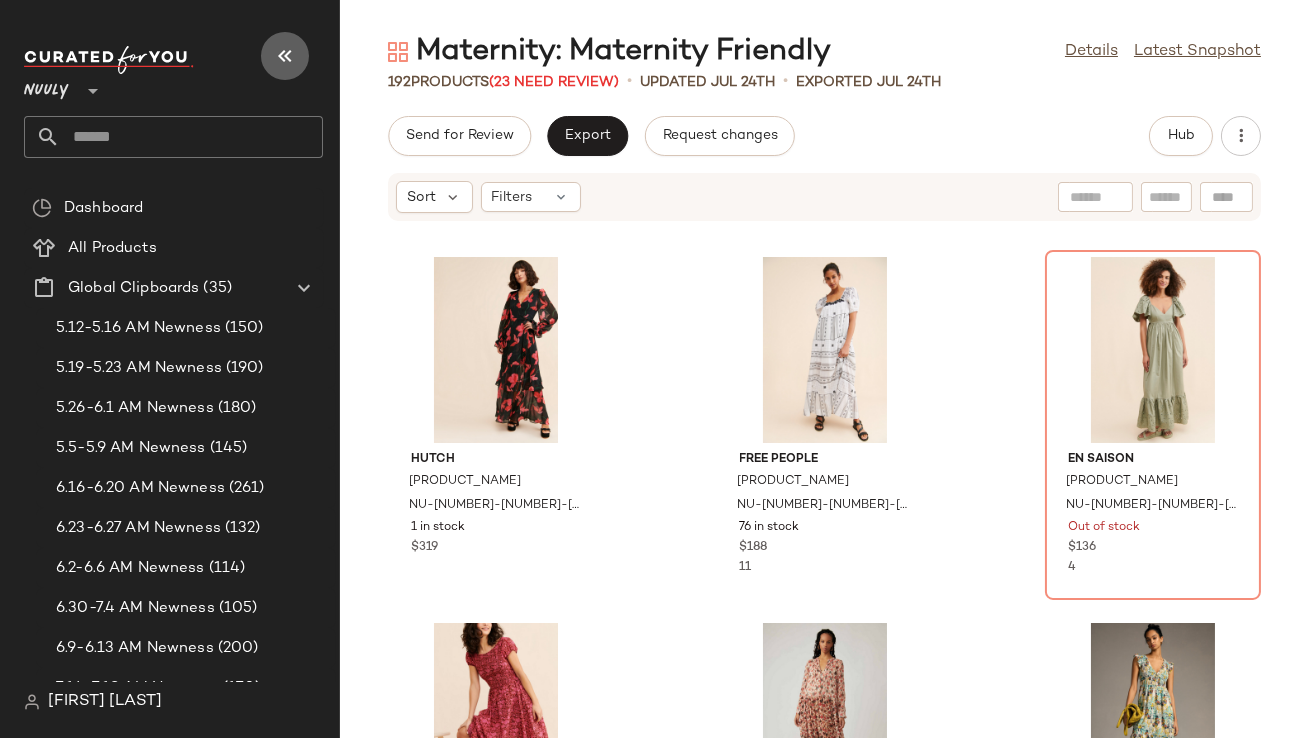 click at bounding box center [285, 56] 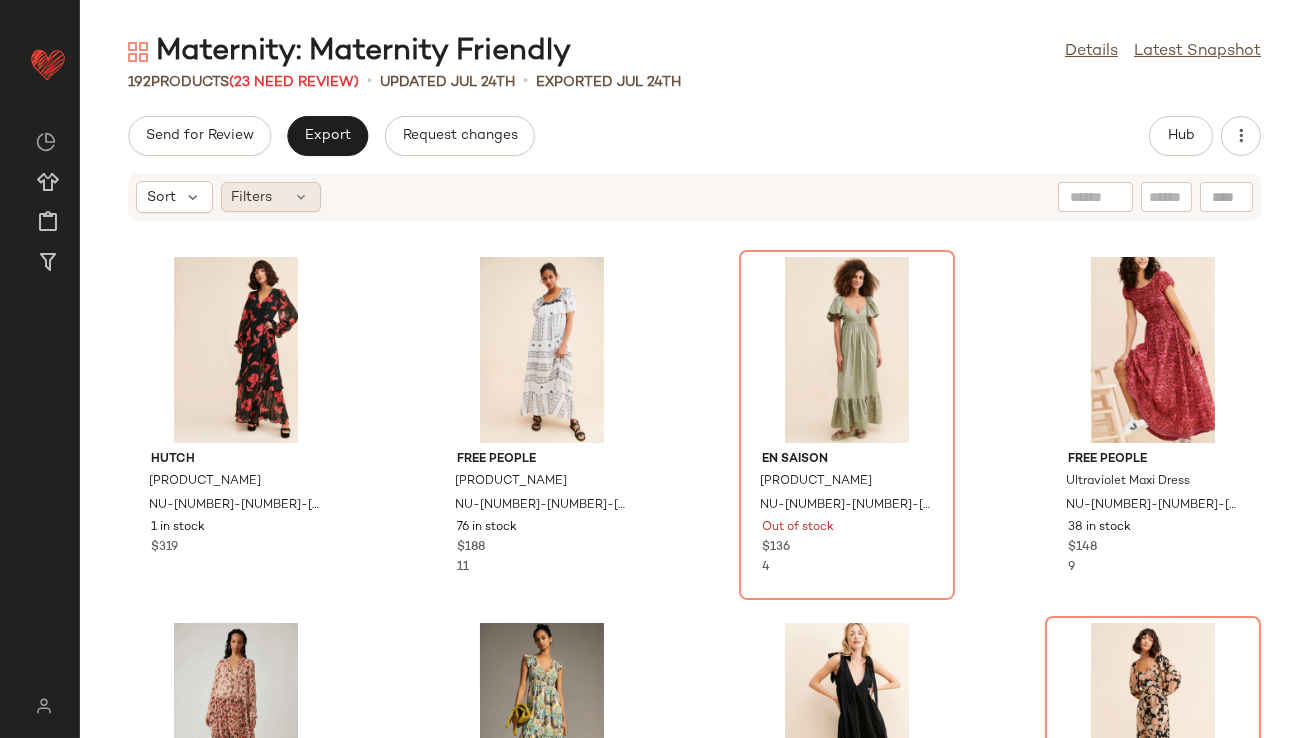 click at bounding box center [302, 197] 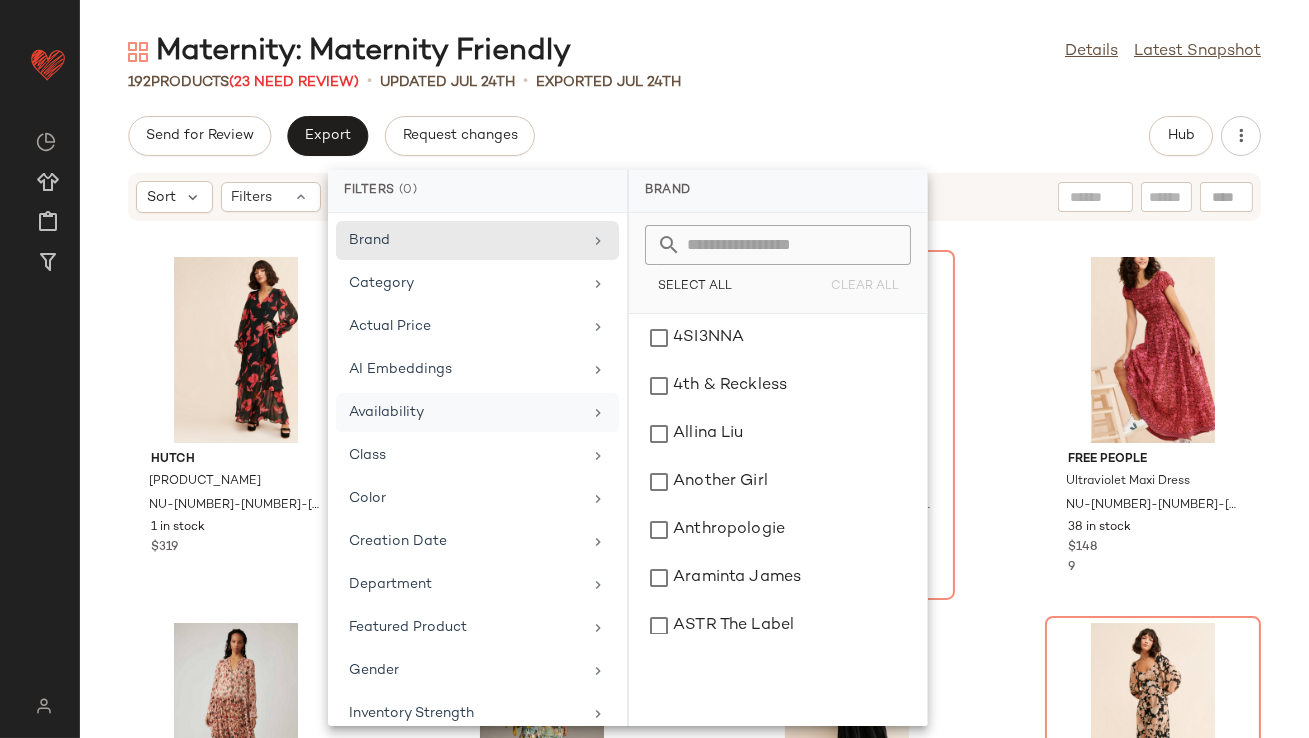 click on "Availability" 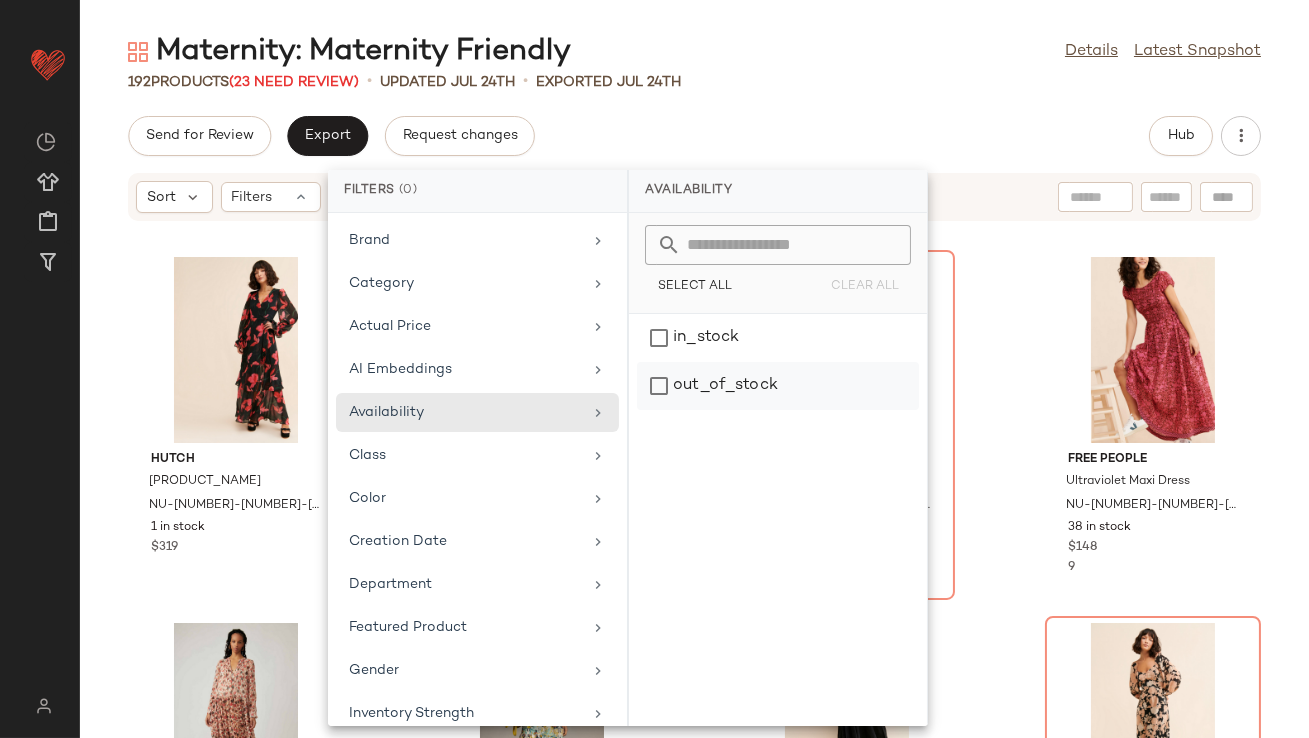 click on "out_of_stock" 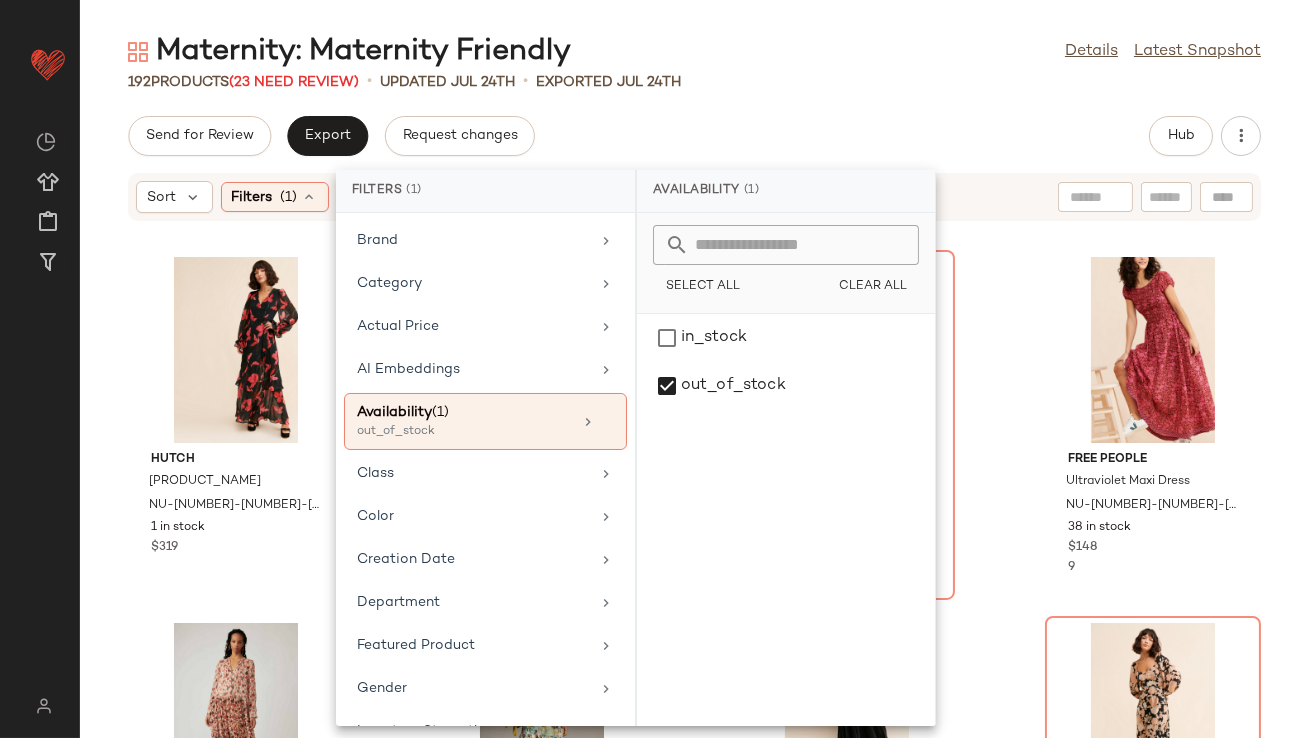 click on "192   Products   (23 Need Review)   •   updated Jul 24th  •  Exported Jul 24th" 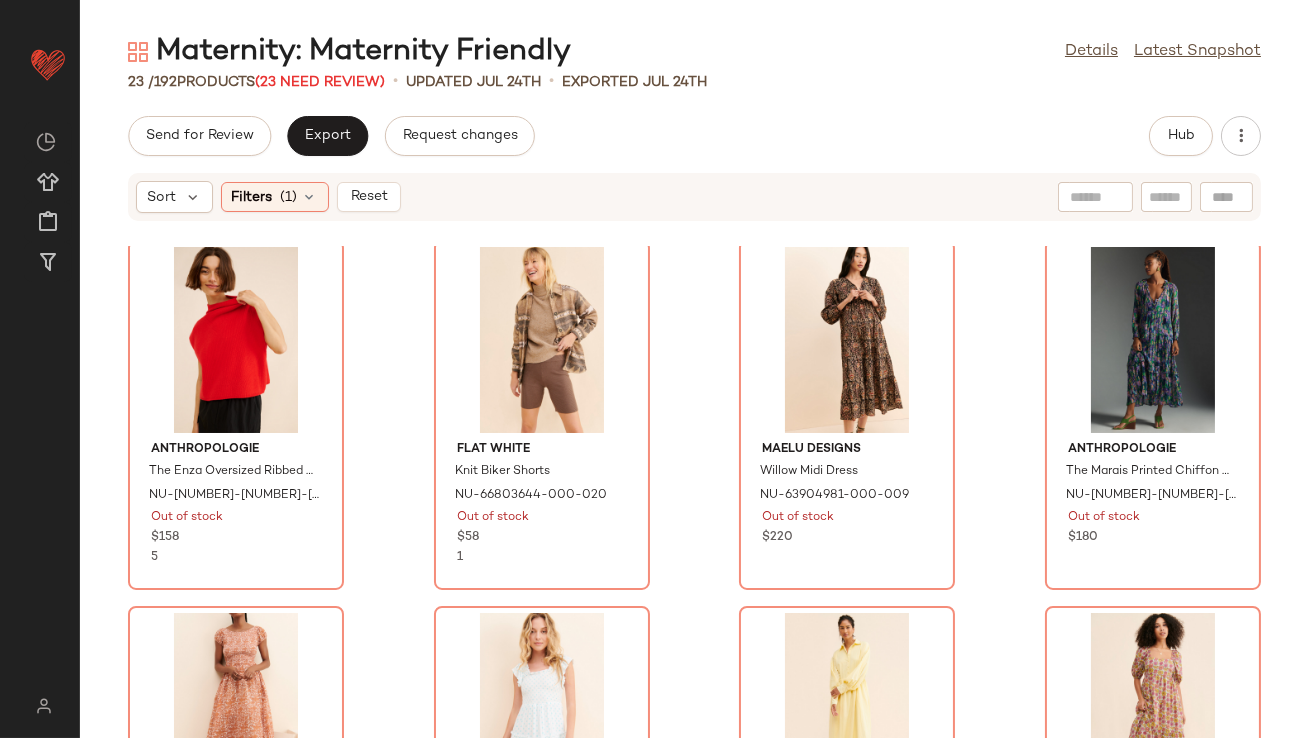 scroll, scrollTop: 0, scrollLeft: 0, axis: both 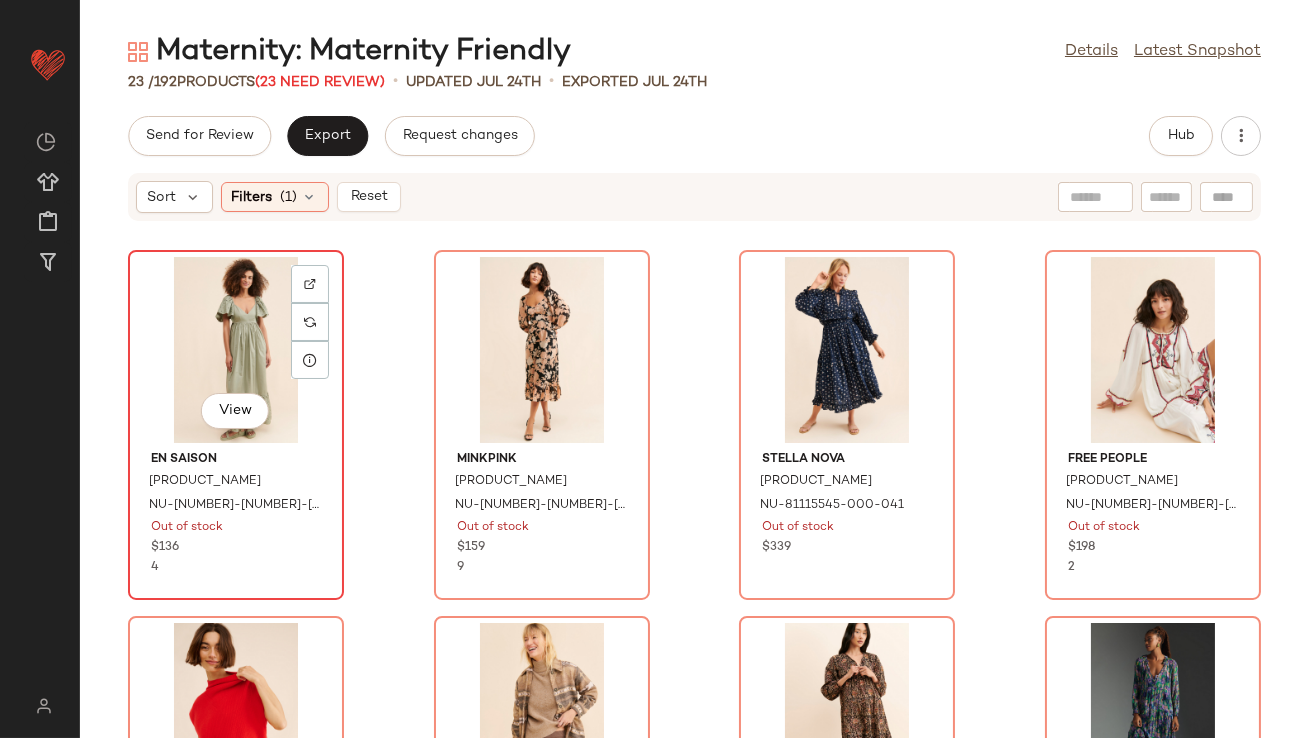 click on "View" 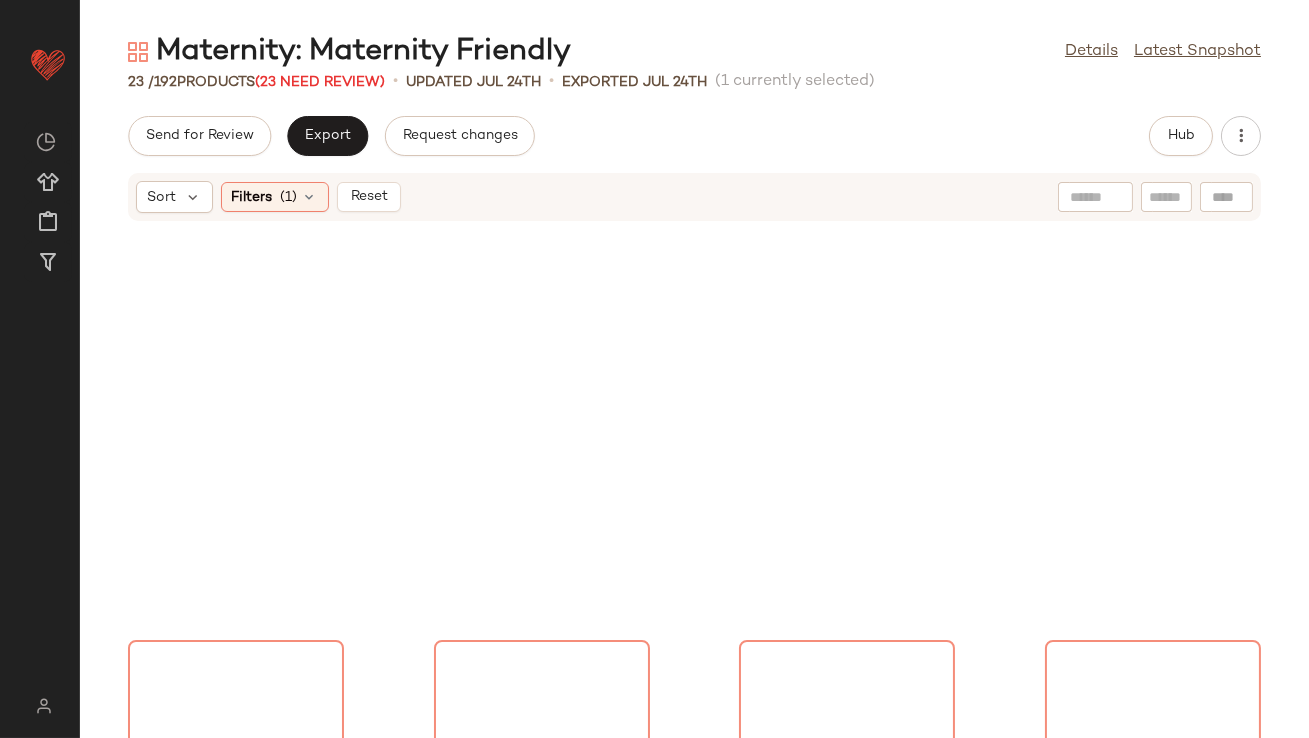 scroll, scrollTop: 1707, scrollLeft: 0, axis: vertical 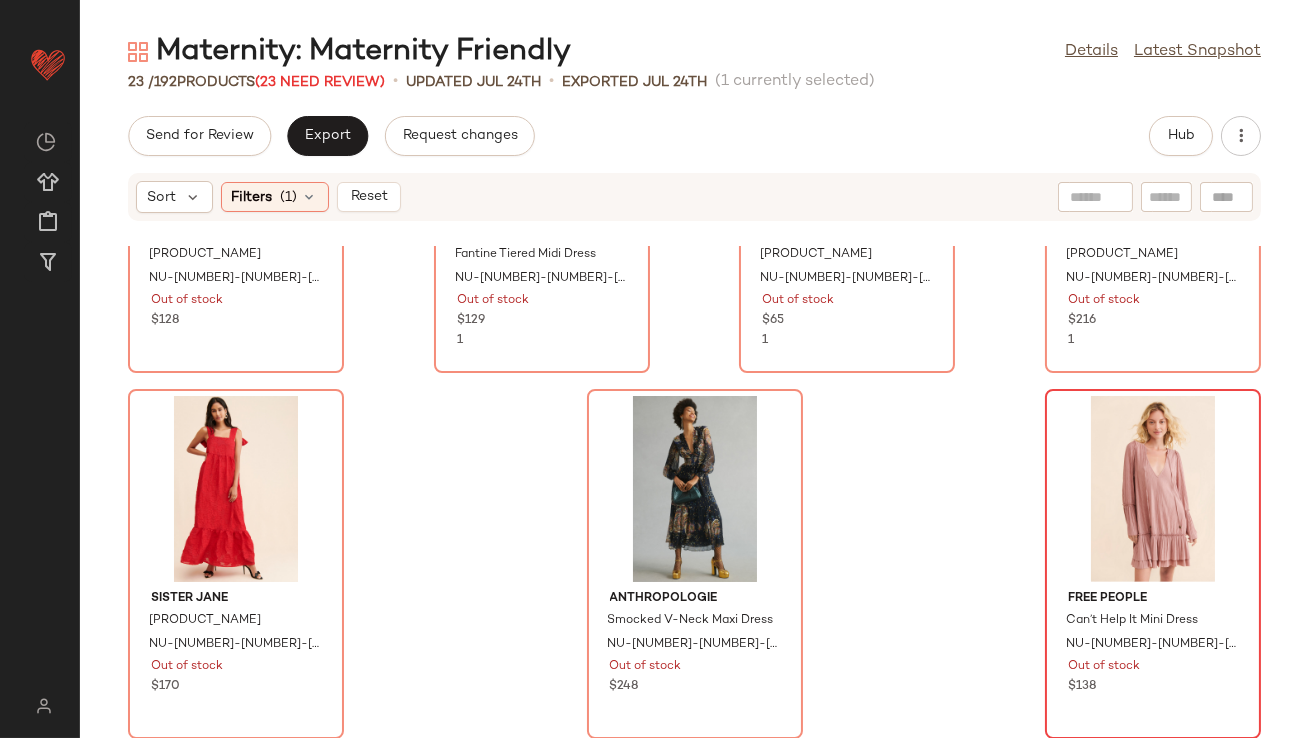 click 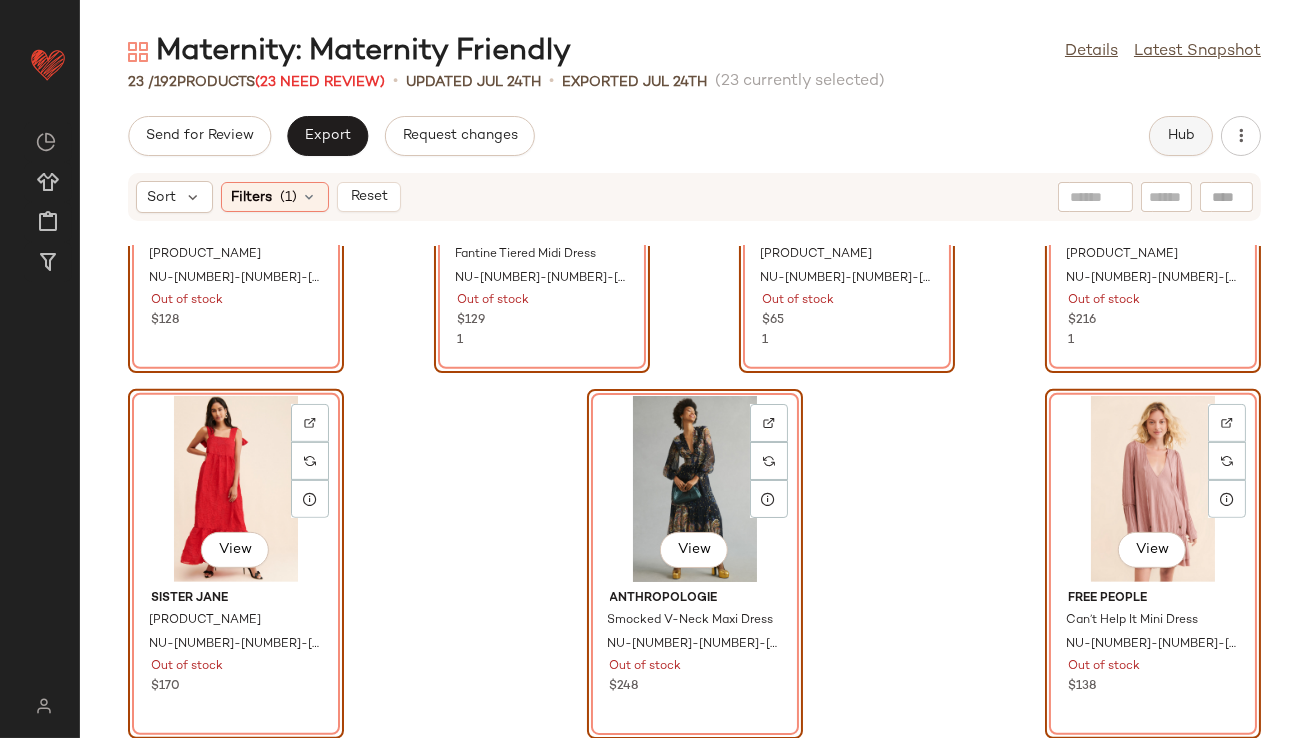click on "Hub" 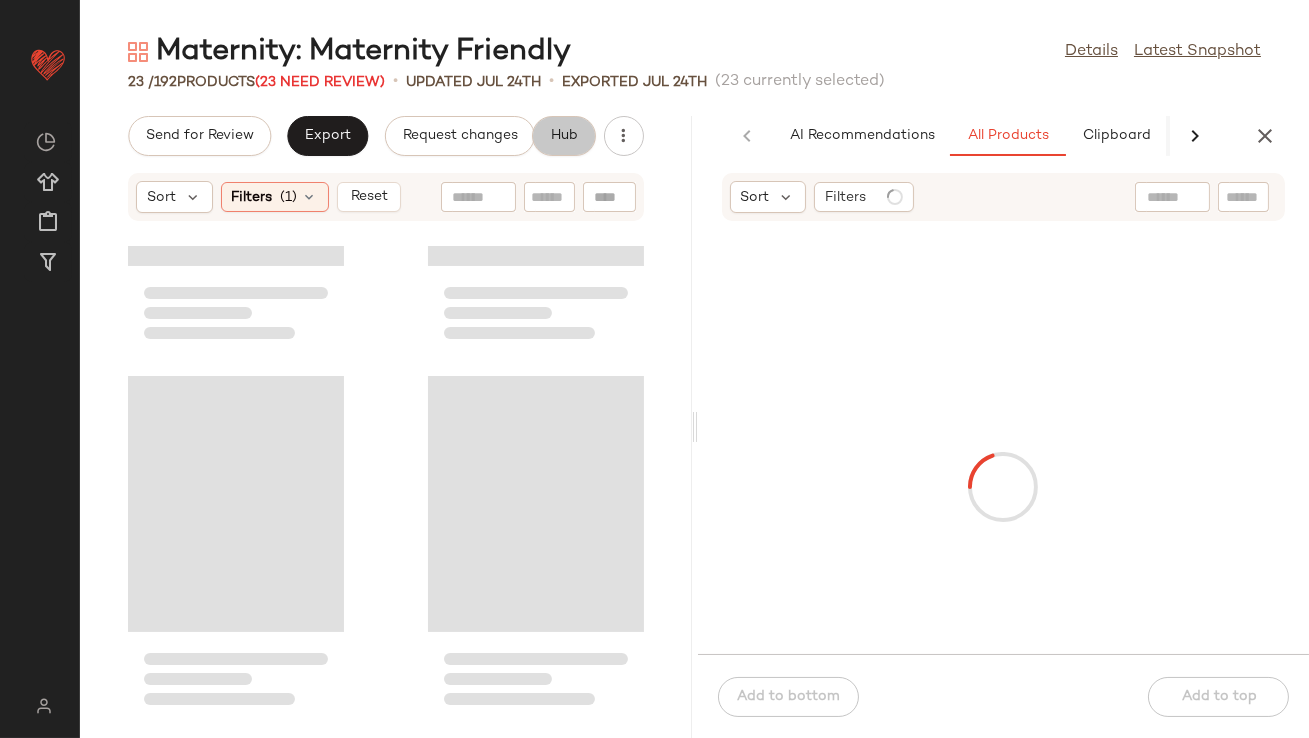 scroll, scrollTop: 0, scrollLeft: 84, axis: horizontal 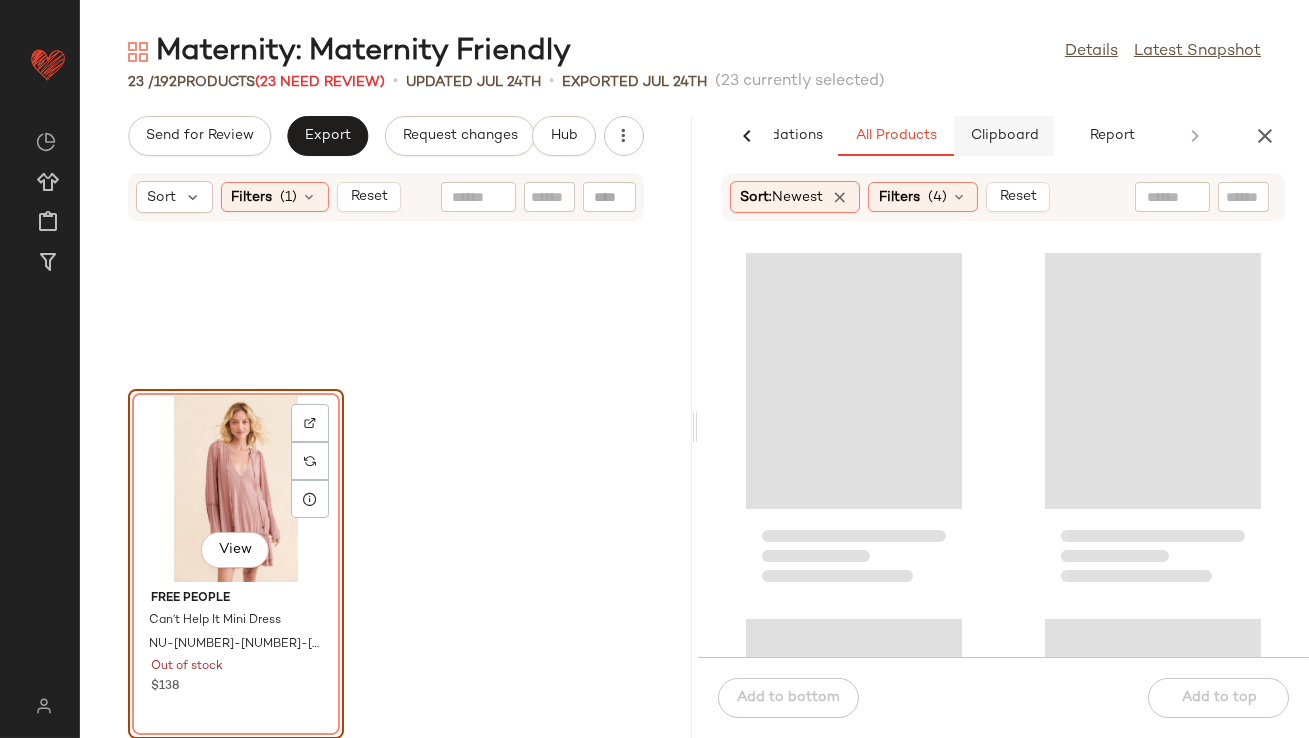 click on "Clipboard" 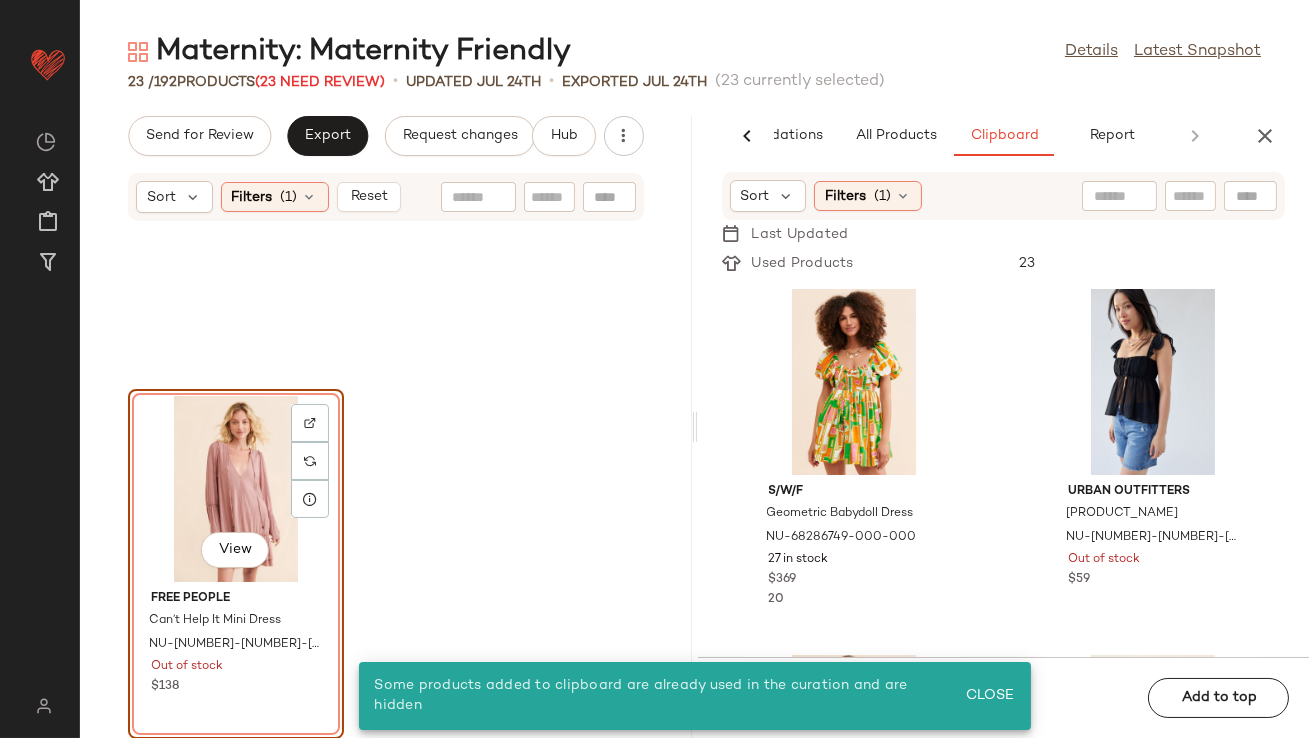 click on "View" 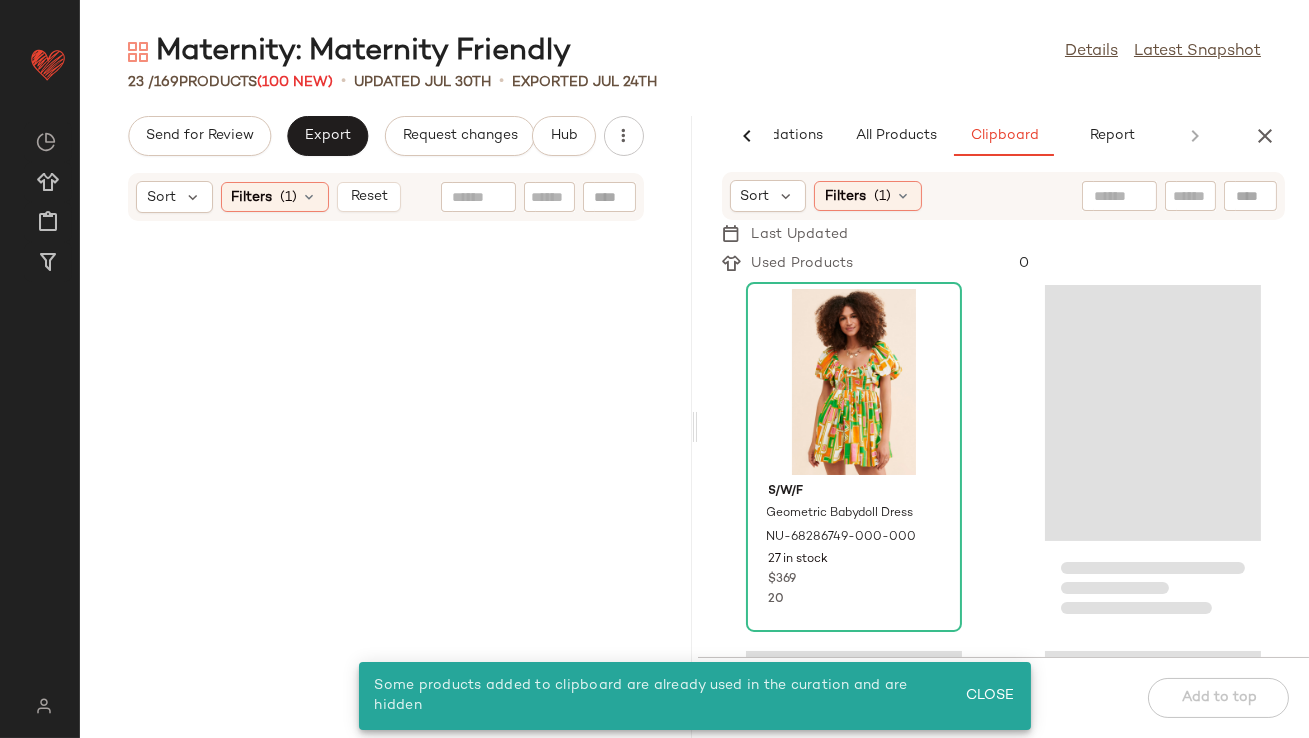 scroll, scrollTop: 0, scrollLeft: 0, axis: both 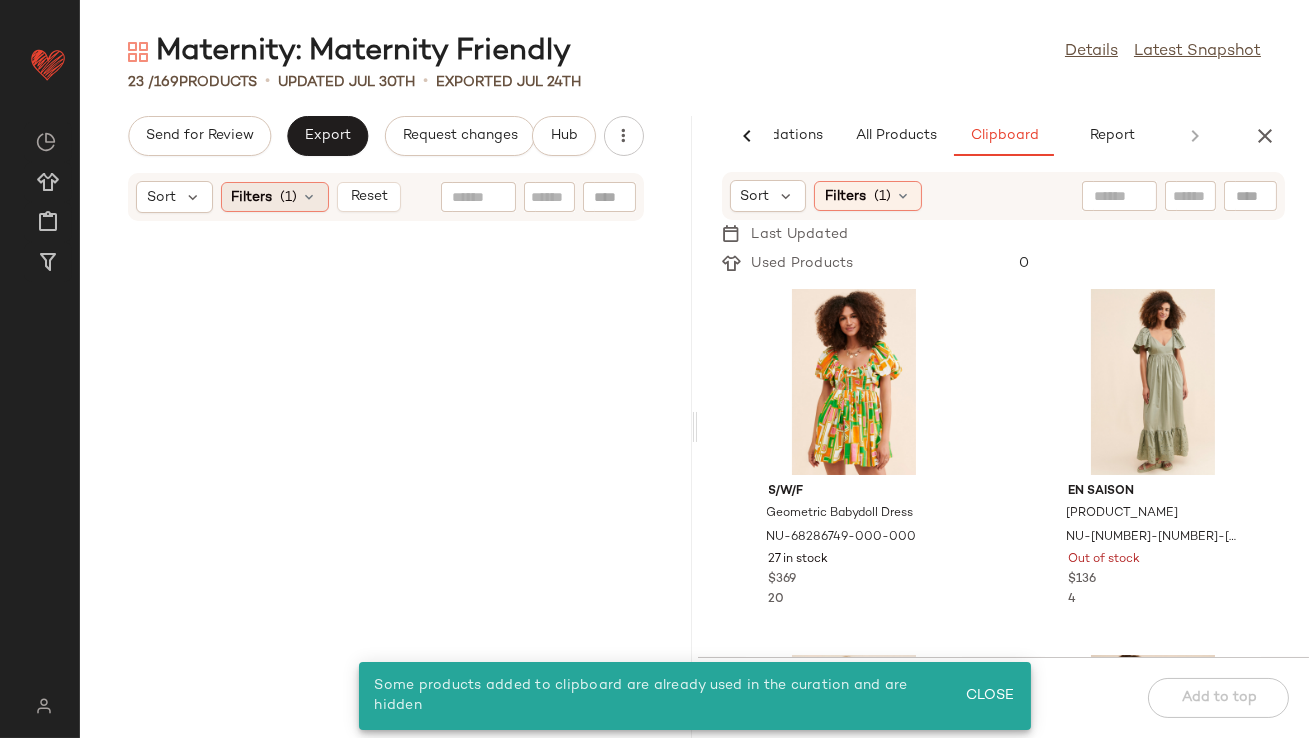 click at bounding box center (310, 197) 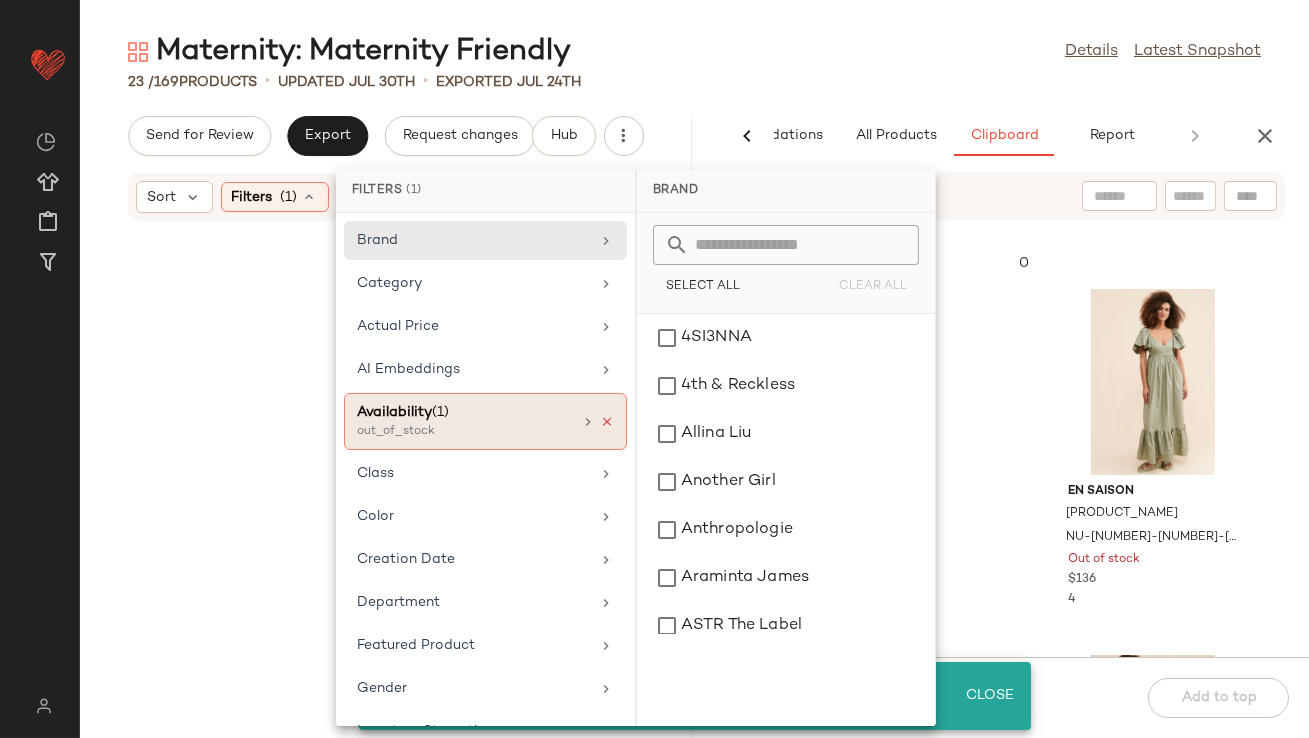 click at bounding box center (607, 422) 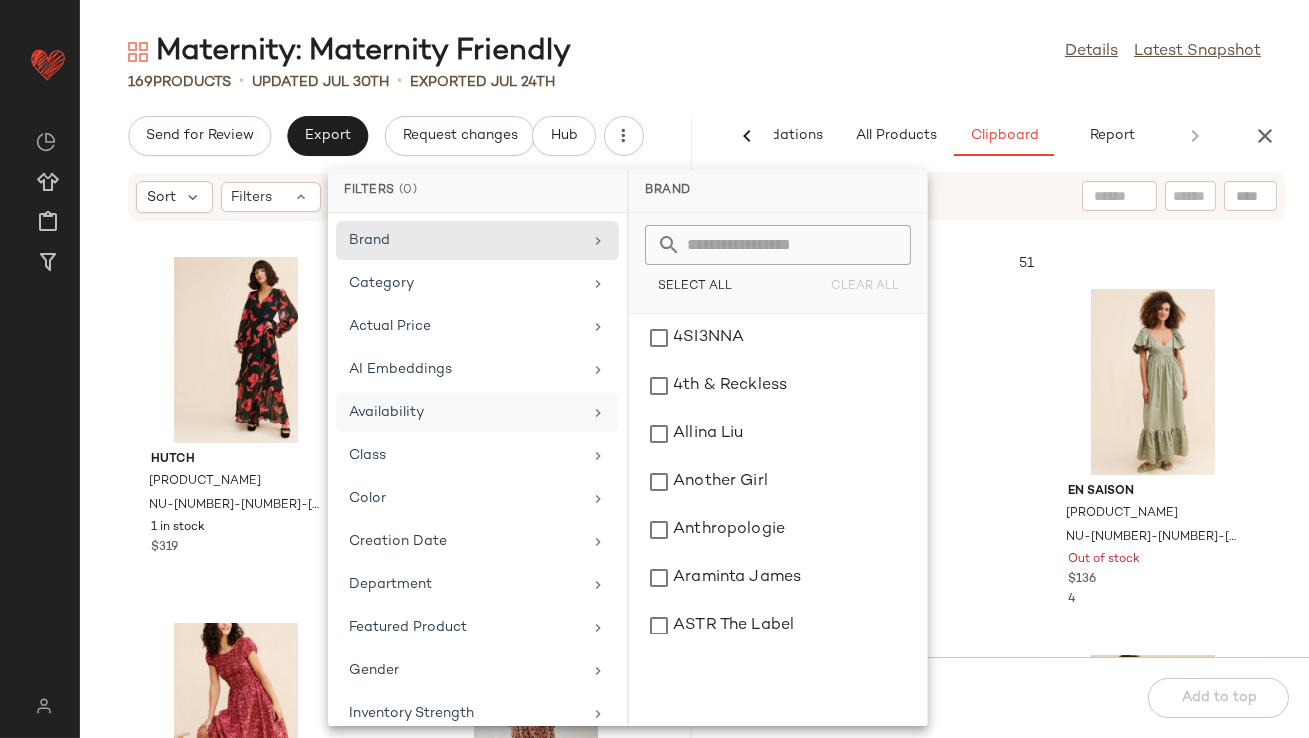 click on "Maternity: Maternity Friendly  Details   Latest Snapshot" 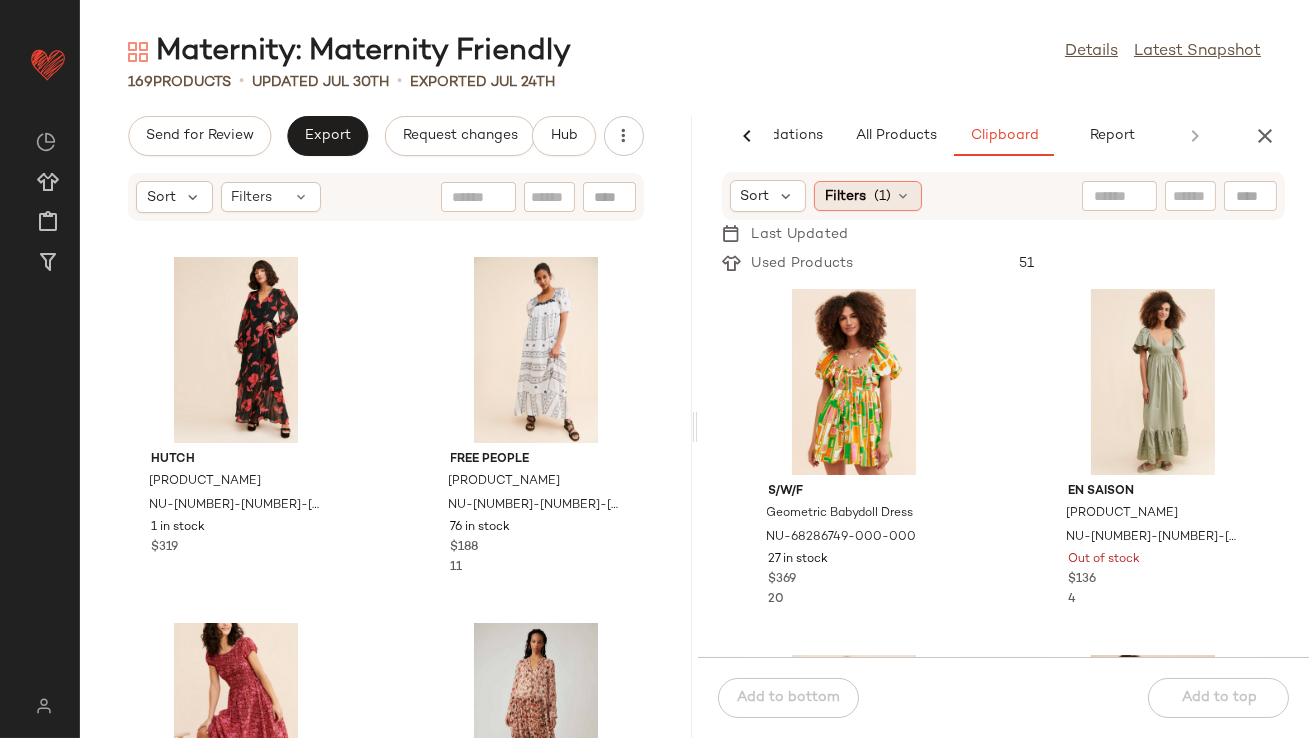 click on "(1)" at bounding box center [882, 196] 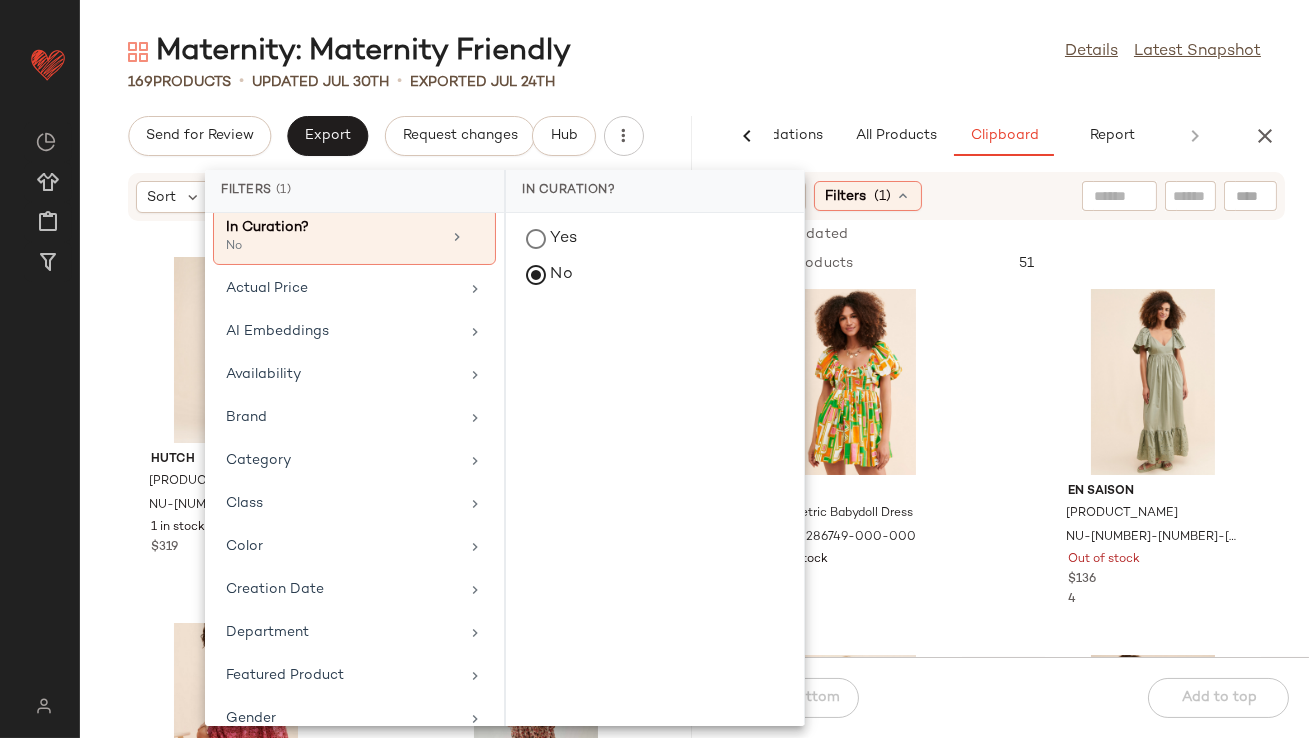 scroll, scrollTop: 0, scrollLeft: 0, axis: both 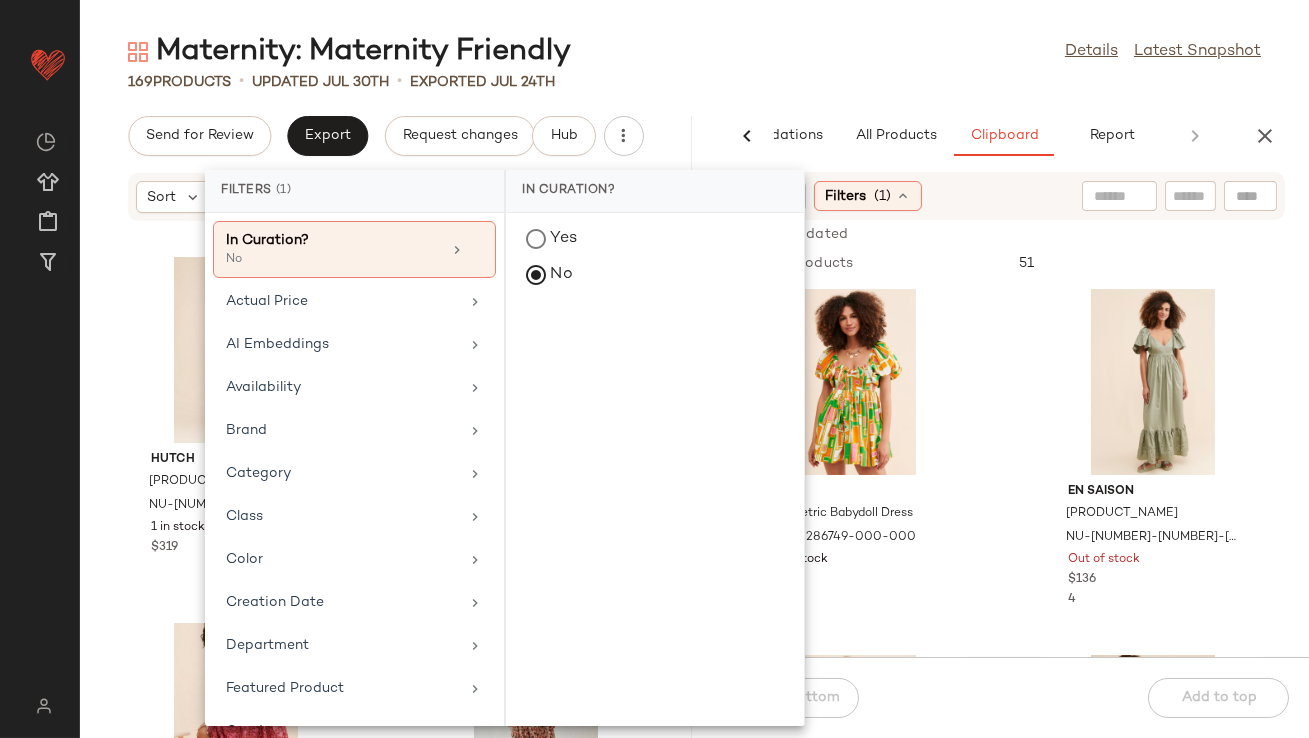 click on "Maternity: Maternity Friendly  Details   Latest Snapshot" 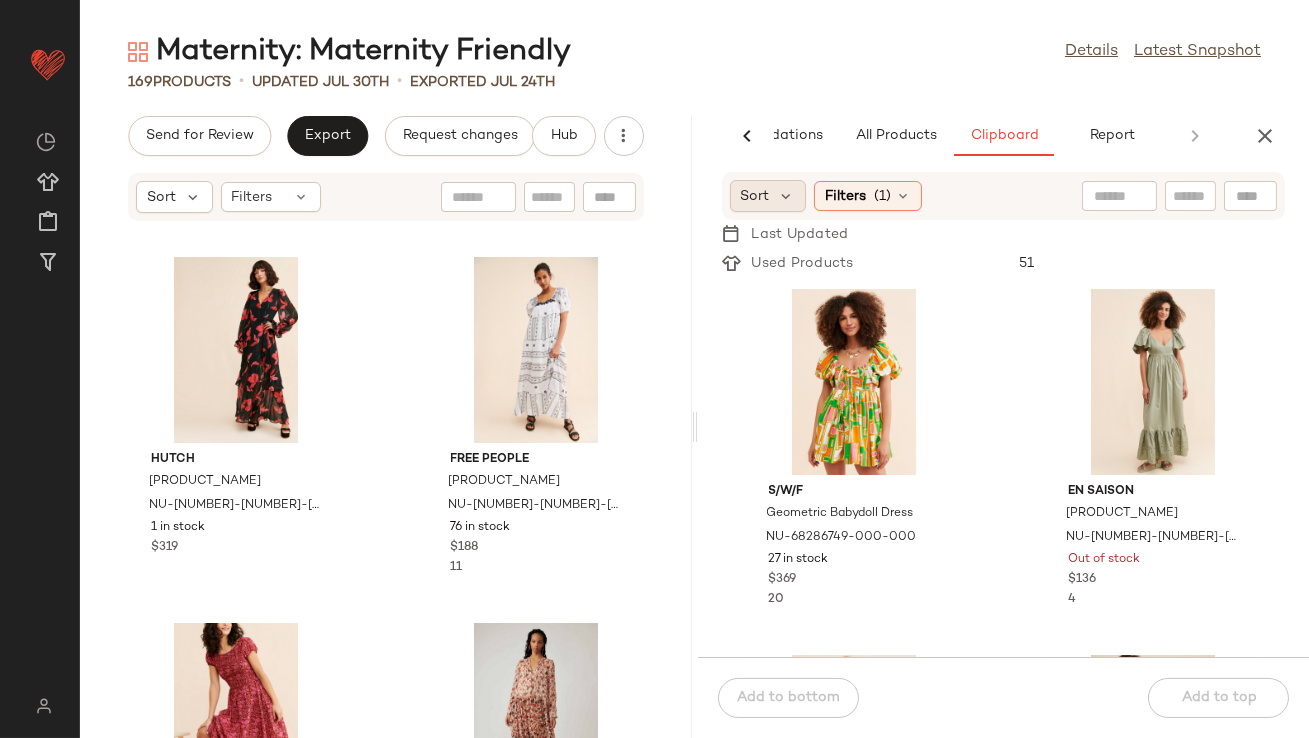 click on "Sort" 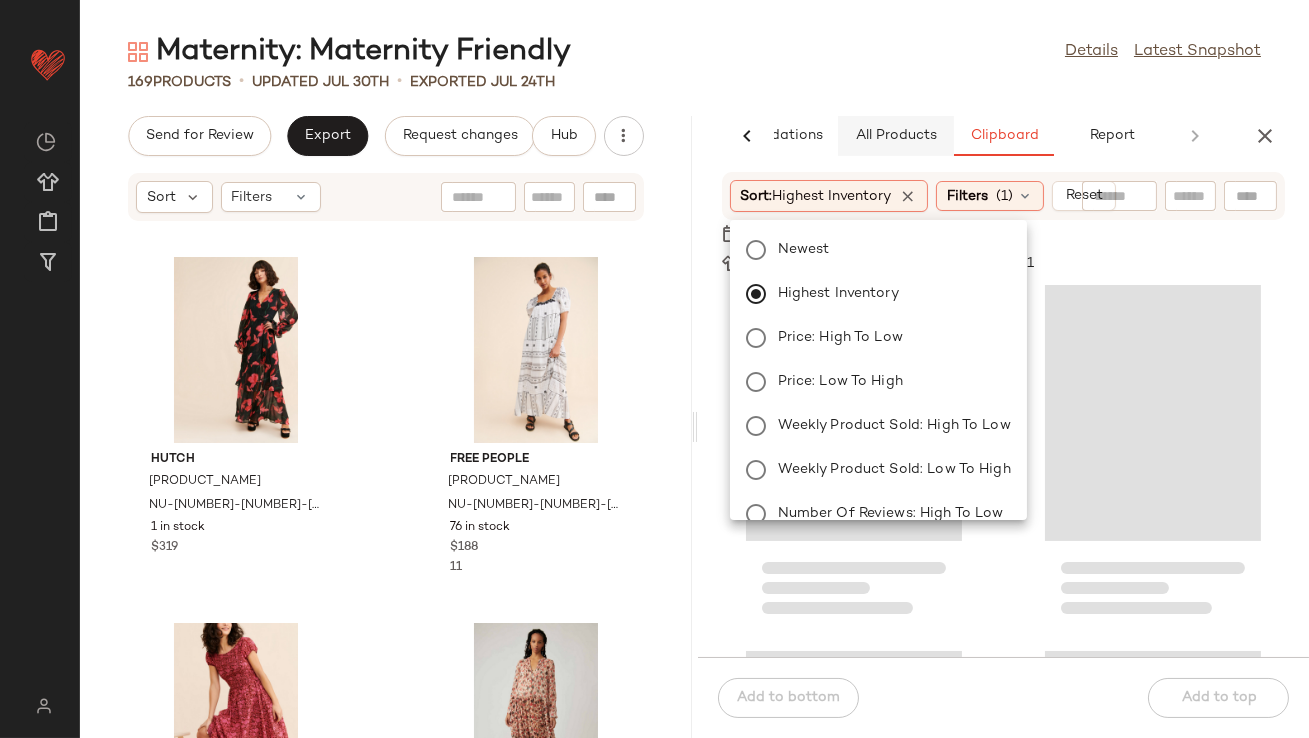 click on "All Products" 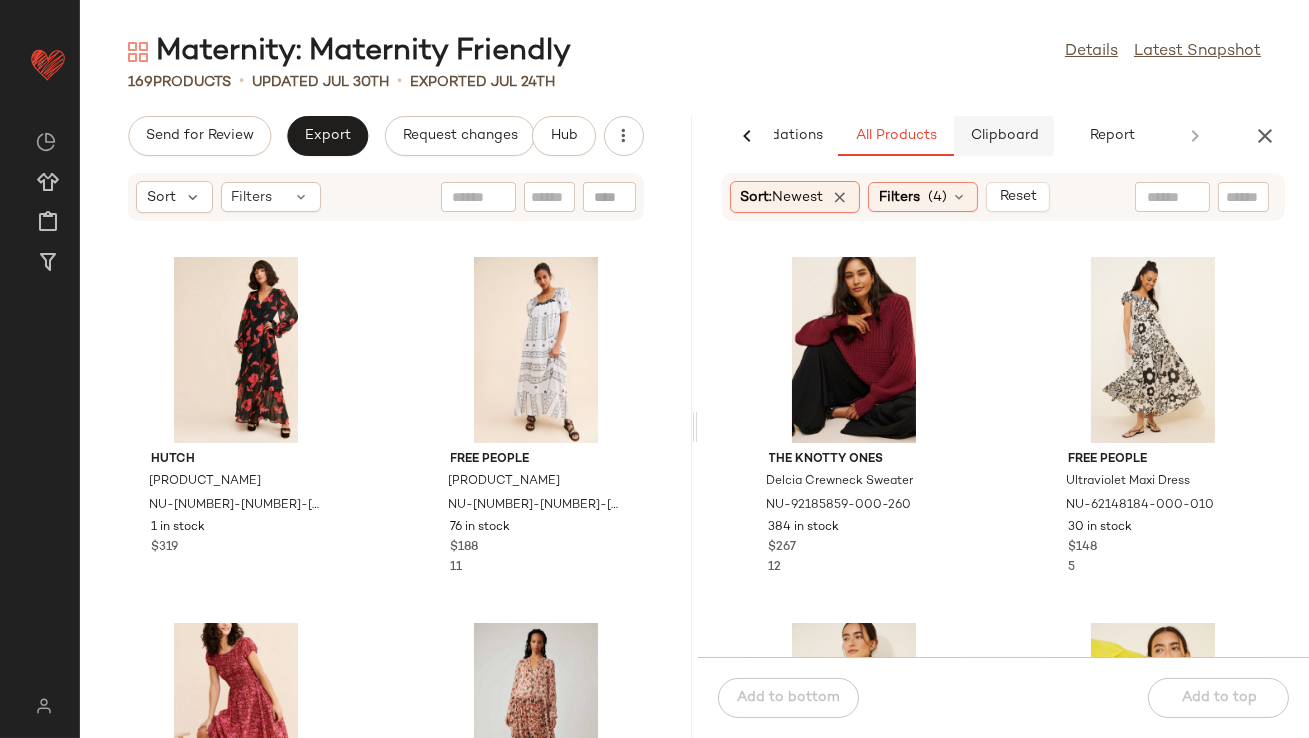 click on "Clipboard" at bounding box center [1004, 136] 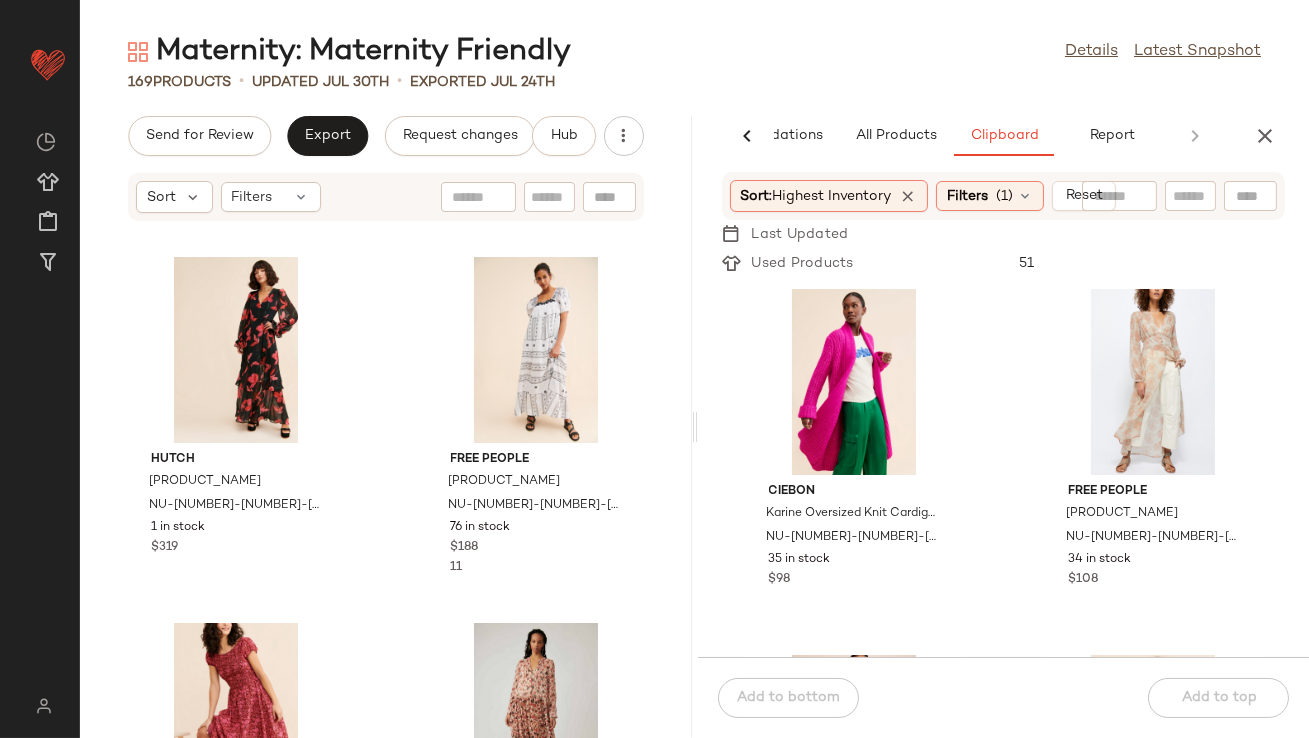 click on "Maternity: Maternity Friendly  Details   Latest Snapshot" 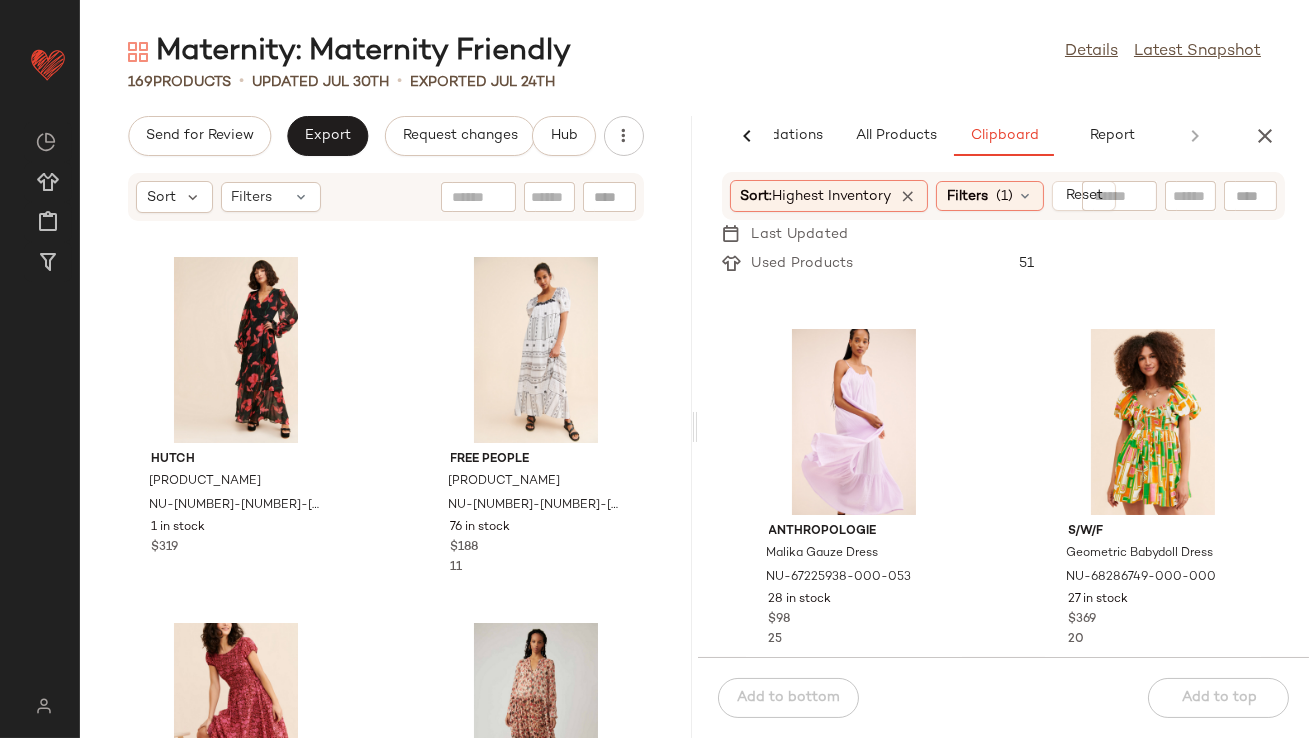scroll, scrollTop: 361, scrollLeft: 0, axis: vertical 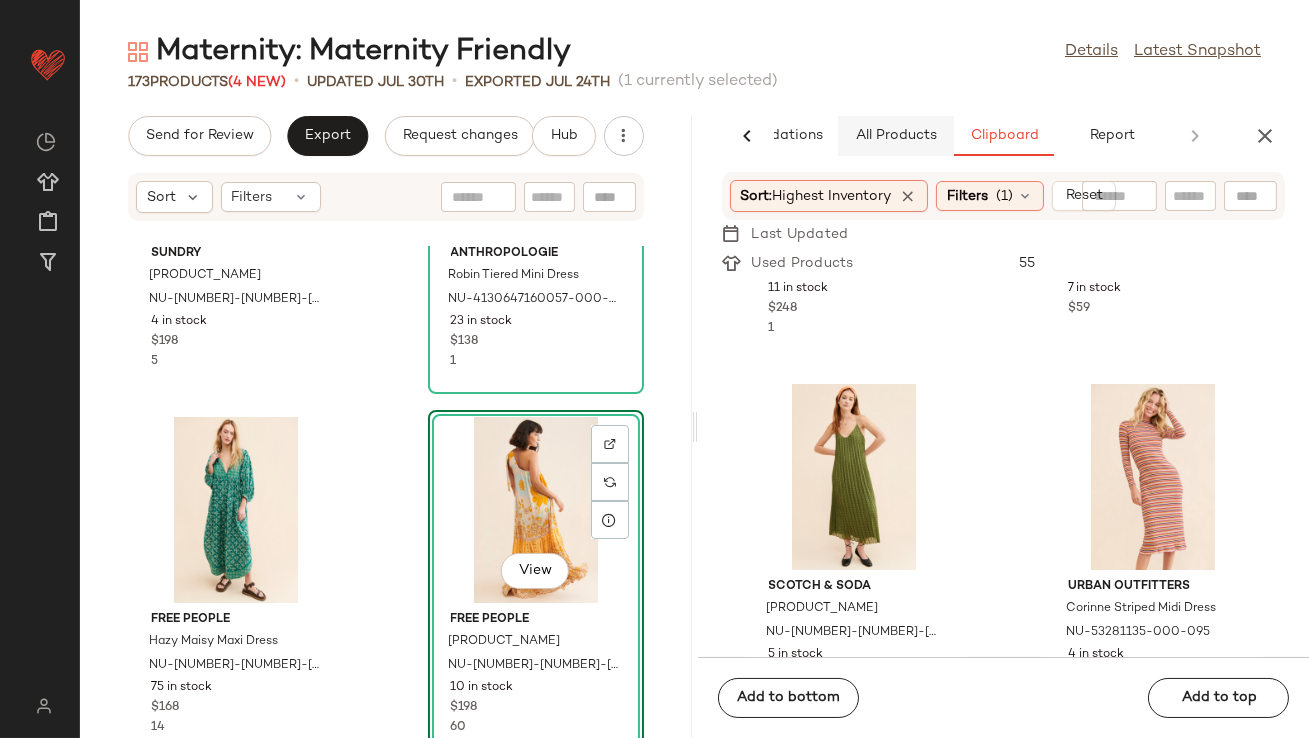 click on "All Products" 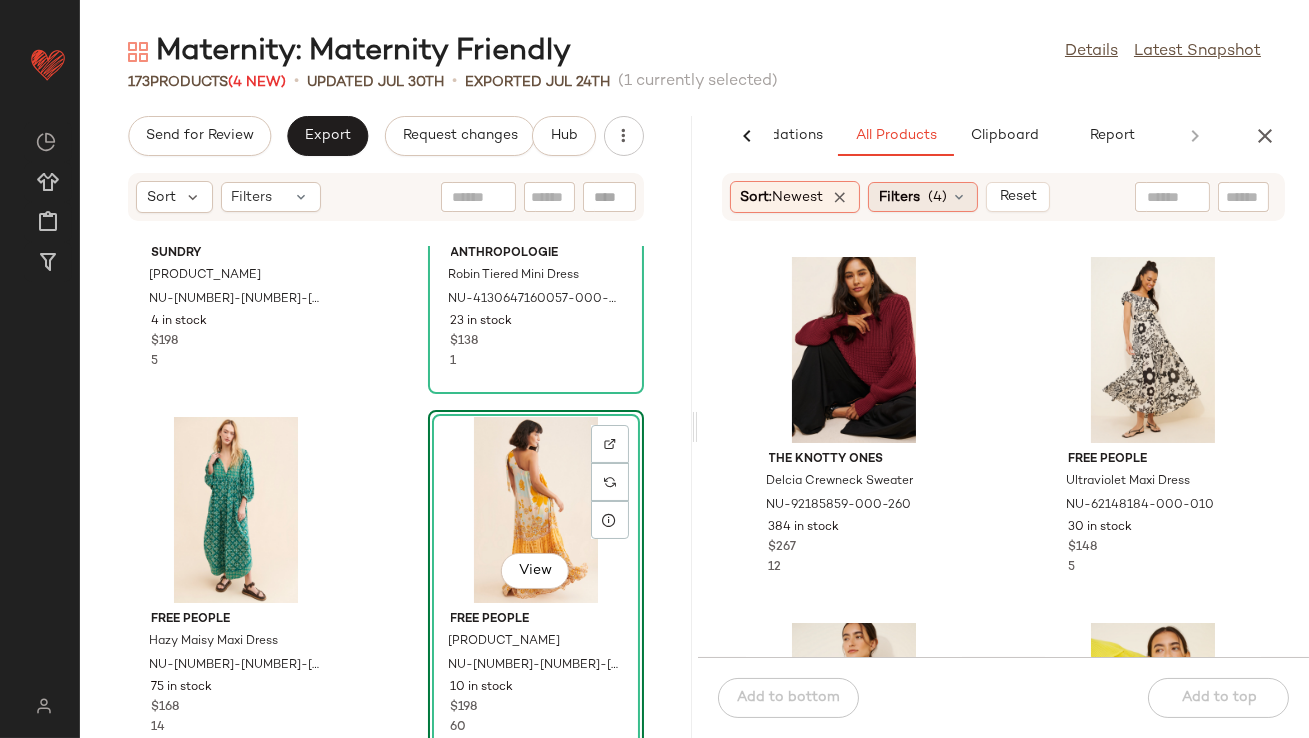 click on "Filters  (4)" 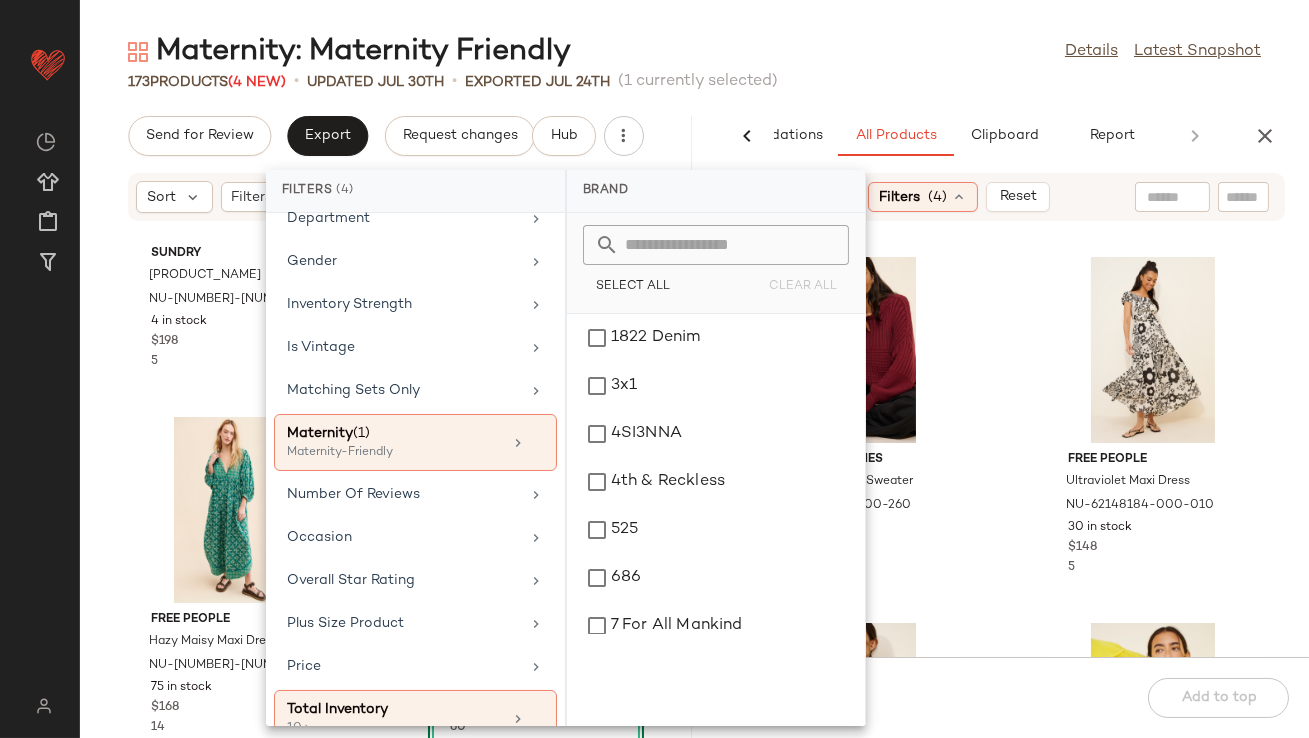 scroll, scrollTop: 516, scrollLeft: 0, axis: vertical 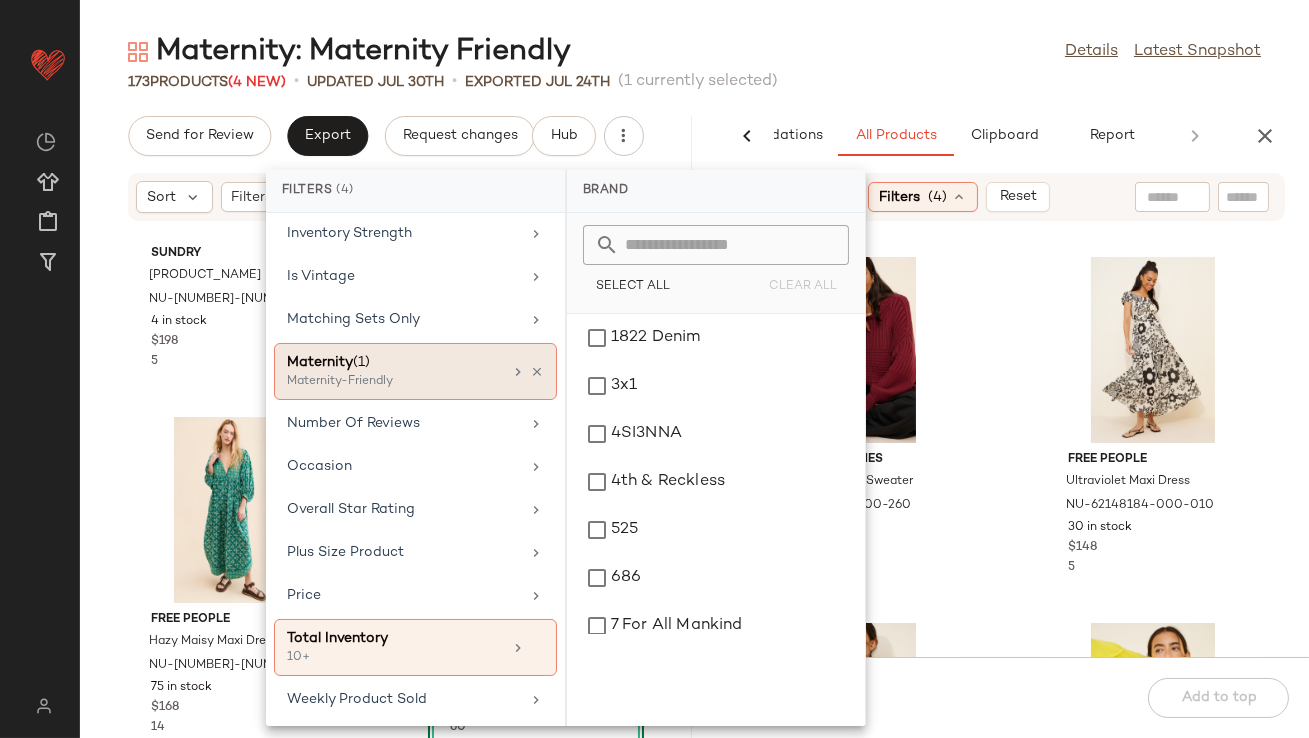 click on "Maternity  (1)" at bounding box center [394, 362] 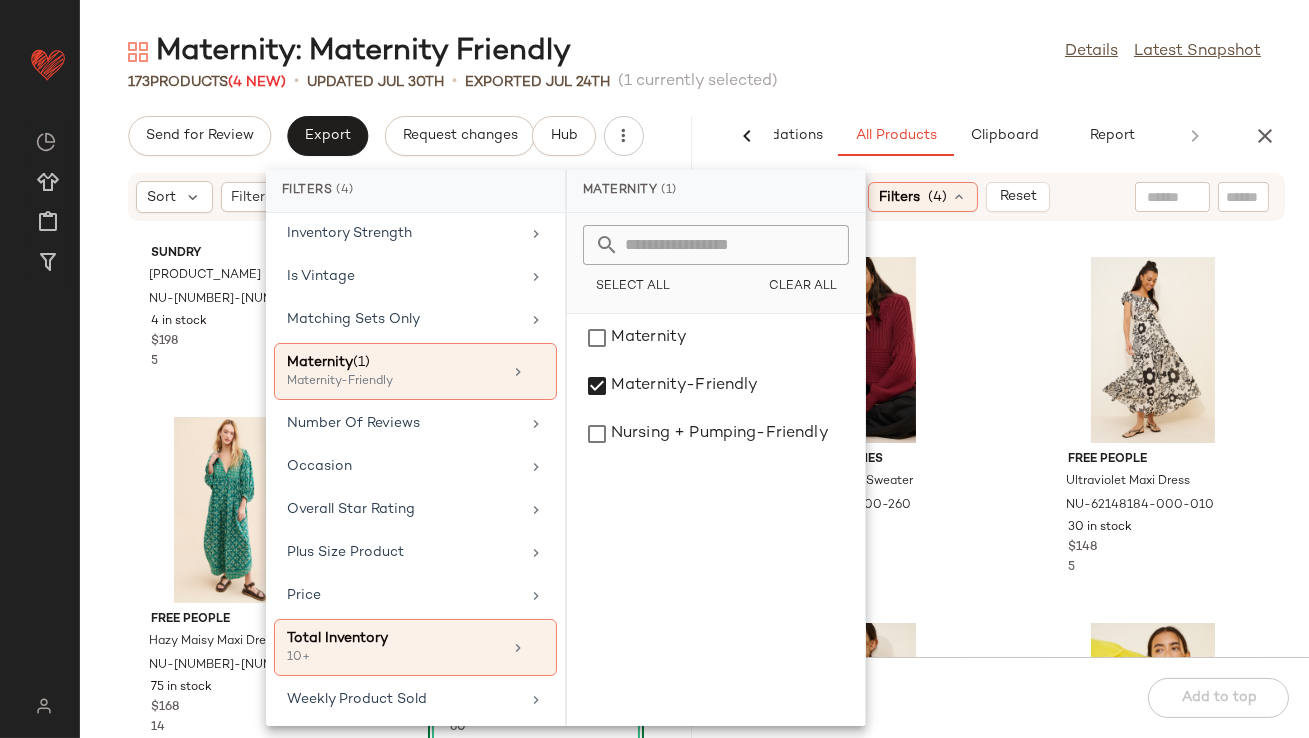 click on "Maternity: Maternity Friendly  Details   Latest Snapshot" 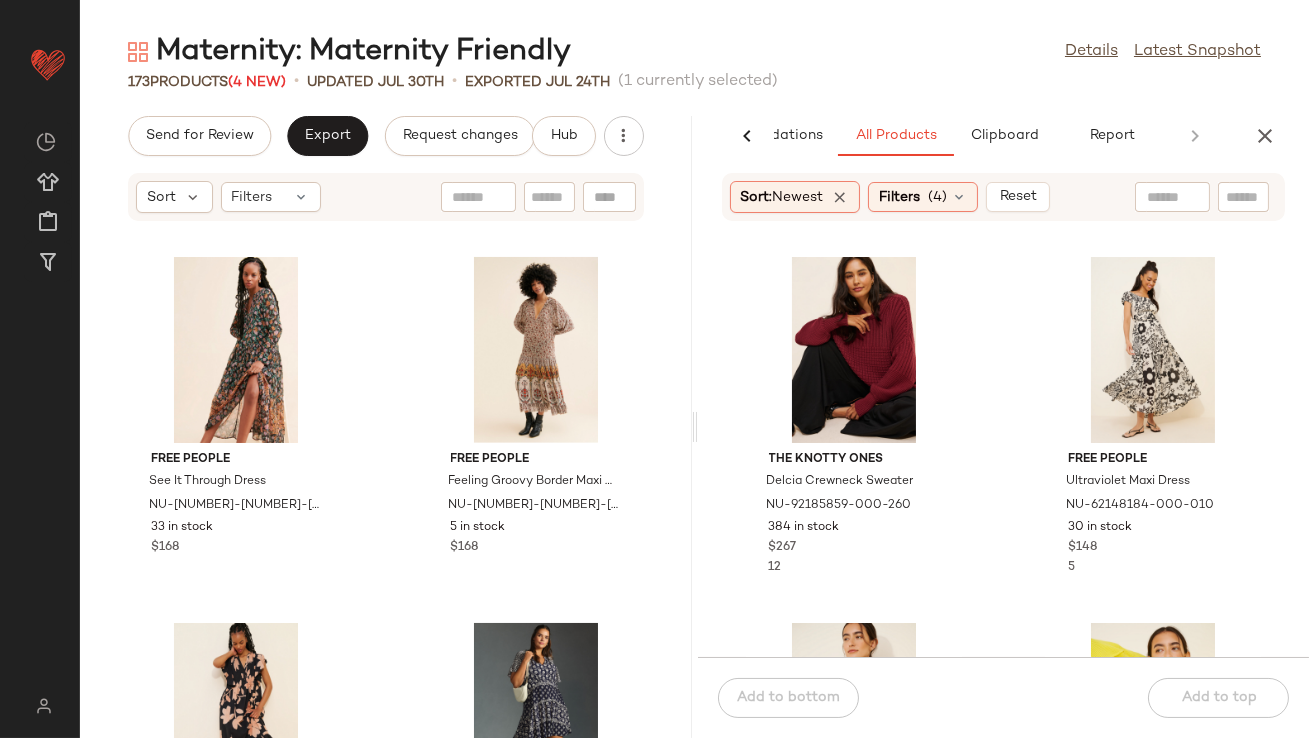 scroll, scrollTop: 2244, scrollLeft: 0, axis: vertical 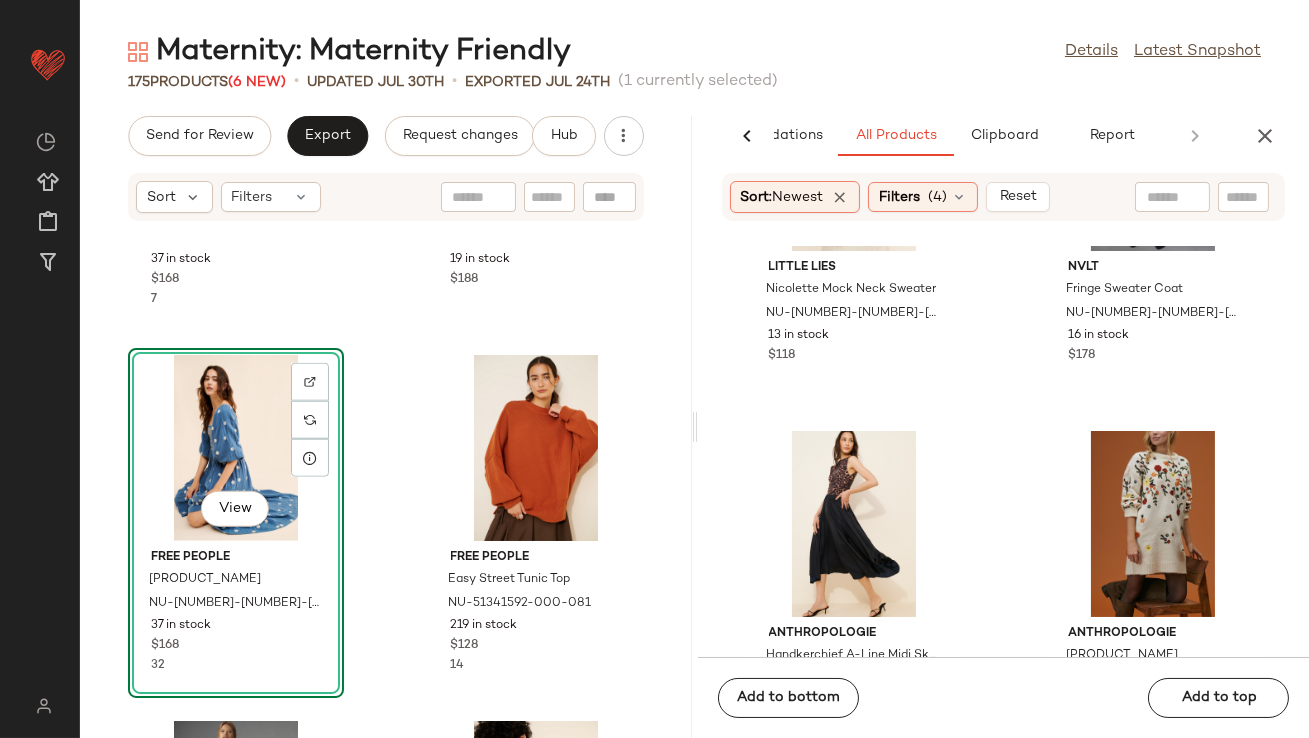 drag, startPoint x: 498, startPoint y: 524, endPoint x: 137, endPoint y: 26, distance: 615.0813 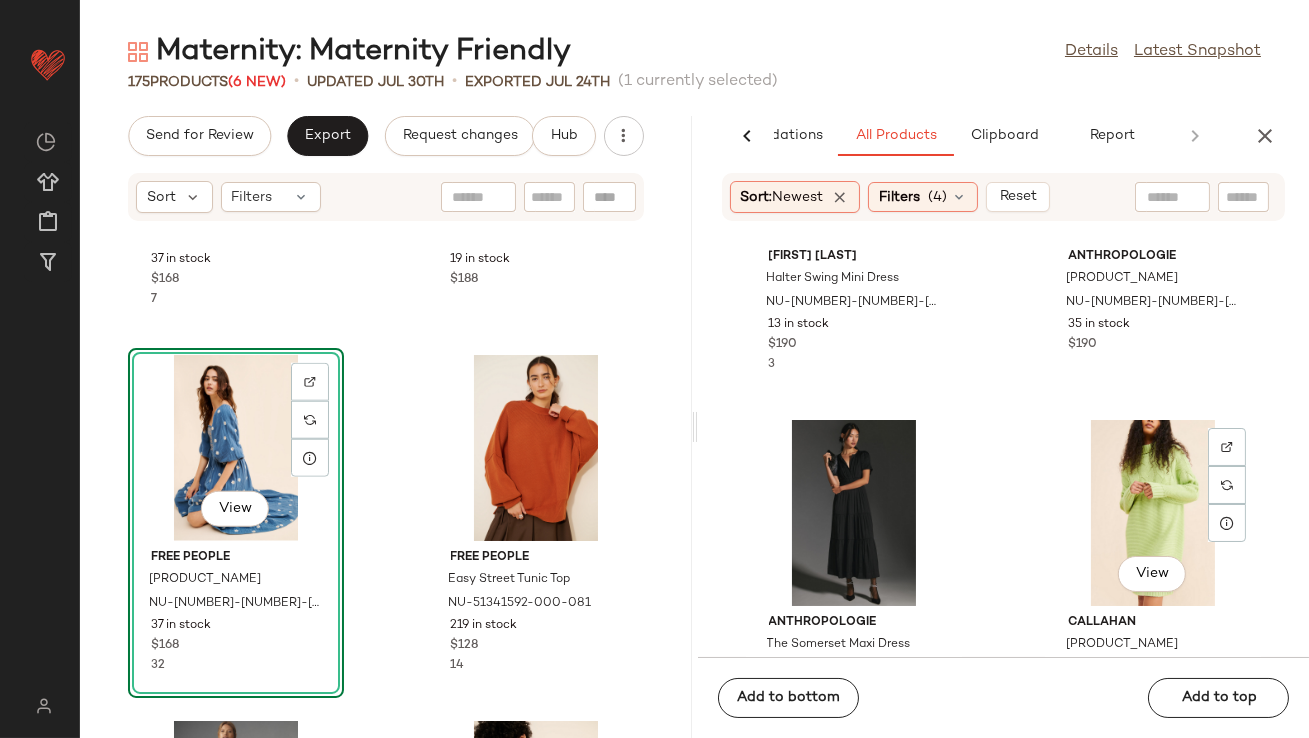 scroll, scrollTop: 5725, scrollLeft: 0, axis: vertical 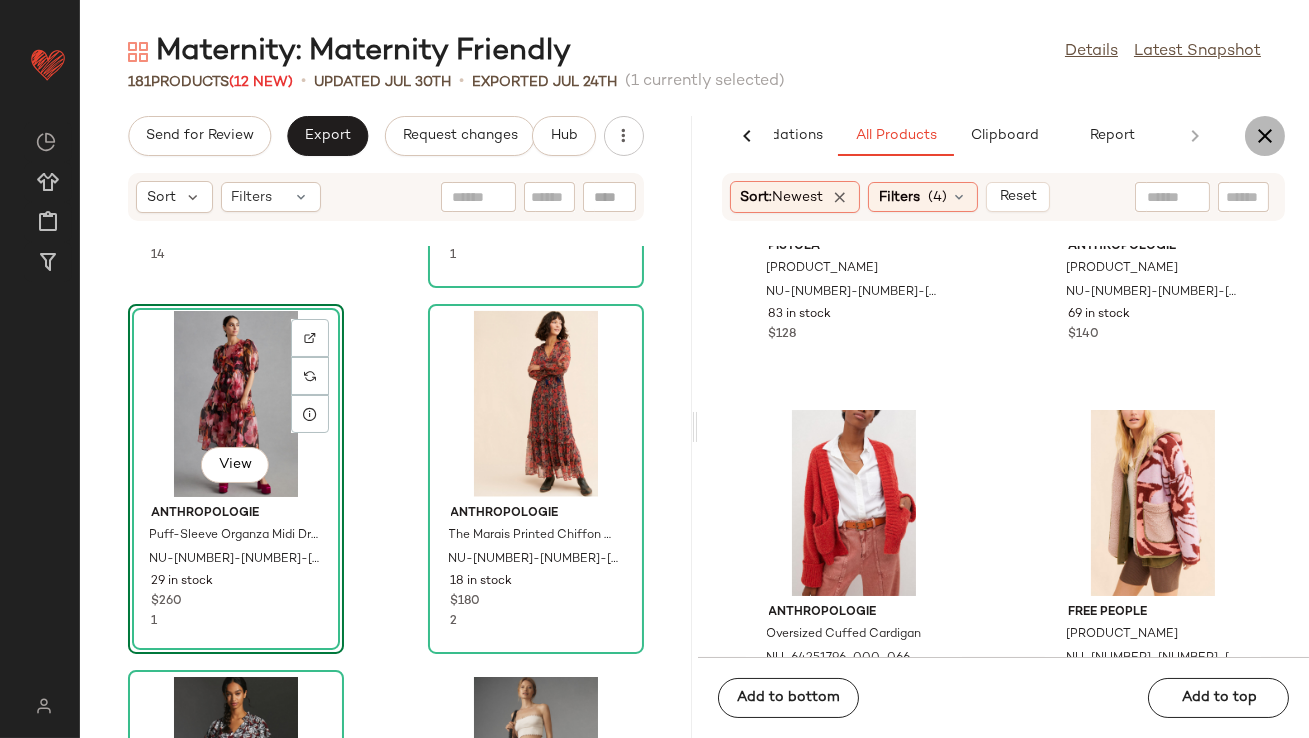 click at bounding box center [1265, 136] 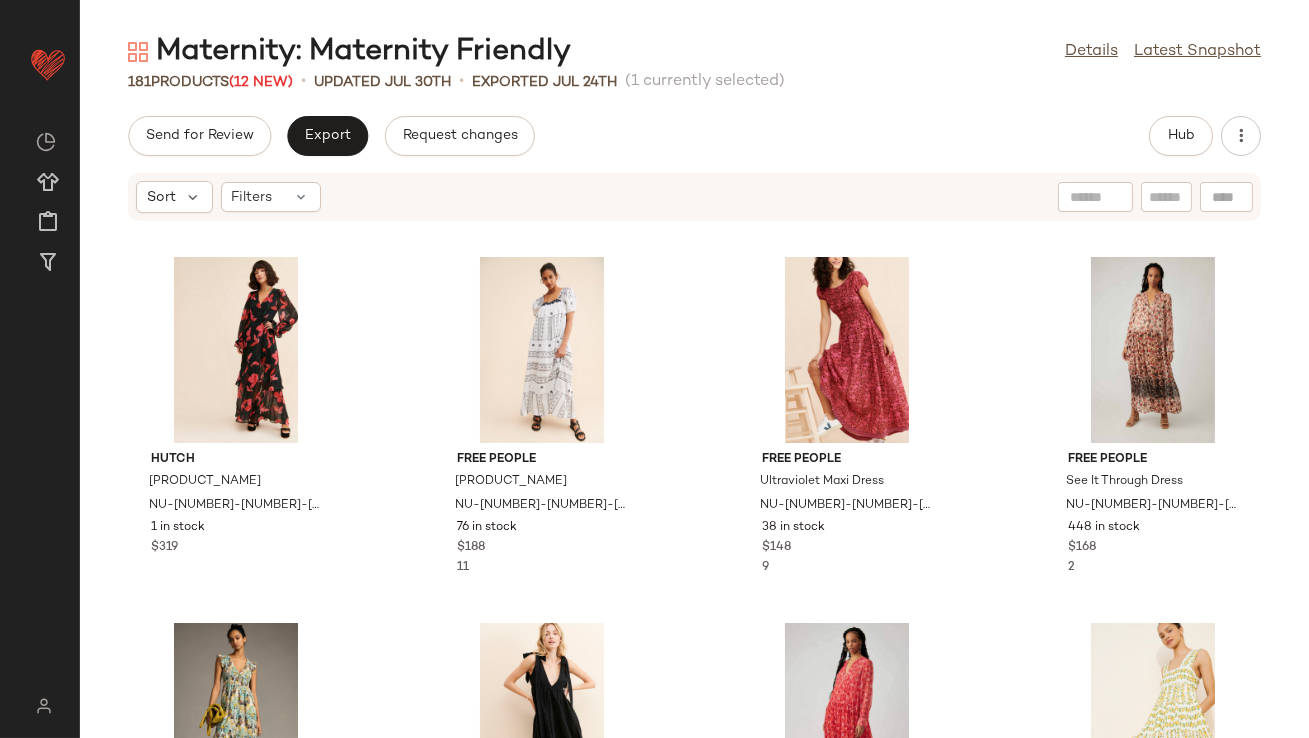 scroll, scrollTop: 6, scrollLeft: 0, axis: vertical 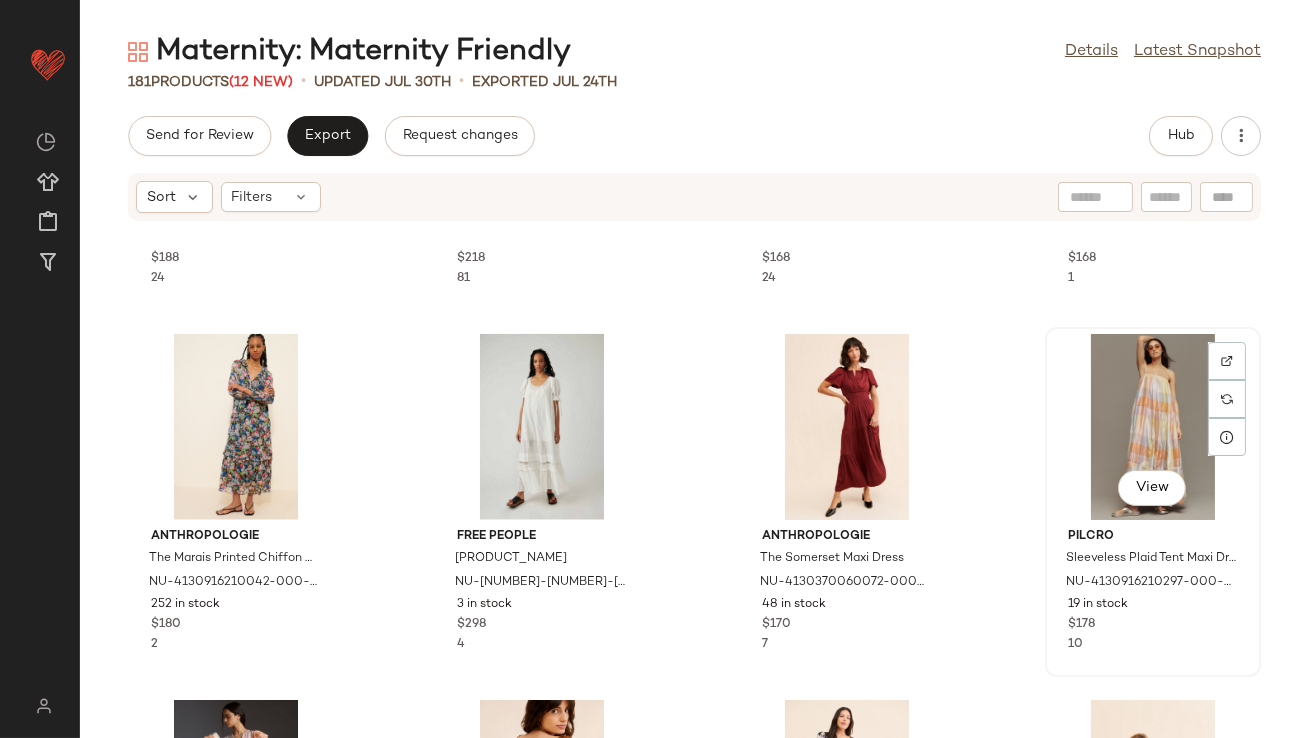 click on "View" 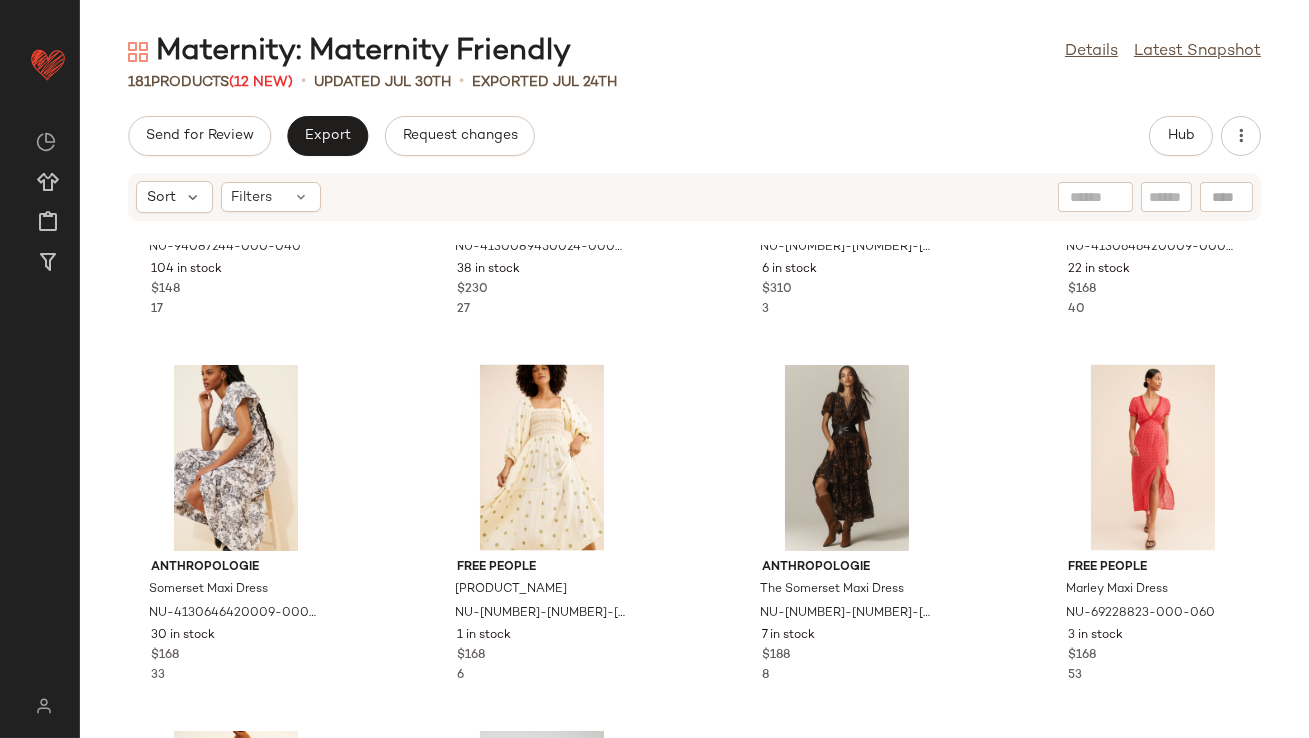 scroll, scrollTop: 5838, scrollLeft: 0, axis: vertical 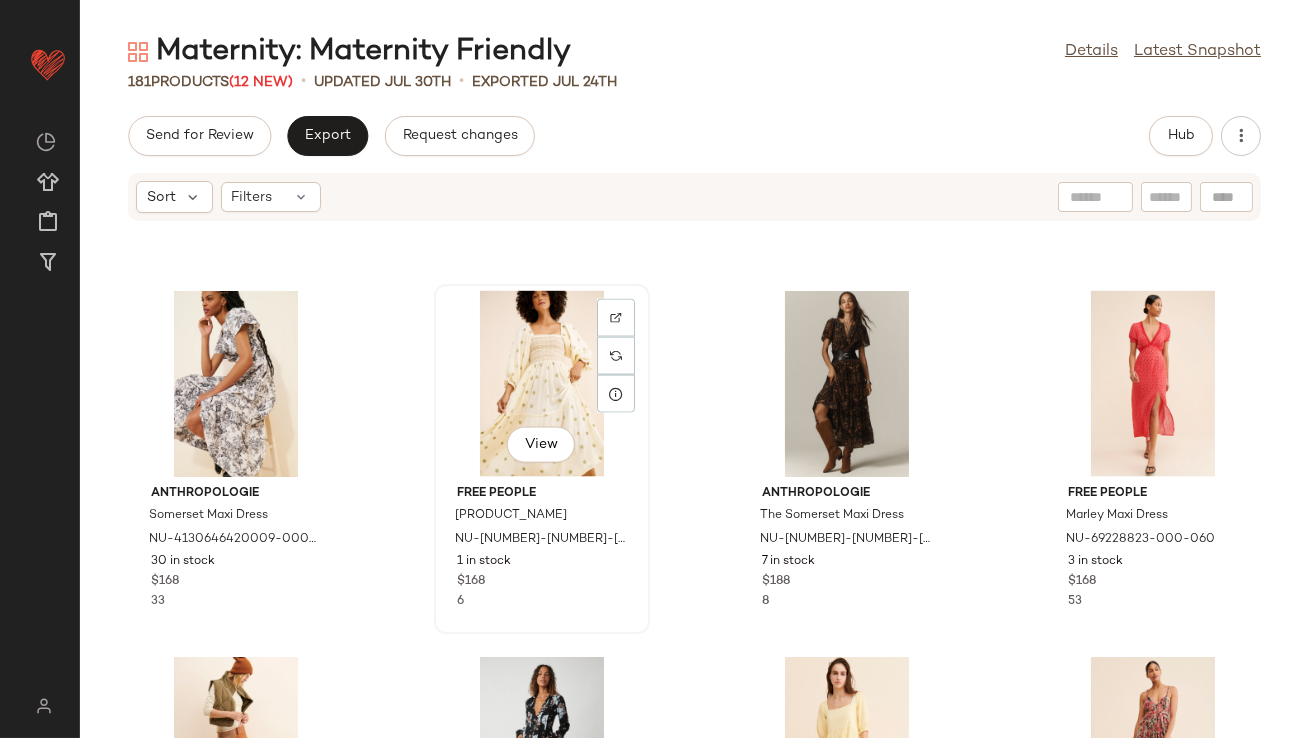 click on "View" 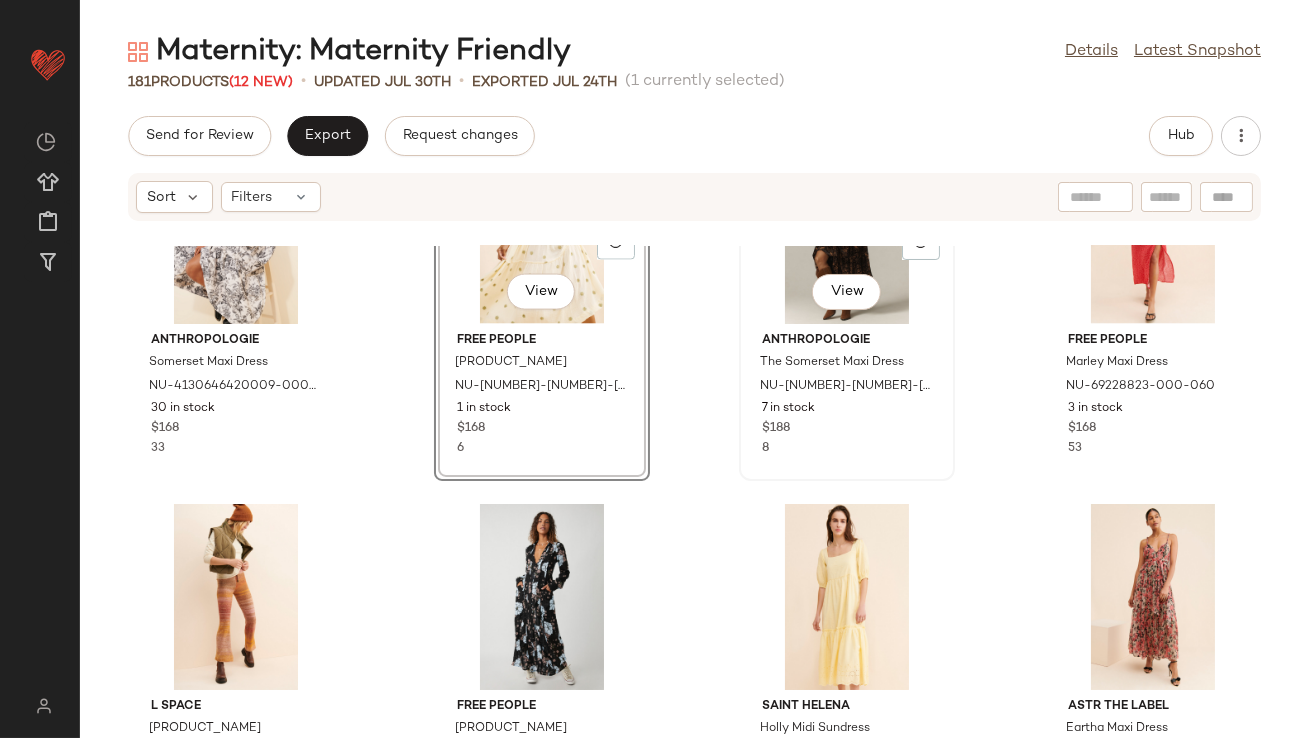 scroll, scrollTop: 6143, scrollLeft: 0, axis: vertical 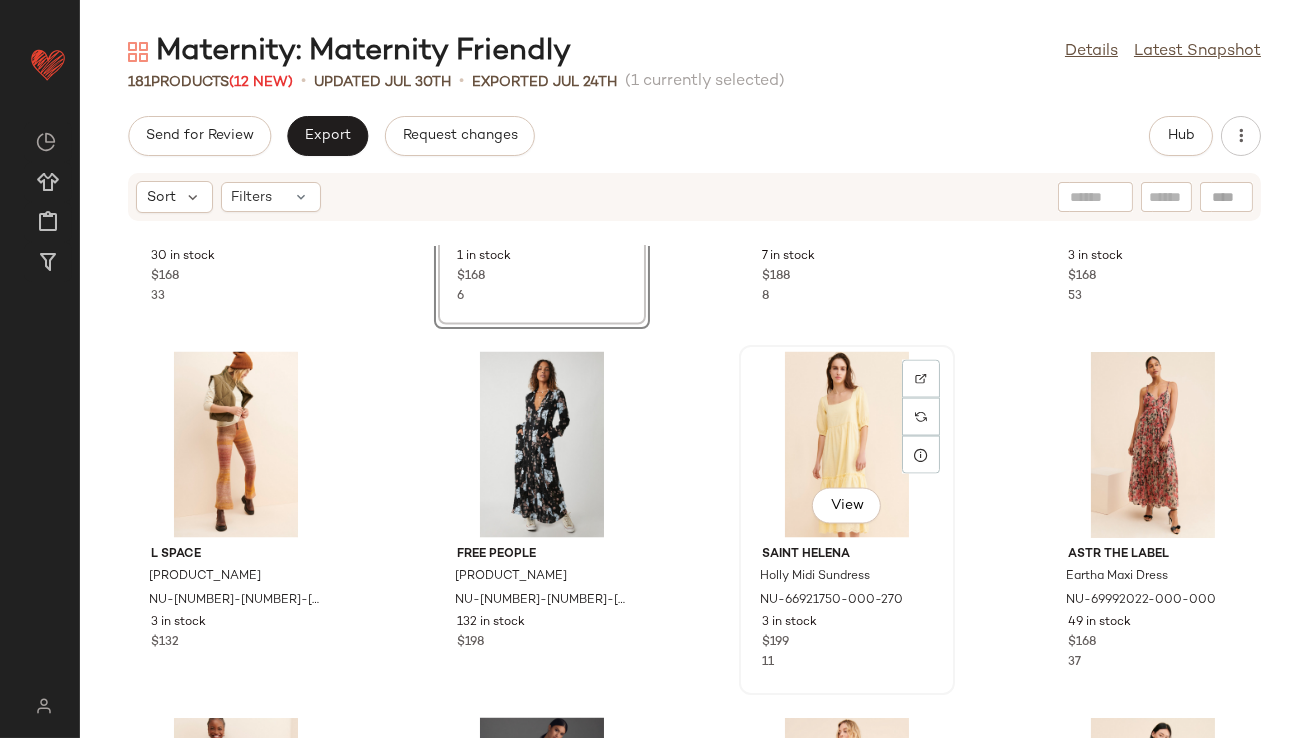 click on "View" 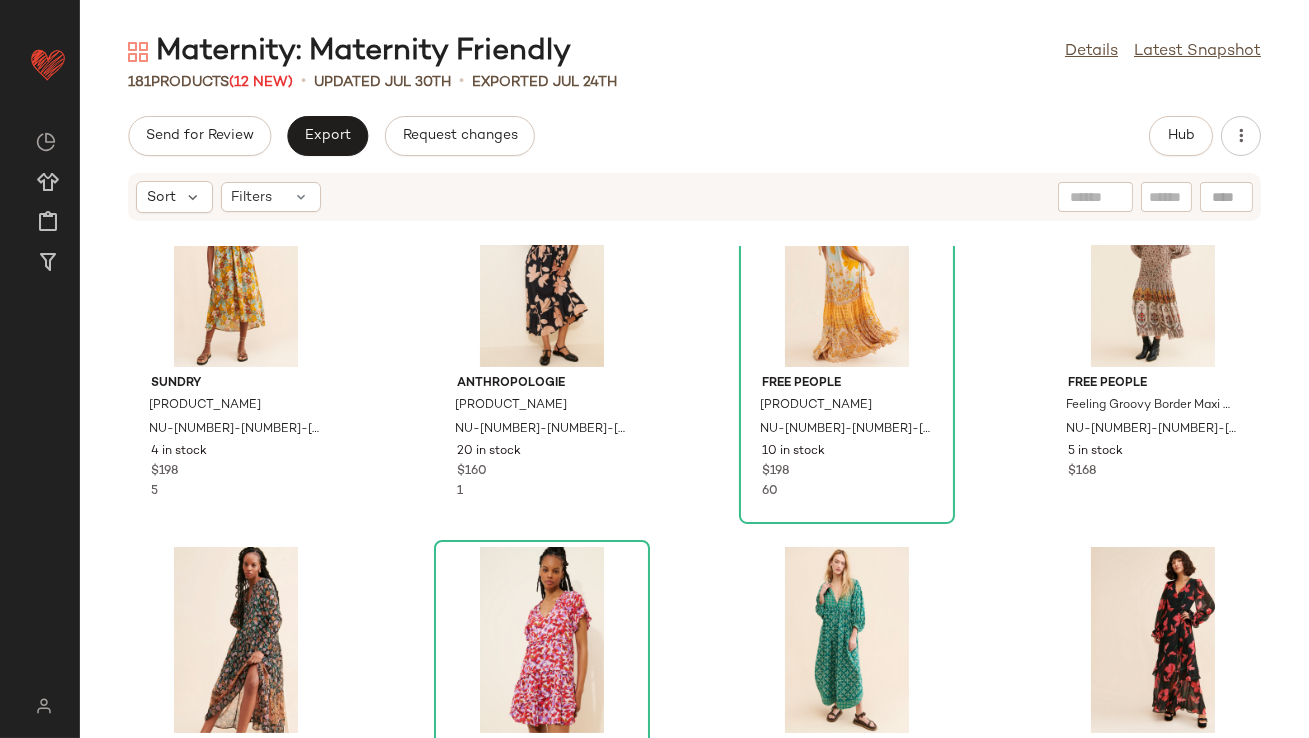 scroll, scrollTop: 0, scrollLeft: 0, axis: both 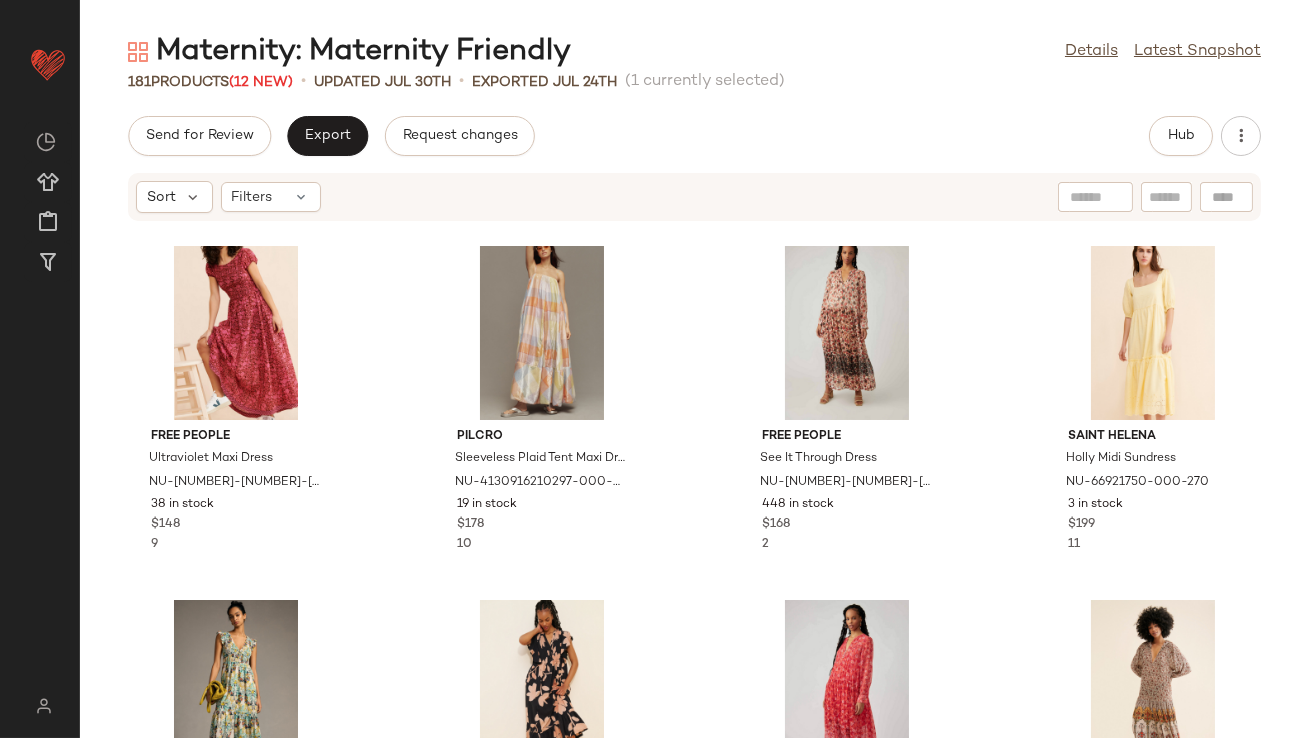 click on "Send for Review   Export   Request changes   Hub  Sort  Filters Free People Ultraviolet Maxi Dress NU-62148184-000-062 38 in stock $148 9 Pilcro Sleeveless Plaid Tent Maxi Dress NU-4130916210297-000-000 19 in stock $178 10 Free People See It Through Dress NU-80690241-000-012 448 in stock $168 2 Saint Helena Holly Midi Sundress NU-66921750-000-270 3 in stock $199 11 Anthropologie The Peregrine Midi Dress NU-4130916210029-000-035 53 in stock $158 35 Anthropologie Cassandra Maxi Dress NU-4130370060007-000-085 20 in stock $160 1 Free People See It Through Dress NU-80690241-000-067 200 in stock $168 5 Free People Feeling Groovy Border Maxi Dress NU-55573794-000-211 5 in stock $168 Anthropologie Helena Square-Neck Babydoll Dress NU-4130916210178-000-079 1 in stock $168 93 Sundry Retro Floral Midi Dress NU-68763754-000-025 4 in stock $198 5 Free People See It Through Dress NU-80690241-000-001 33 in stock $168 Free People Cote D Azur Maxi Dress NU-82247107-000-011 10 in stock $198 60 Anthropologie 23 in stock $138 1" at bounding box center [694, 427] 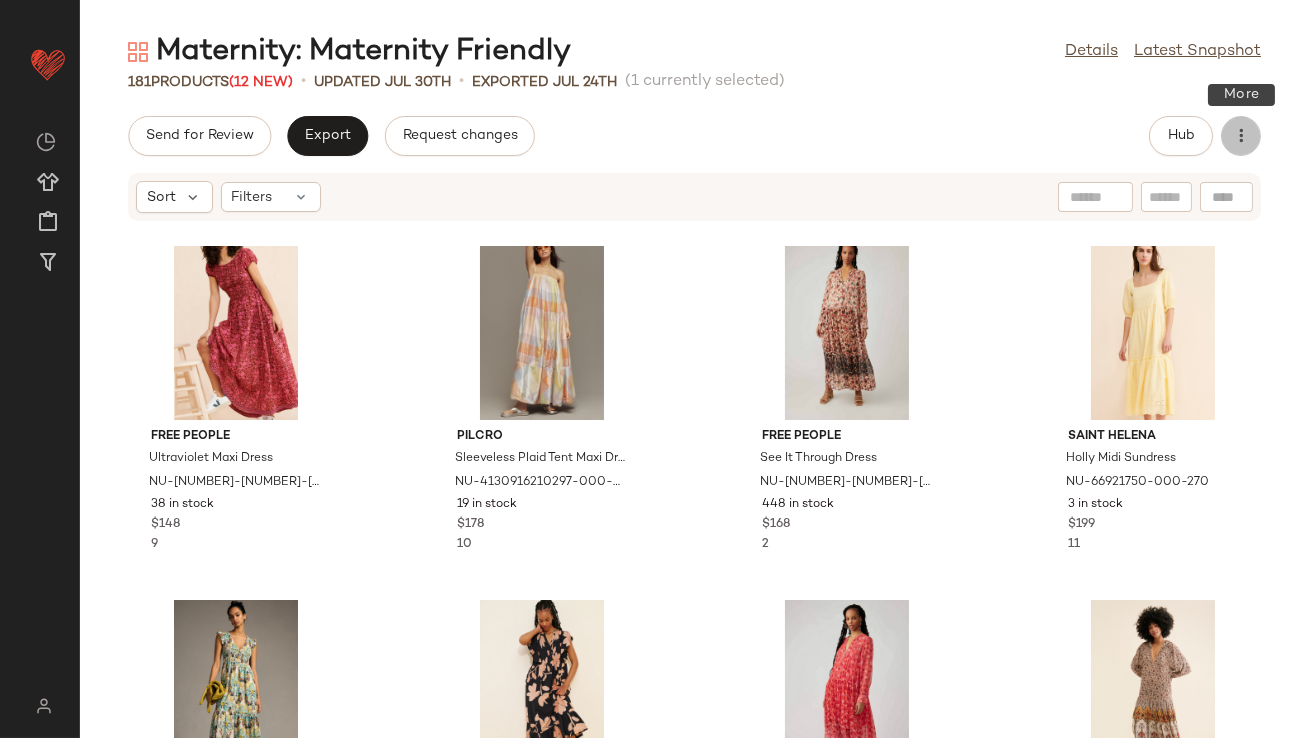 click 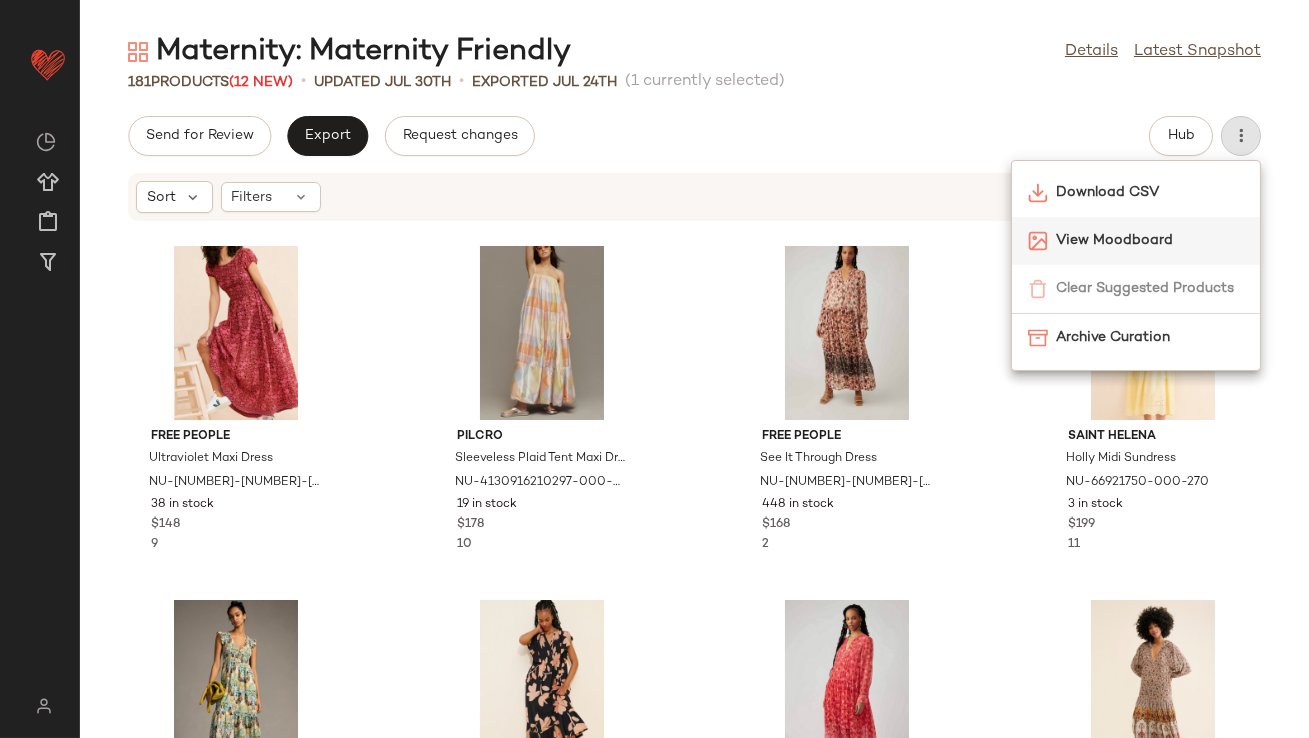 click on "View Moodboard" at bounding box center (1150, 240) 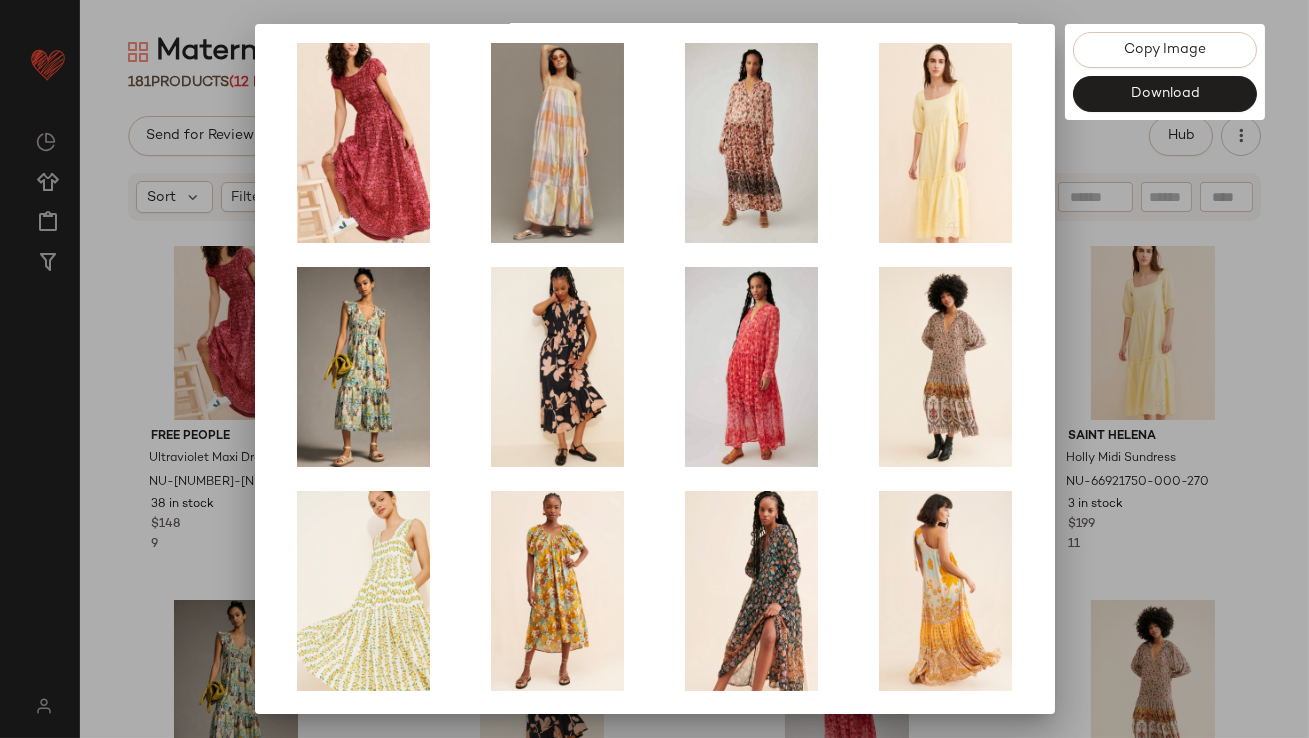 click at bounding box center (654, 369) 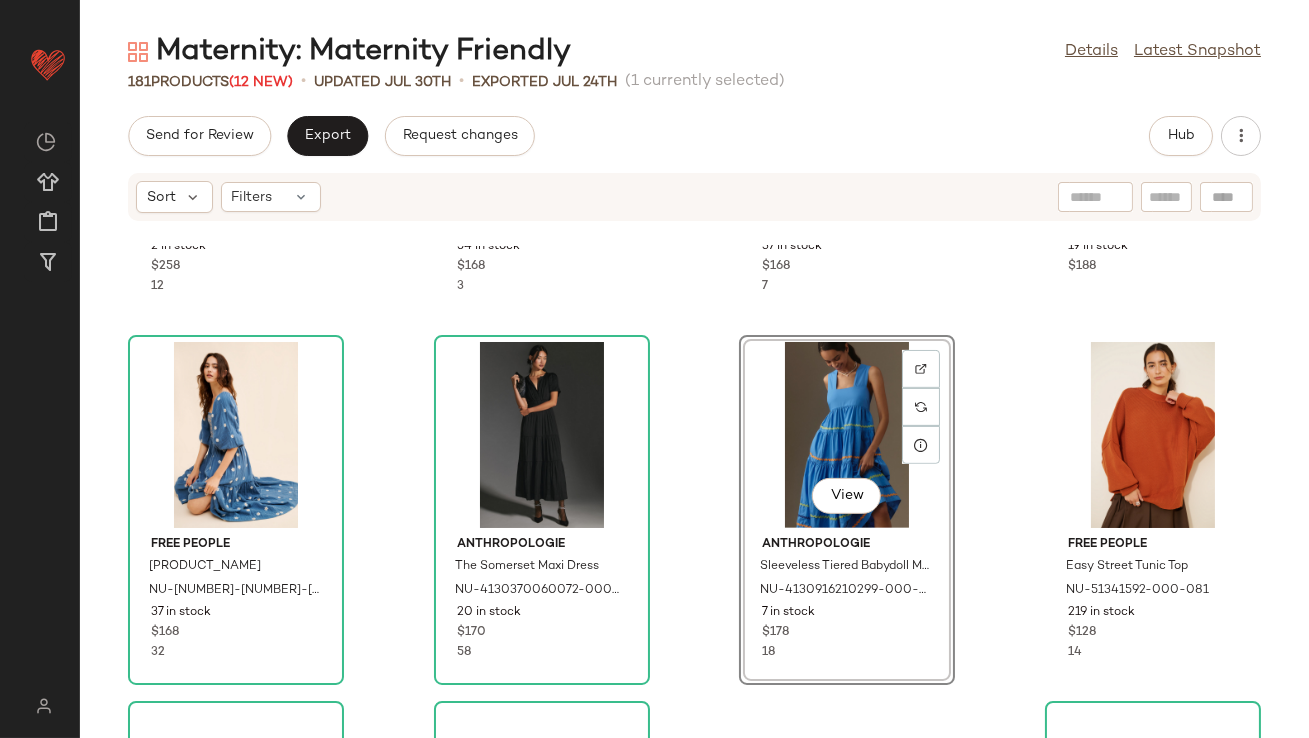 scroll, scrollTop: 2011, scrollLeft: 0, axis: vertical 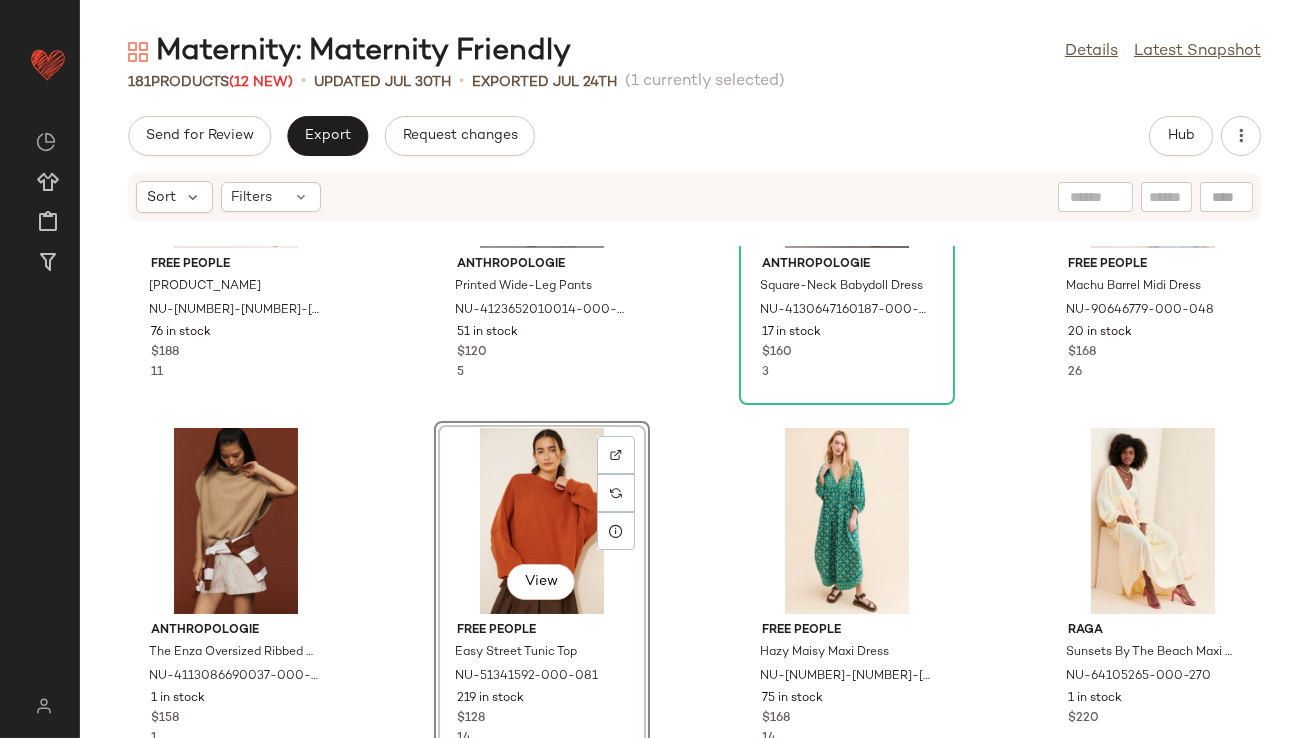 click on "Maternity: Maternity Friendly  Details   Latest Snapshot" 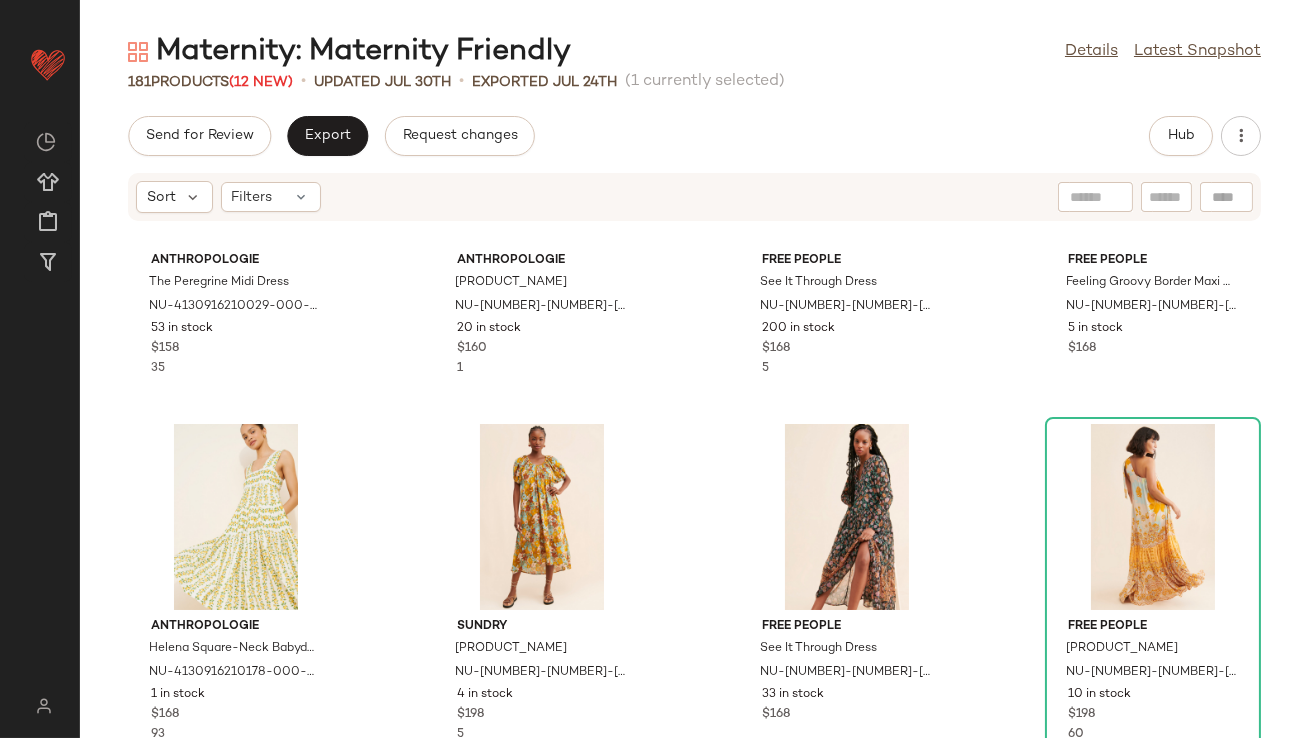 scroll, scrollTop: 1073, scrollLeft: 0, axis: vertical 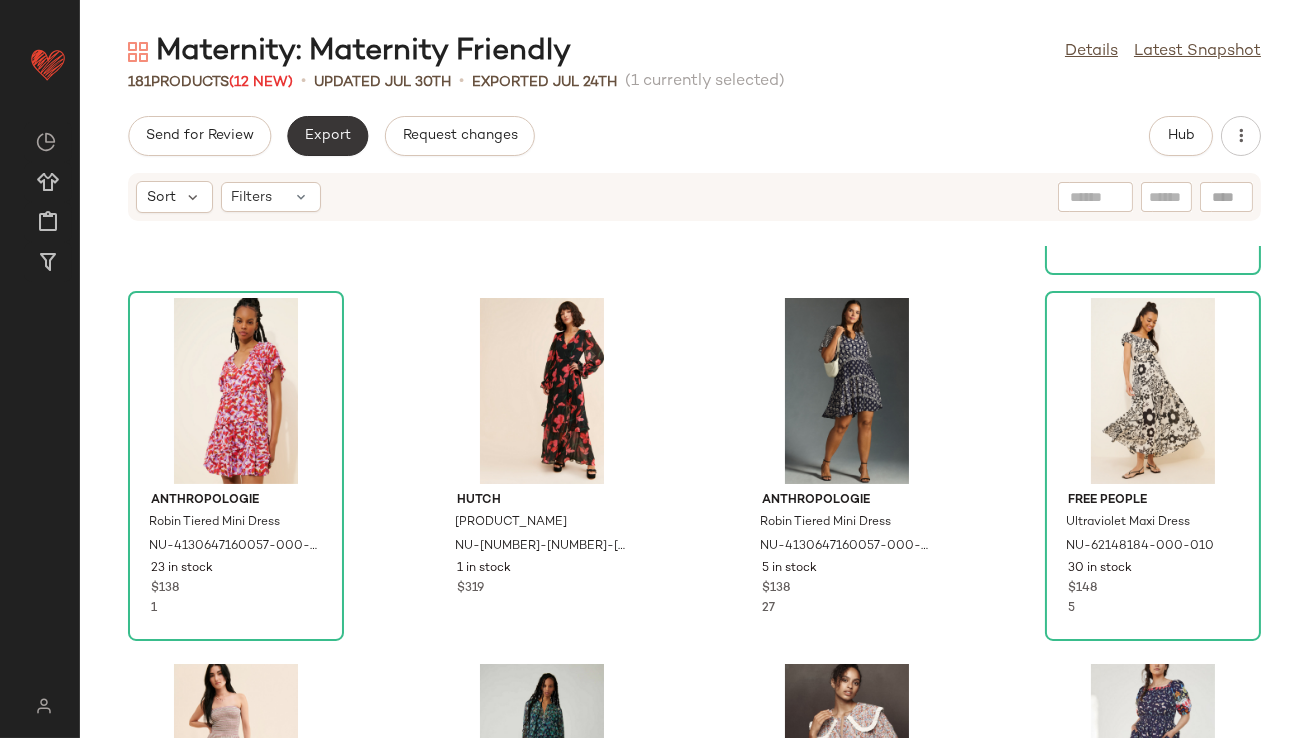 click on "Export" 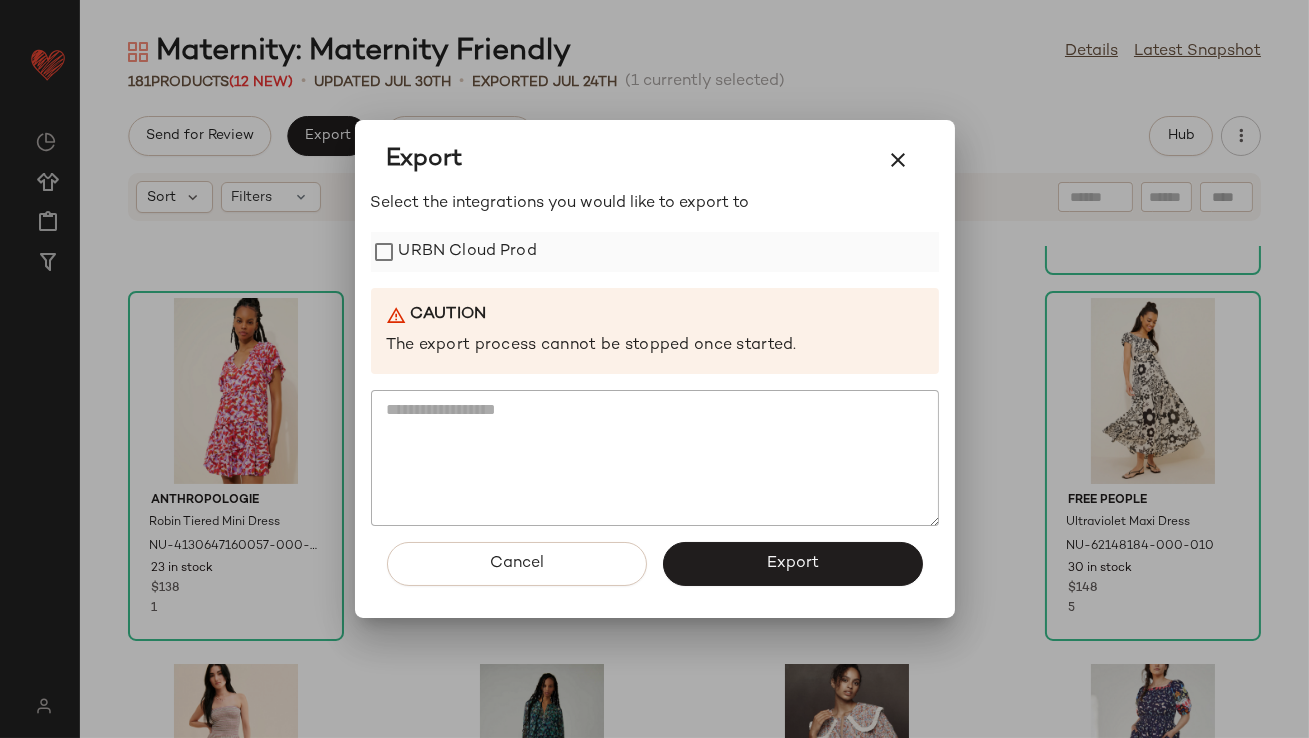 click on "URBN Cloud Prod" at bounding box center [468, 252] 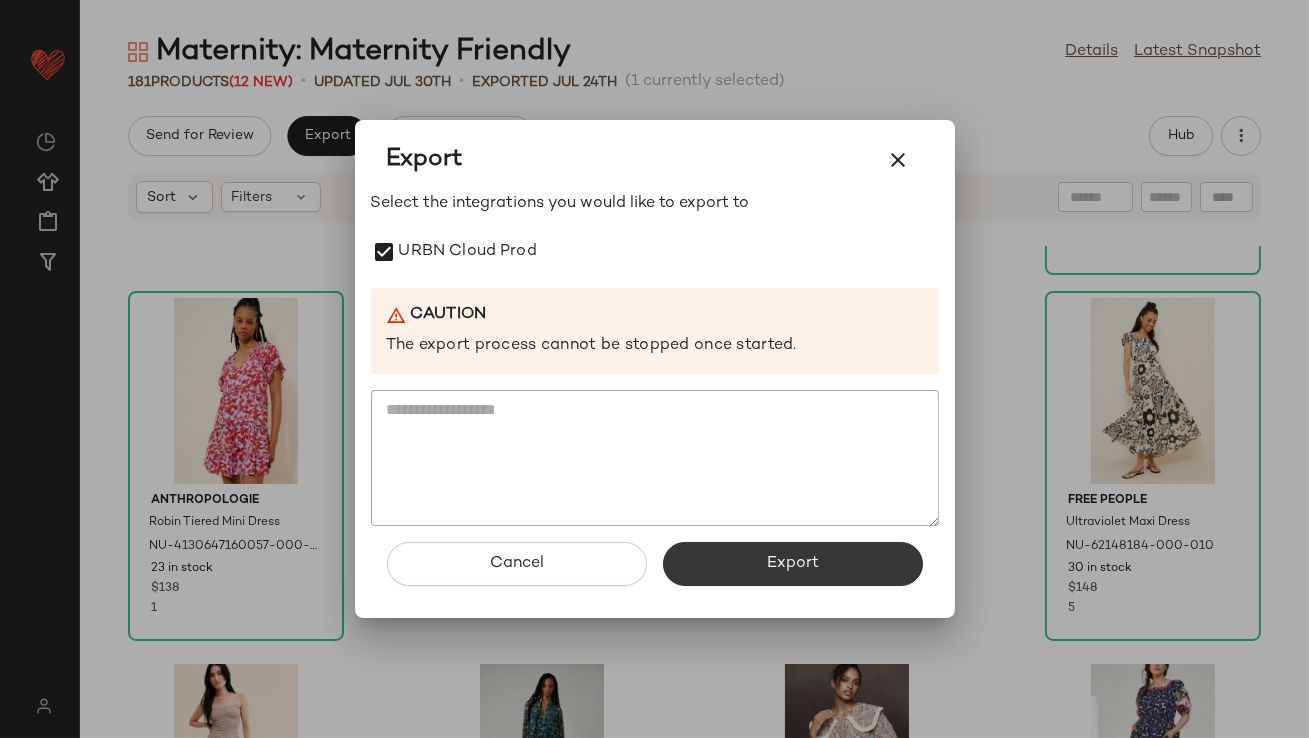 click on "Export" at bounding box center (793, 564) 